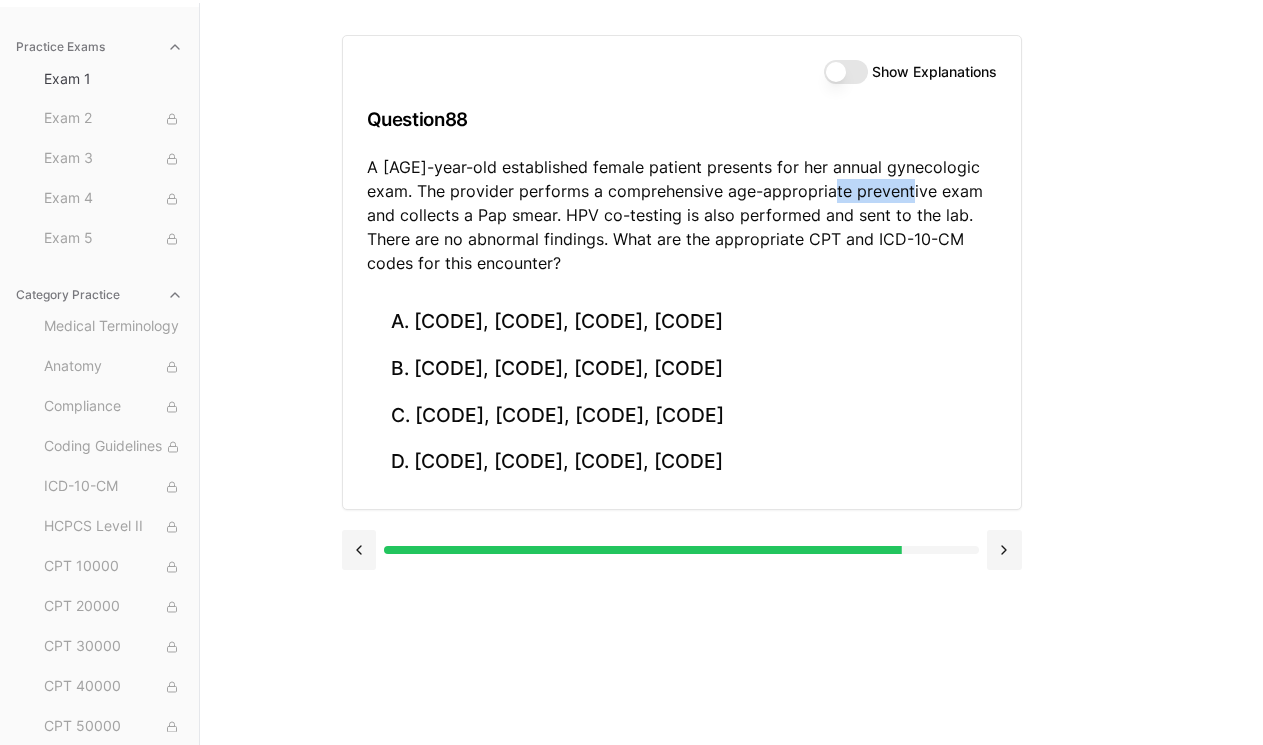 scroll, scrollTop: 0, scrollLeft: 0, axis: both 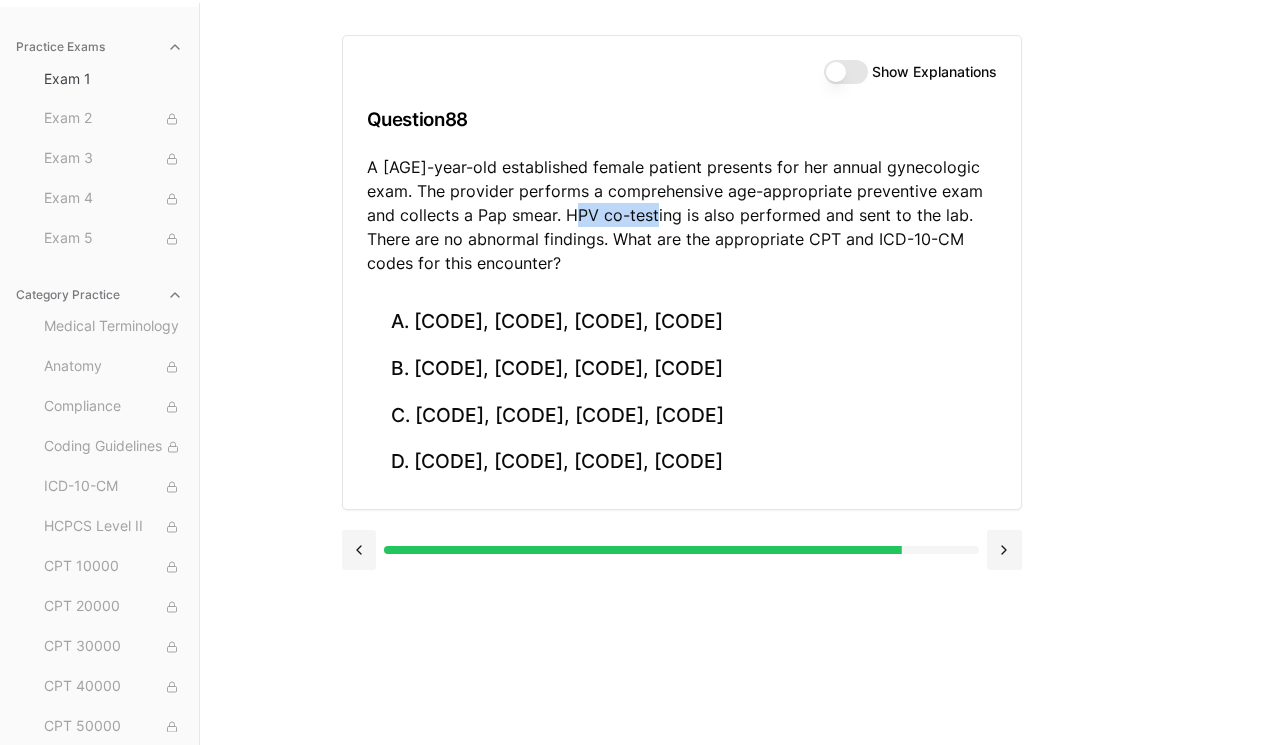 drag, startPoint x: 599, startPoint y: 214, endPoint x: 676, endPoint y: 221, distance: 77.31753 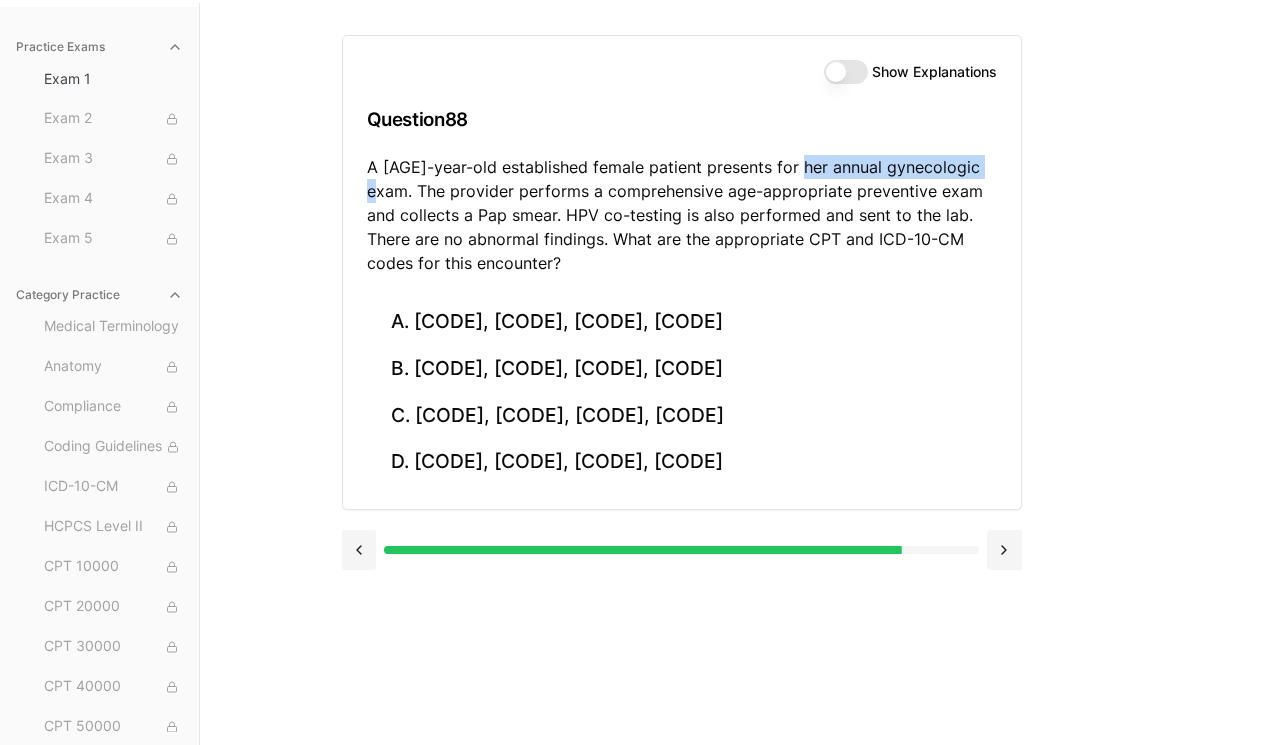 drag, startPoint x: 800, startPoint y: 164, endPoint x: 408, endPoint y: 192, distance: 392.99872 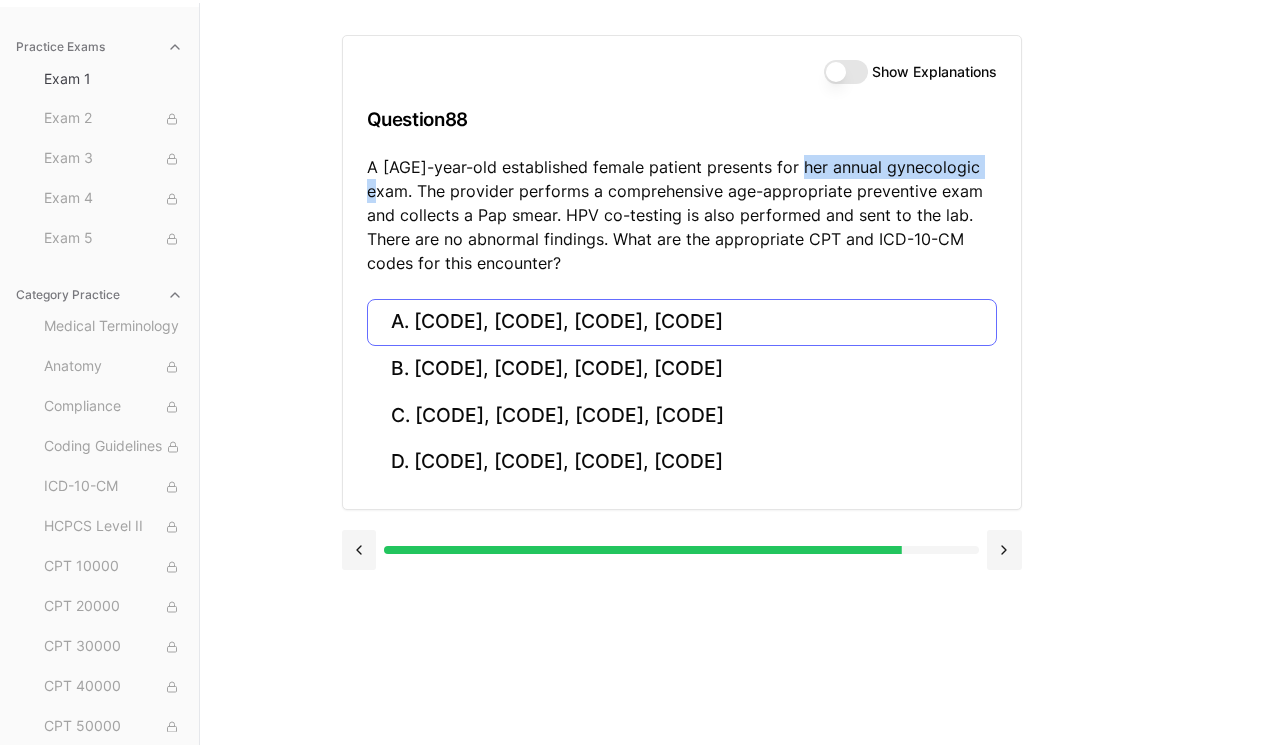 click on "A. 99396, Q0091, Z01.419, Z11.51" at bounding box center [682, 322] 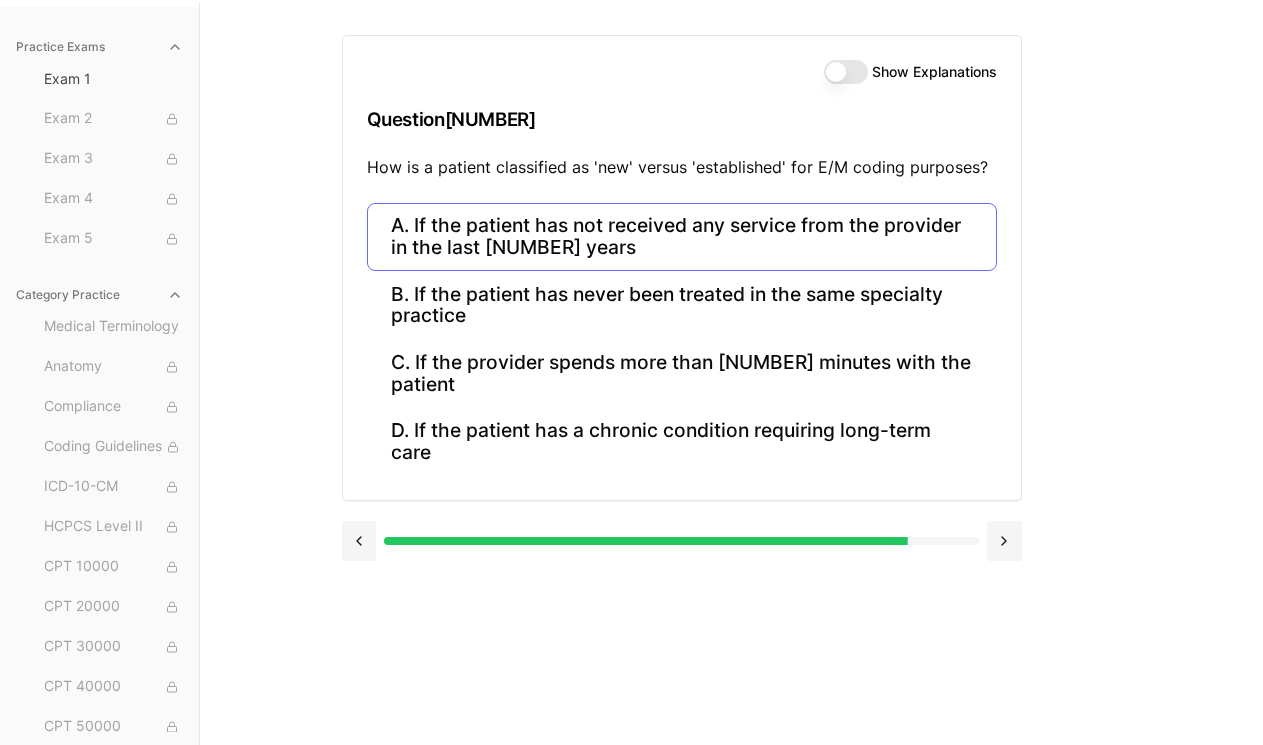 click on "A. If the patient has not received any service from the provider in the last 3 years" at bounding box center (682, 237) 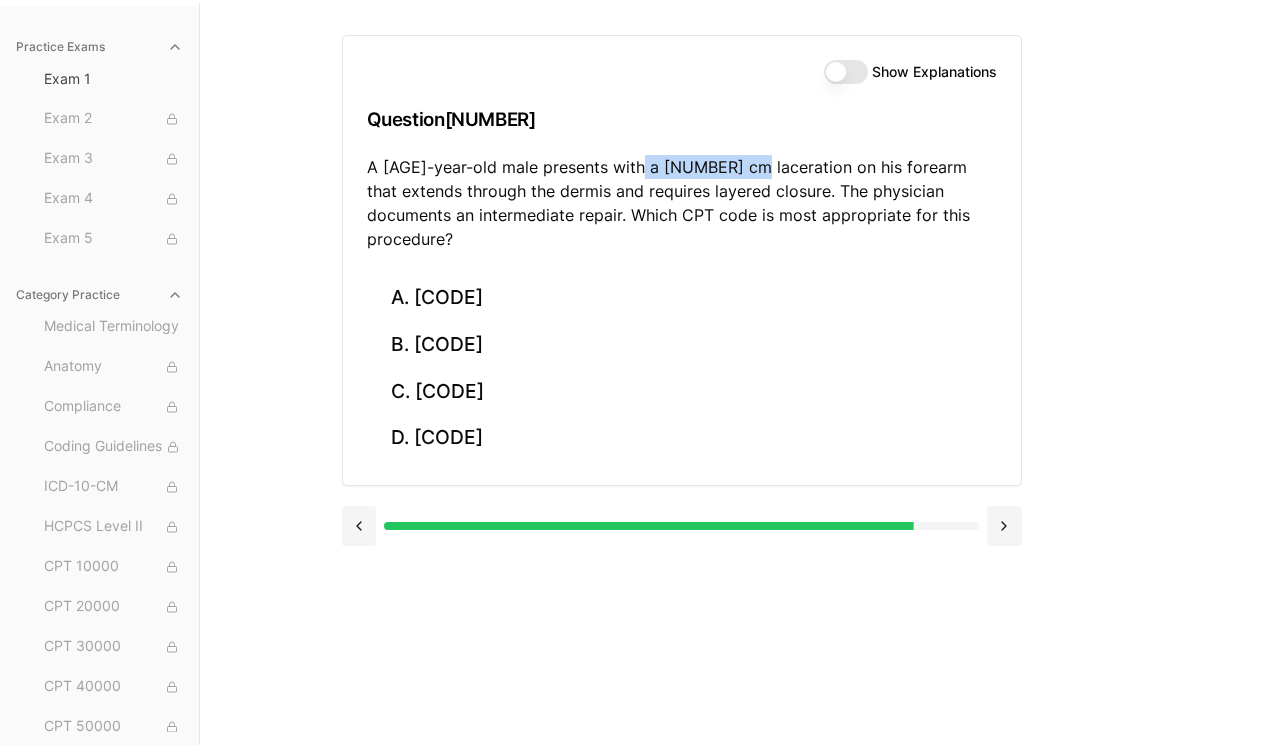 drag, startPoint x: 636, startPoint y: 165, endPoint x: 744, endPoint y: 173, distance: 108.29589 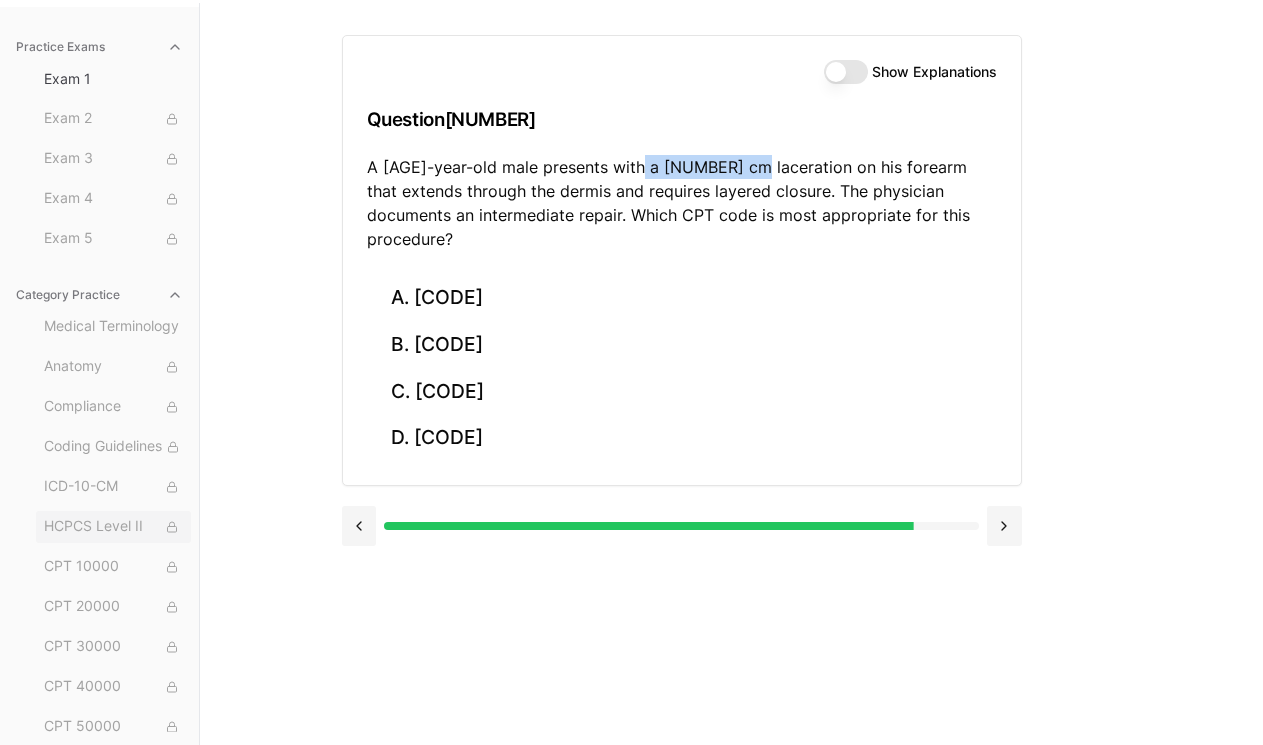 scroll, scrollTop: 184, scrollLeft: 0, axis: vertical 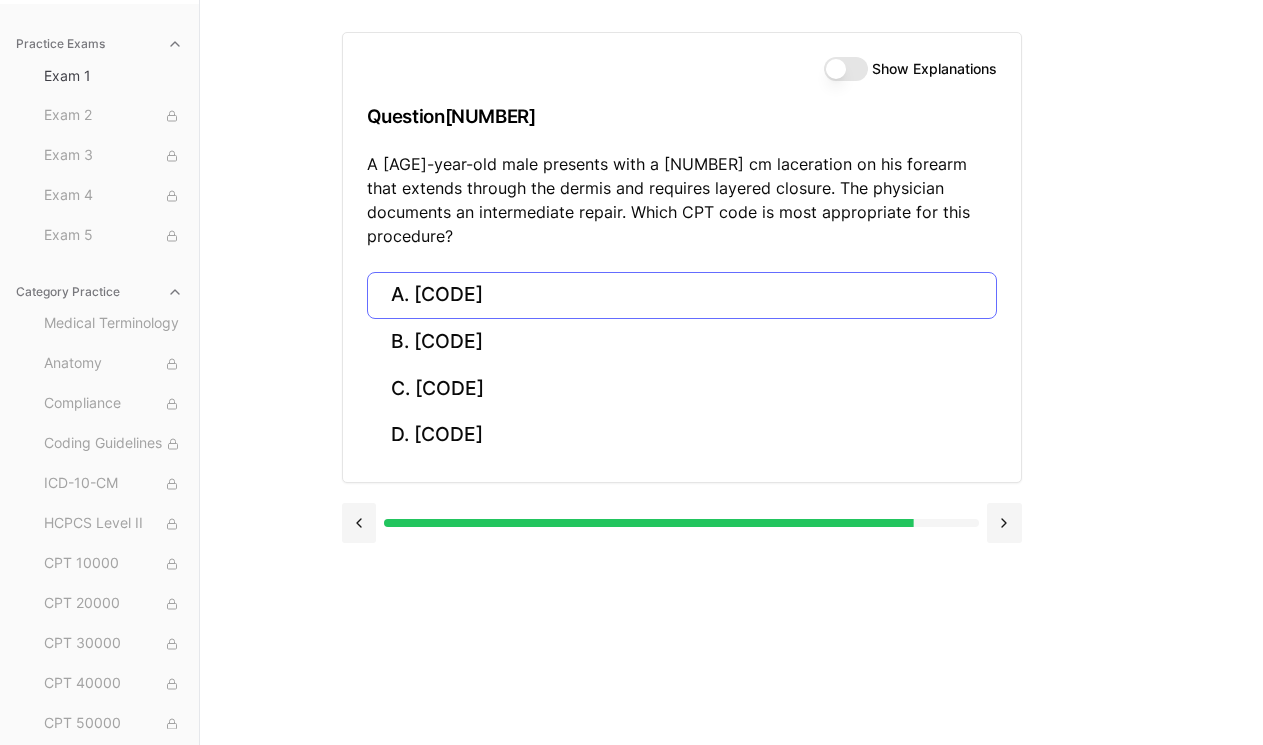 click on "A. 12032" at bounding box center [682, 295] 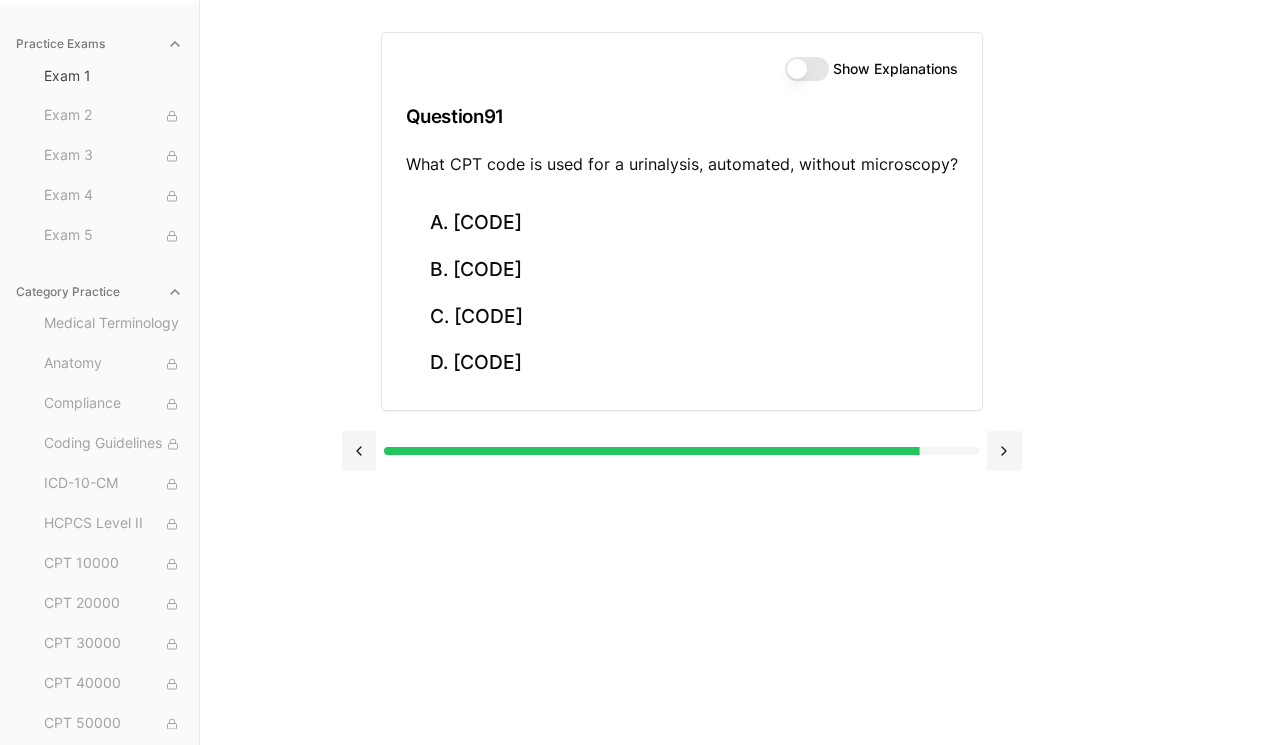 click on "Show Explanations Question  91 What CPT code is used for a urinalysis, automated, without microscopy? A. 81001 B. 81000 C. 81003 D. 81002" at bounding box center (732, 372) 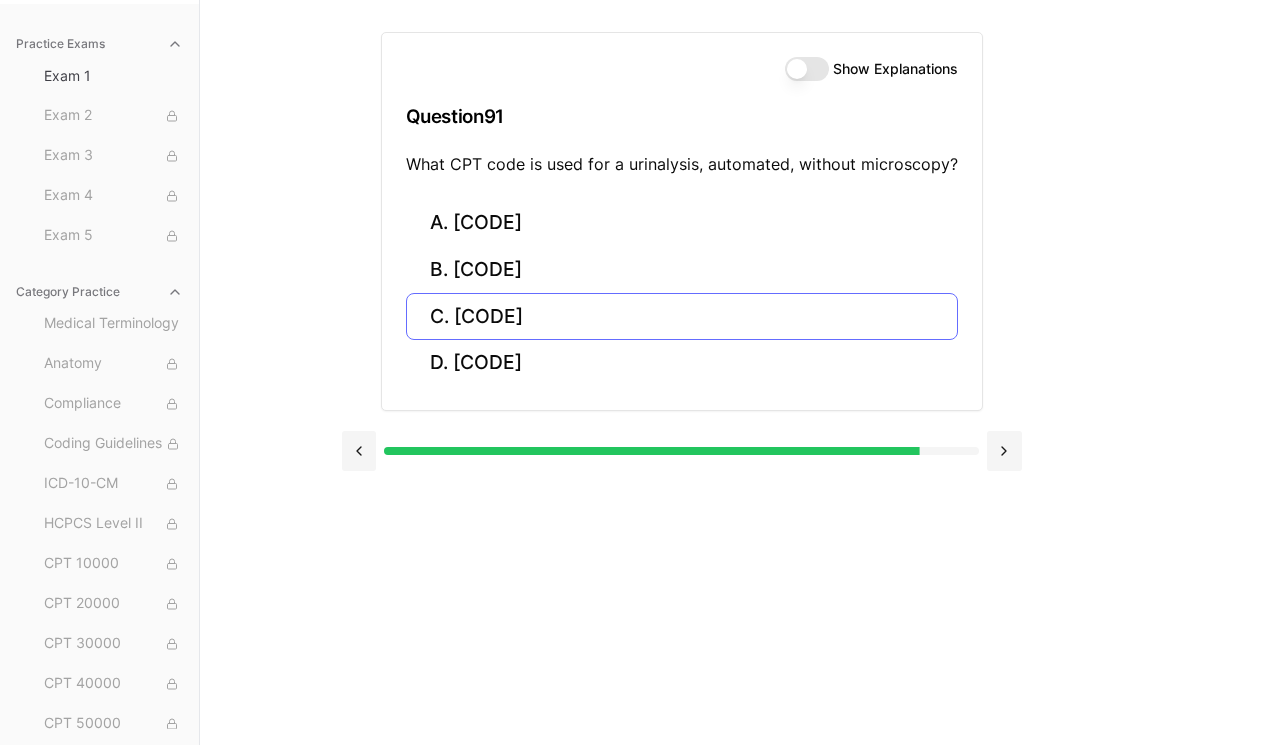 click on "C. 81003" at bounding box center [682, 316] 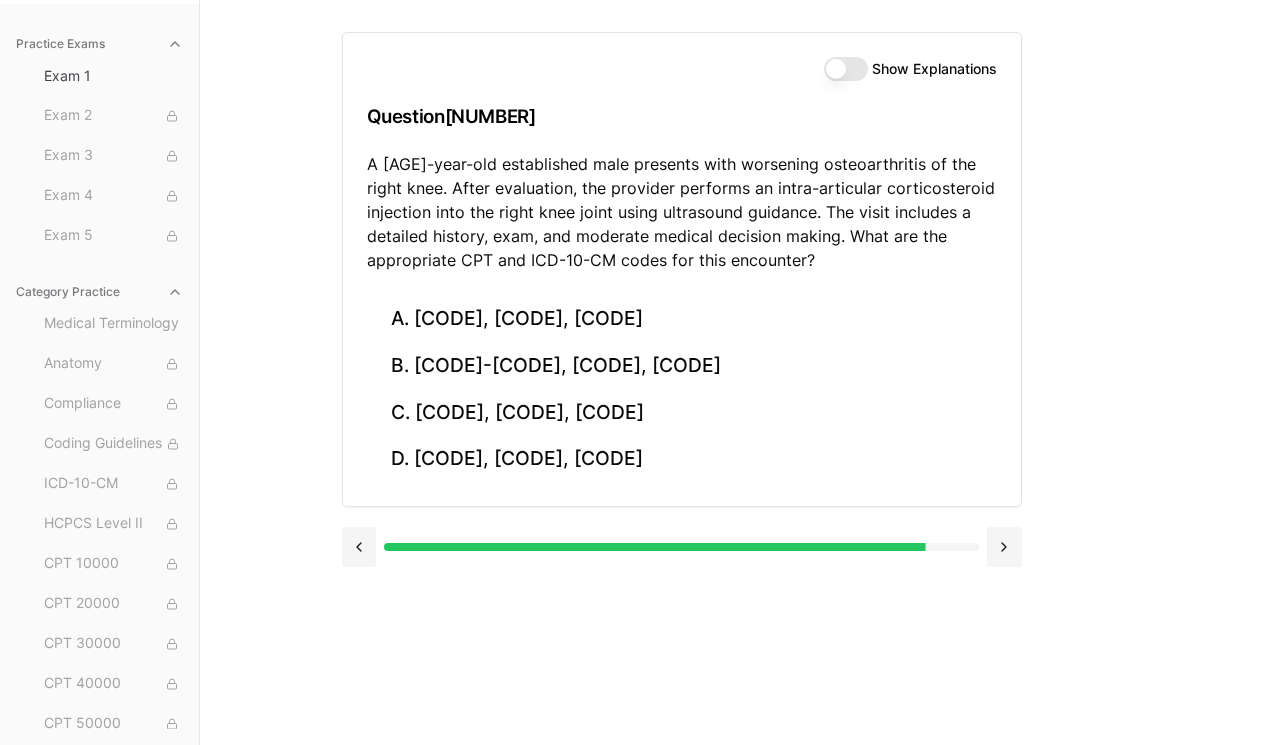 click on "Show Explanations Question  92 A 62-year-old established male presents with worsening osteoarthritis of the right knee. After evaluation, the provider performs an intra-articular corticosteroid injection into the right knee joint using ultrasound guidance. The visit includes a detailed history, exam, and moderate medical decision making. What are the appropriate CPT and ICD-10-CM codes for this encounter? A. 99214, 20610, M17.11 B. 99214-25, 20610, M17.11 C. 99213, 20610, M17.9 D. 20610, 99214, M17.0" at bounding box center [732, 372] 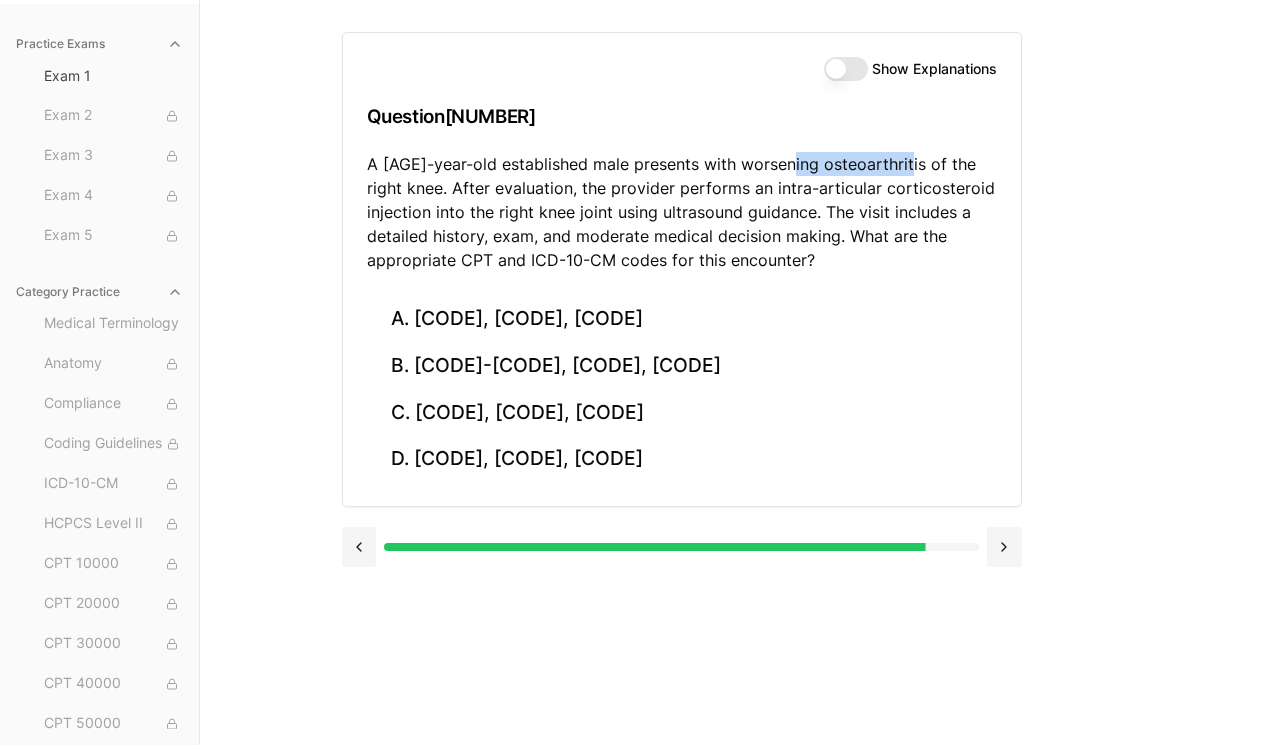 drag, startPoint x: 795, startPoint y: 161, endPoint x: 900, endPoint y: 163, distance: 105.01904 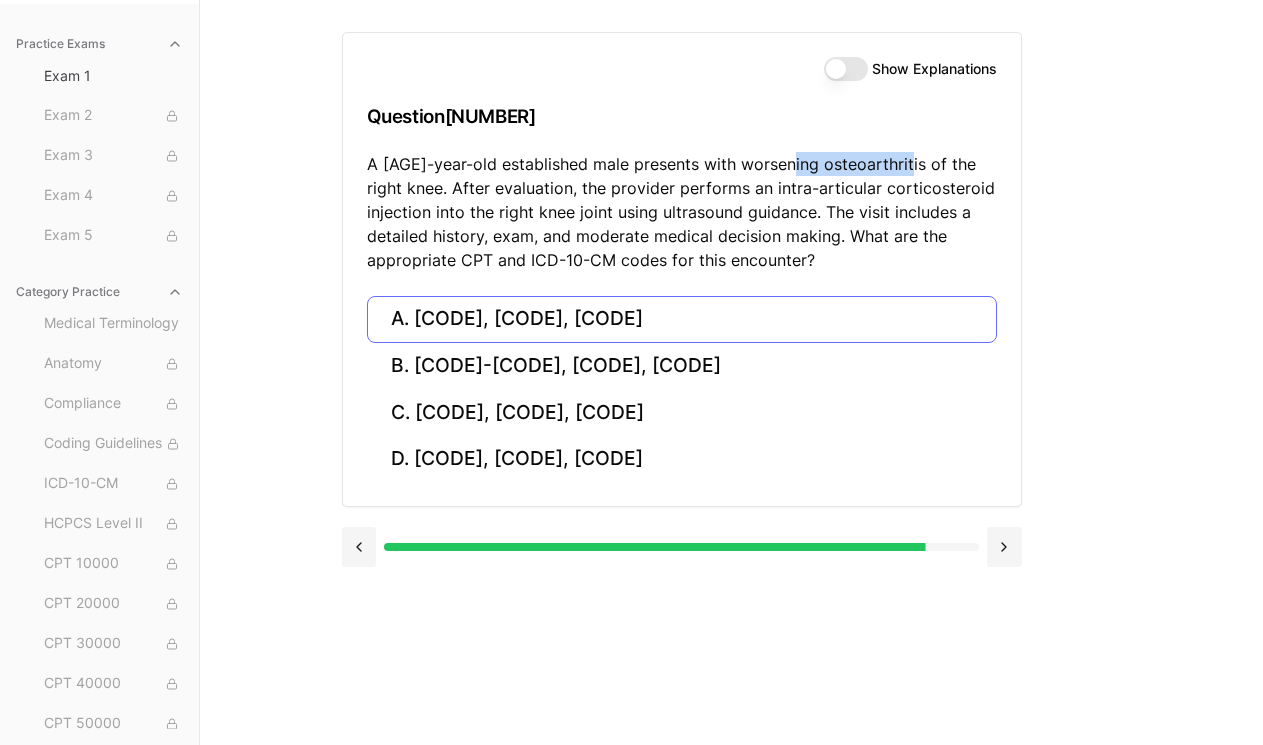 click on "A. 99214, 20610, M17.11" at bounding box center (682, 319) 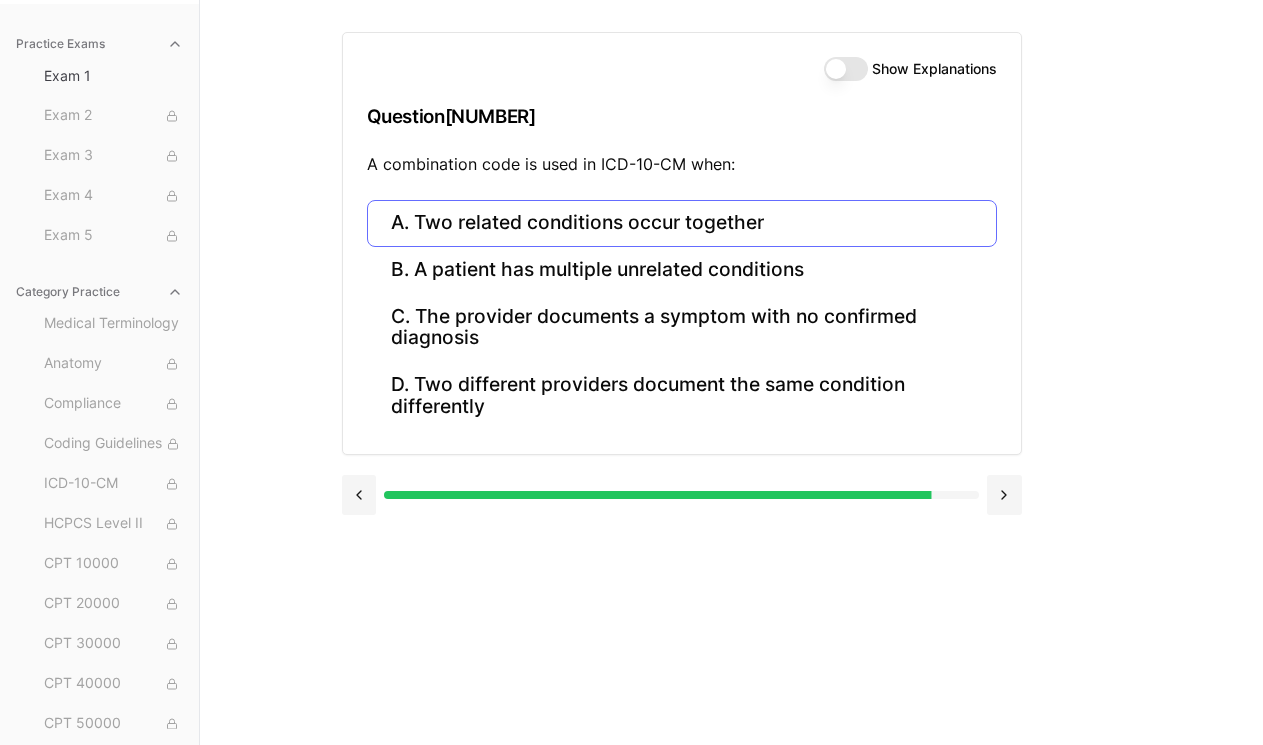 click on "A. Two related conditions occur together" at bounding box center (682, 223) 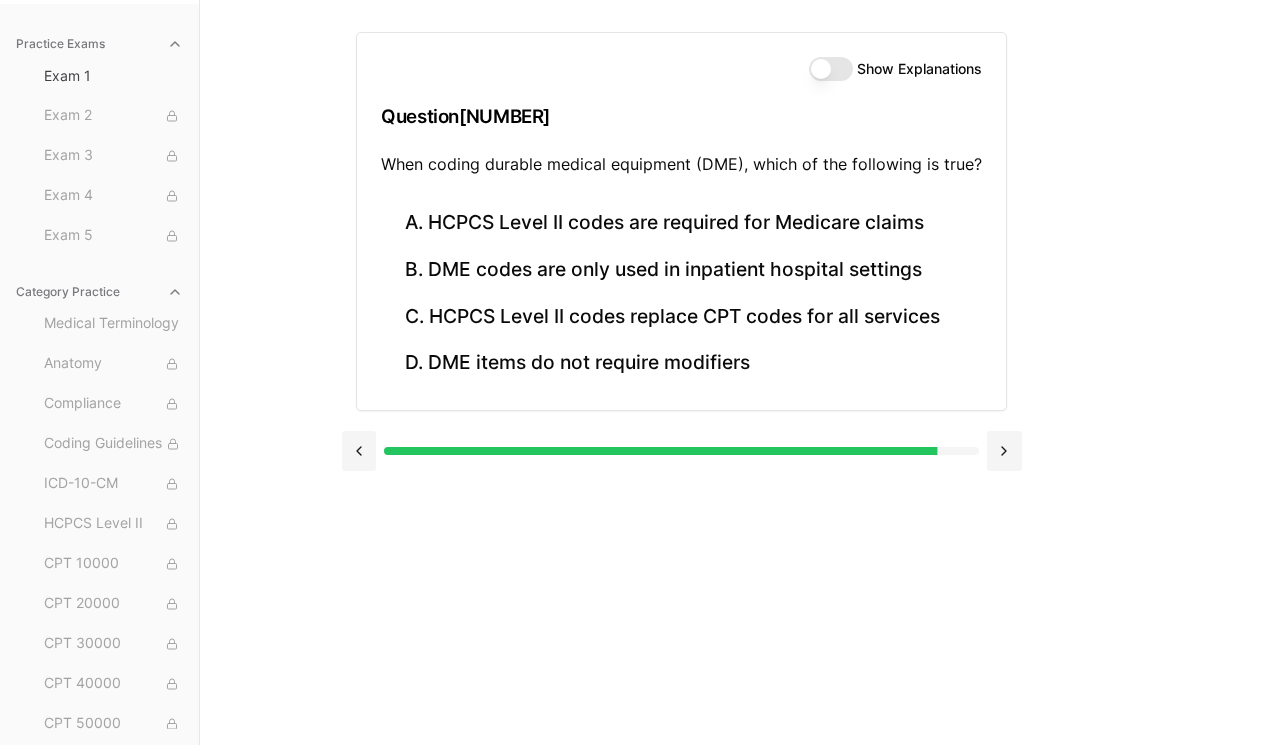 click on "Practice Exams Exam 1   Exam 2   Exam 3   Exam 4   Exam 5   Category Practice Medical Terminology   Anatomy   Compliance   Coding Guidelines   ICD-10-CM   HCPCS Level II   CPT 10000   CPT 20000   CPT 30000   CPT 40000   CPT 50000   CPT 60000   Radiology   Pathology   Medicine   E/M   Anesthesia   Case Studies   Show Explanations Question  94 When coding durable medical equipment (DME), which of the following is true? A. HCPCS Level II codes are required for Medicare claims B. DME codes are only used in inpatient hospital settings C. HCPCS Level II codes replace CPT codes for all services D. DME items do not require modifiers" at bounding box center [631, 372] 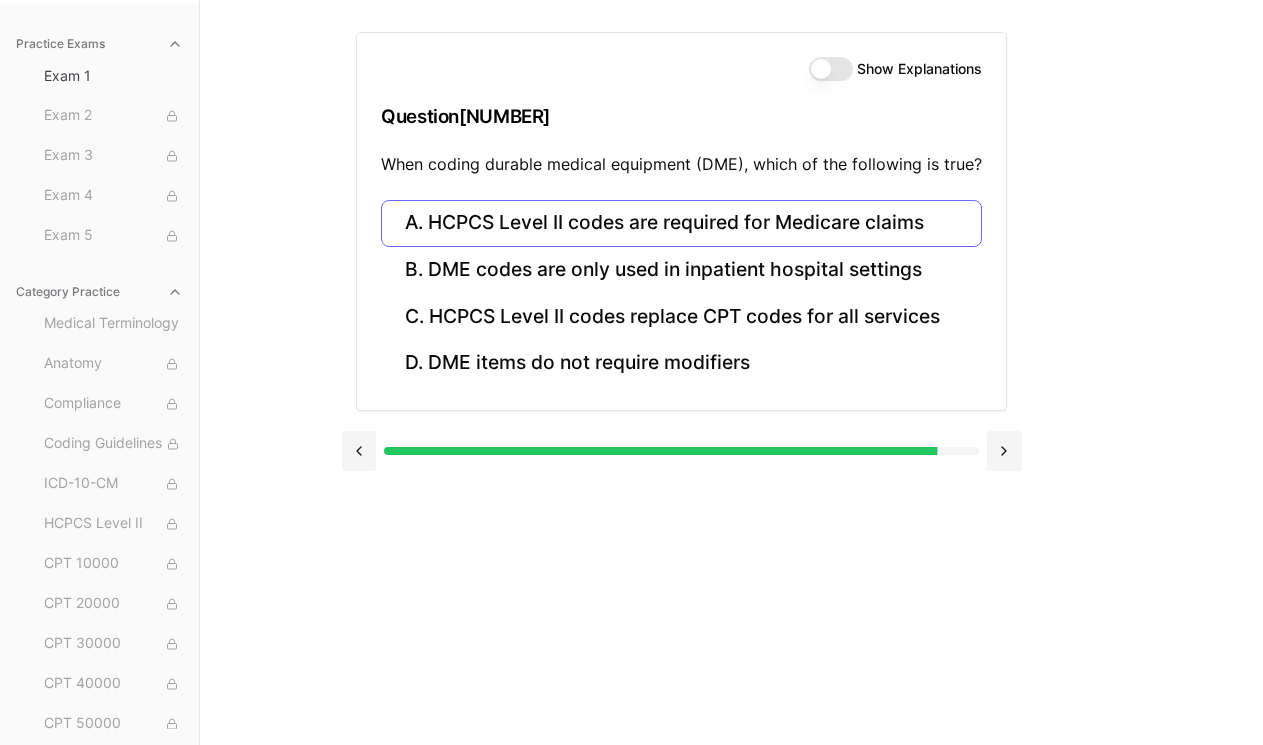 click on "A. HCPCS Level II codes are required for Medicare claims" at bounding box center [681, 223] 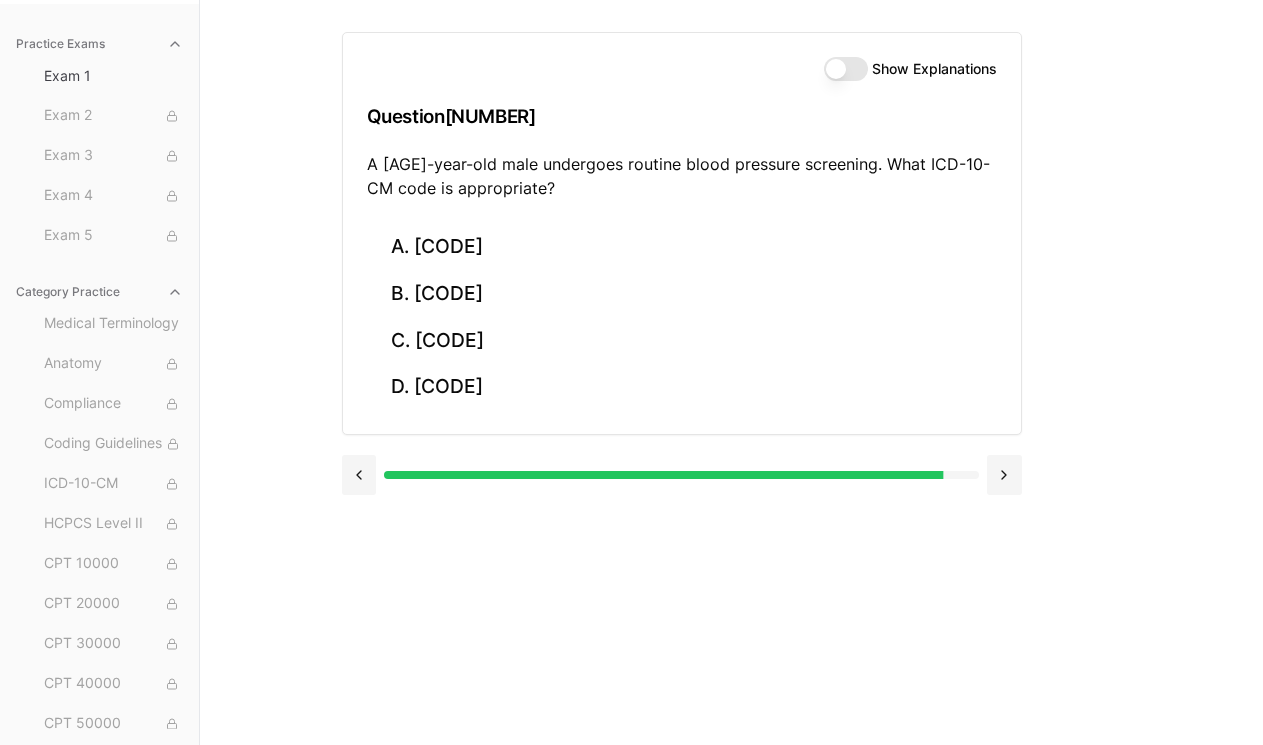 click on "Show Explanations Question  95 A 52-year-old male undergoes routine blood pressure screening. What ICD-10-CM code is appropriate? A. I10 B. Z13.6 C. Z01.818 D. R03.0" at bounding box center (732, 372) 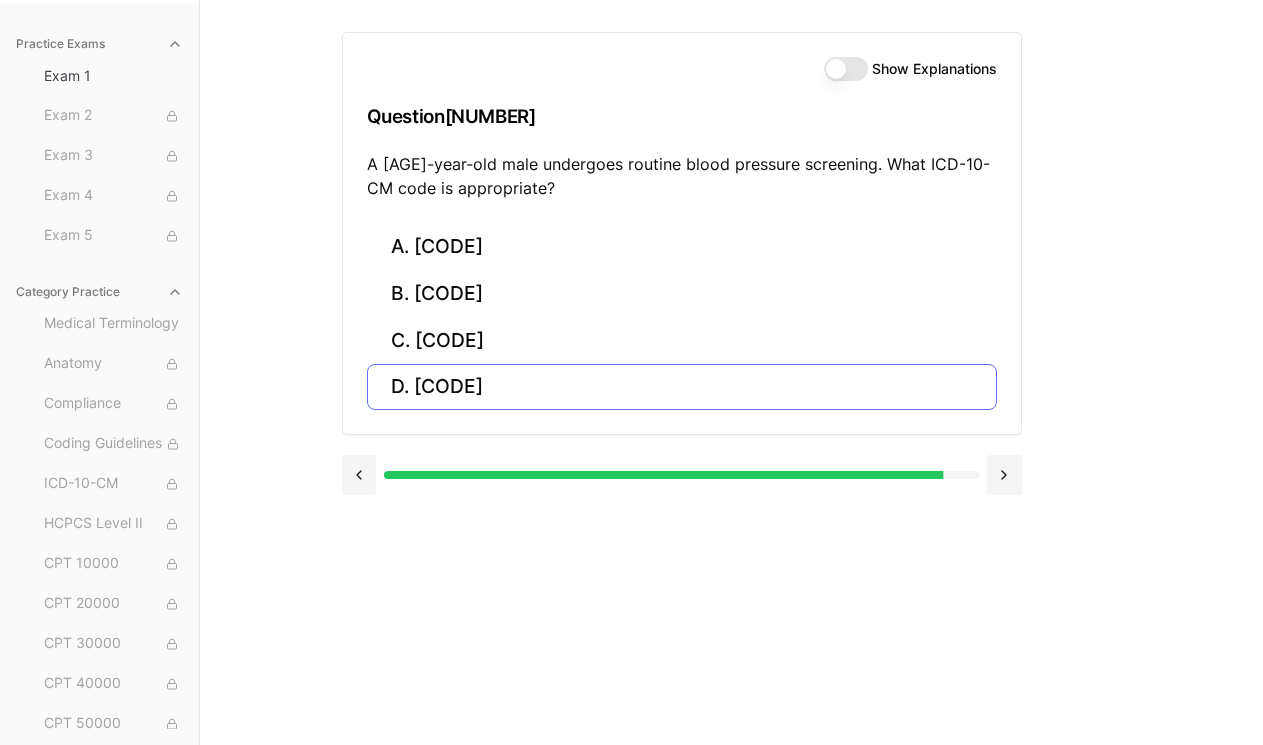 click on "D. R03.0" at bounding box center (682, 387) 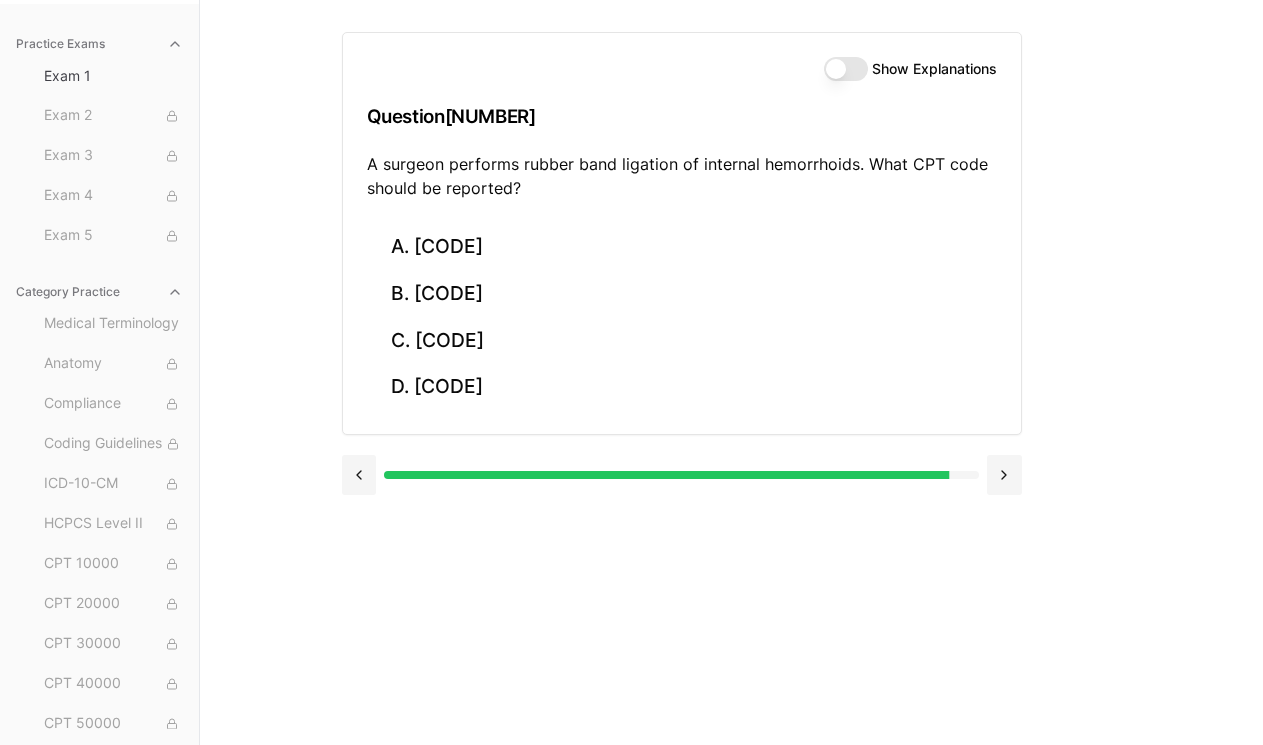 click on "Practice Exams Exam 1   Exam 2   Exam 3   Exam 4   Exam 5   Category Practice Medical Terminology   Anatomy   Compliance   Coding Guidelines   ICD-10-CM   HCPCS Level II   CPT 10000   CPT 20000   CPT 30000   CPT 40000   CPT 50000   CPT 60000   Radiology   Pathology   Medicine   E/M   Anesthesia   Case Studies   Show Explanations Question  96 A surgeon performs rubber band ligation of internal hemorrhoids. What CPT code should be reported? A. 46221 B. 46255 C. 46945 D. 46930" at bounding box center [631, 372] 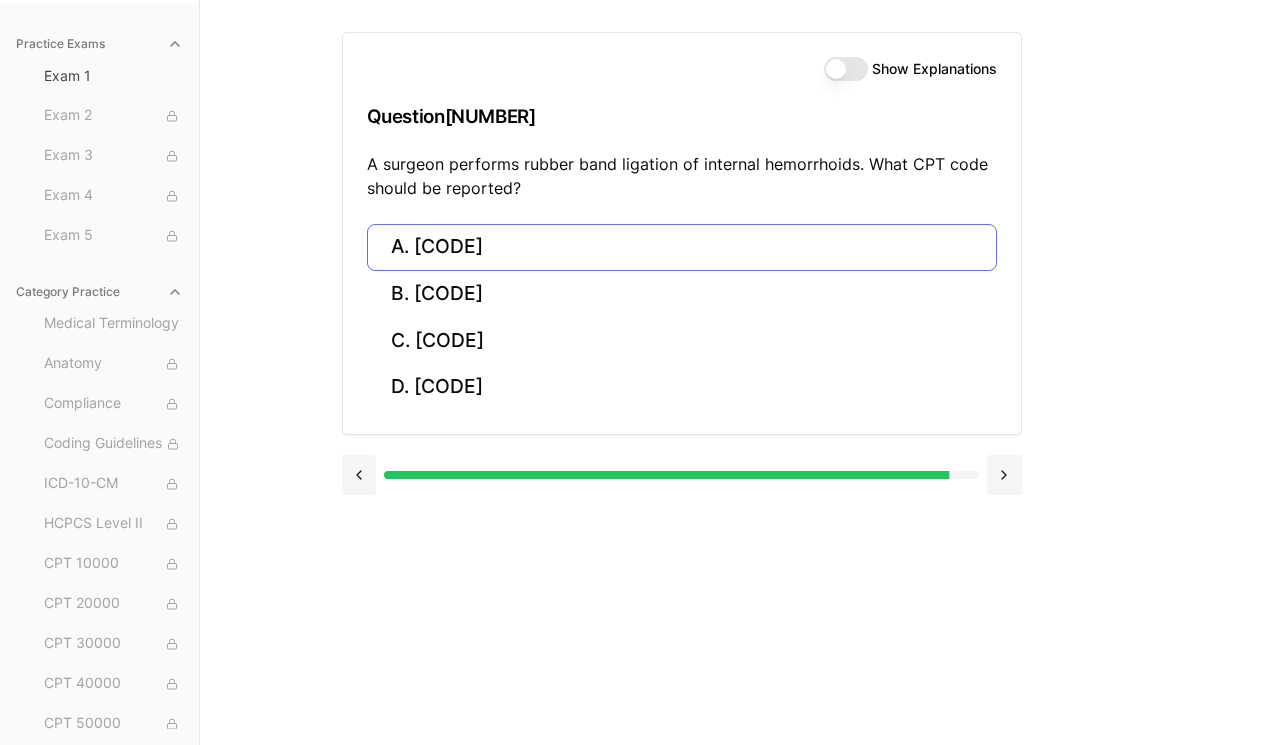click on "A. 46221" at bounding box center [682, 247] 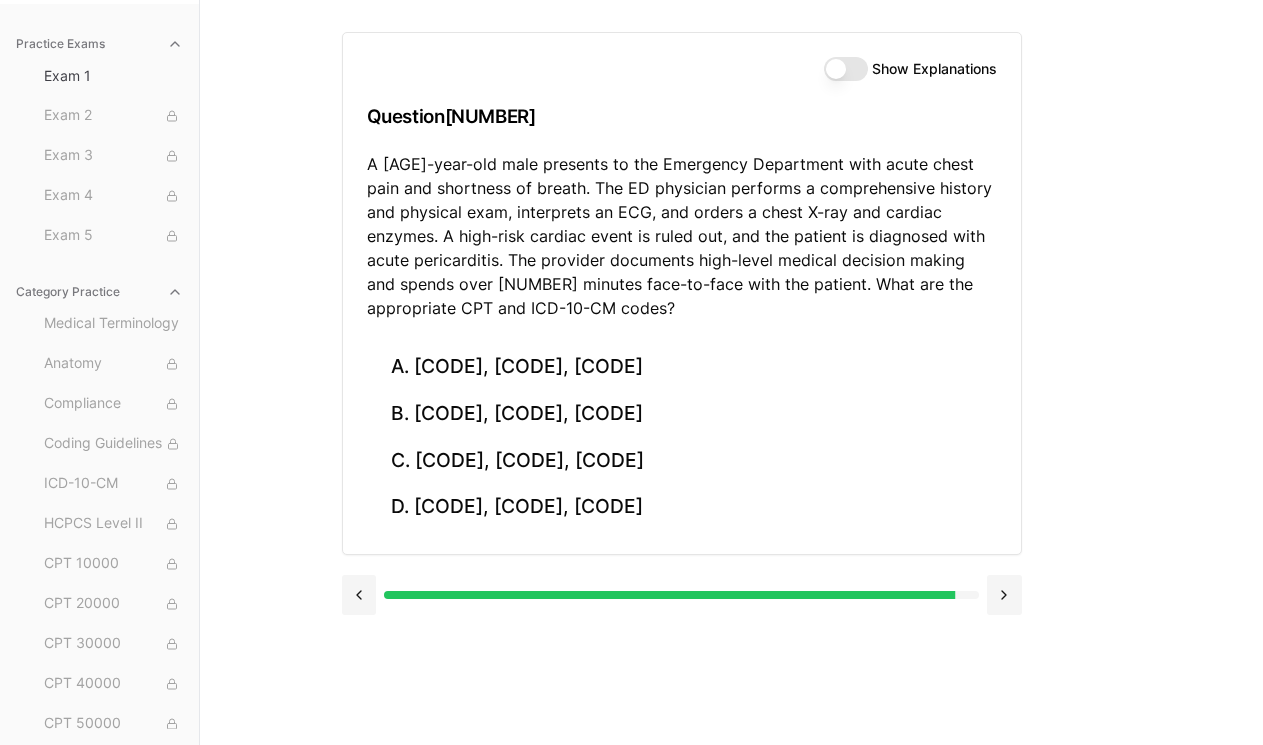 click on "Practice Exams Exam 1   Exam 2   Exam 3   Exam 4   Exam 5   Category Practice Medical Terminology   Anatomy   Compliance   Coding Guidelines   ICD-10-CM   HCPCS Level II   CPT 10000   CPT 20000   CPT 30000   CPT 40000   CPT 50000   CPT 60000   Radiology   Pathology   Medicine   E/M   Anesthesia   Case Studies   Show Explanations Question  97 A 68-year-old male presents to the Emergency Department with acute chest pain and shortness of breath. The ED physician performs a comprehensive history and physical exam, interprets an ECG, and orders a chest X-ray and cardiac enzymes. A high-risk cardiac event is ruled out, and the patient is diagnosed with acute pericarditis. The provider documents high-level medical decision making and spends over 60 minutes face-to-face with the patient. What are the appropriate CPT and ICD-10-CM codes? A. 99284, 71046, R07.9 B. 99285, 93010, R07.1 C. 99285, 71046, I30.0 D. 99291, 93000, I20.9" at bounding box center (631, 372) 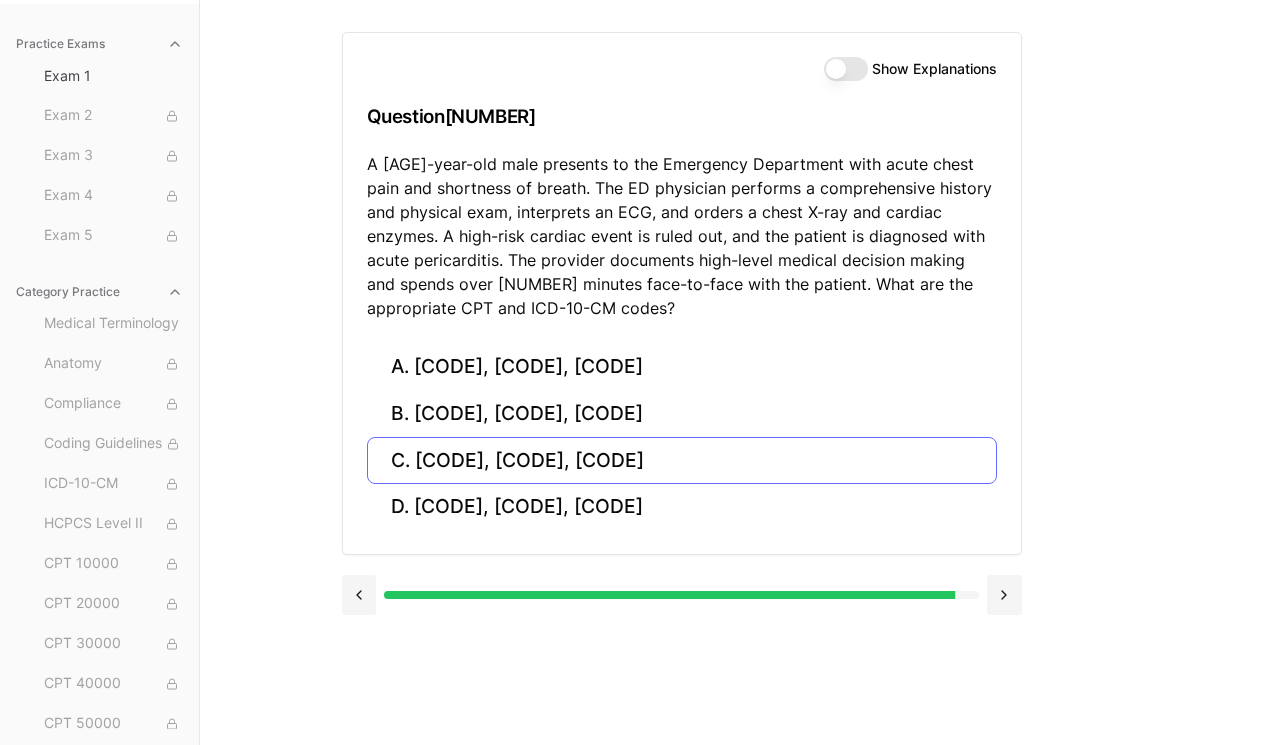 click on "C. 99285, 71046, I30.0" at bounding box center [682, 460] 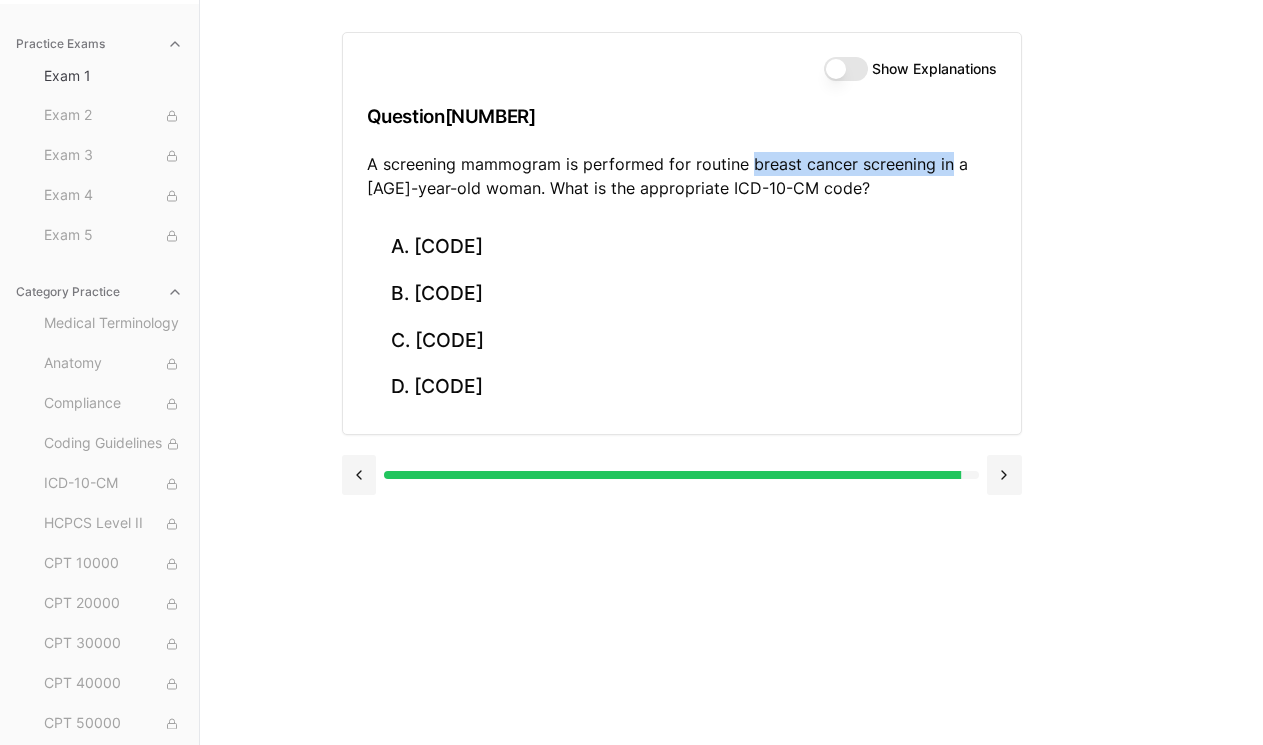 drag, startPoint x: 746, startPoint y: 163, endPoint x: 948, endPoint y: 156, distance: 202.12125 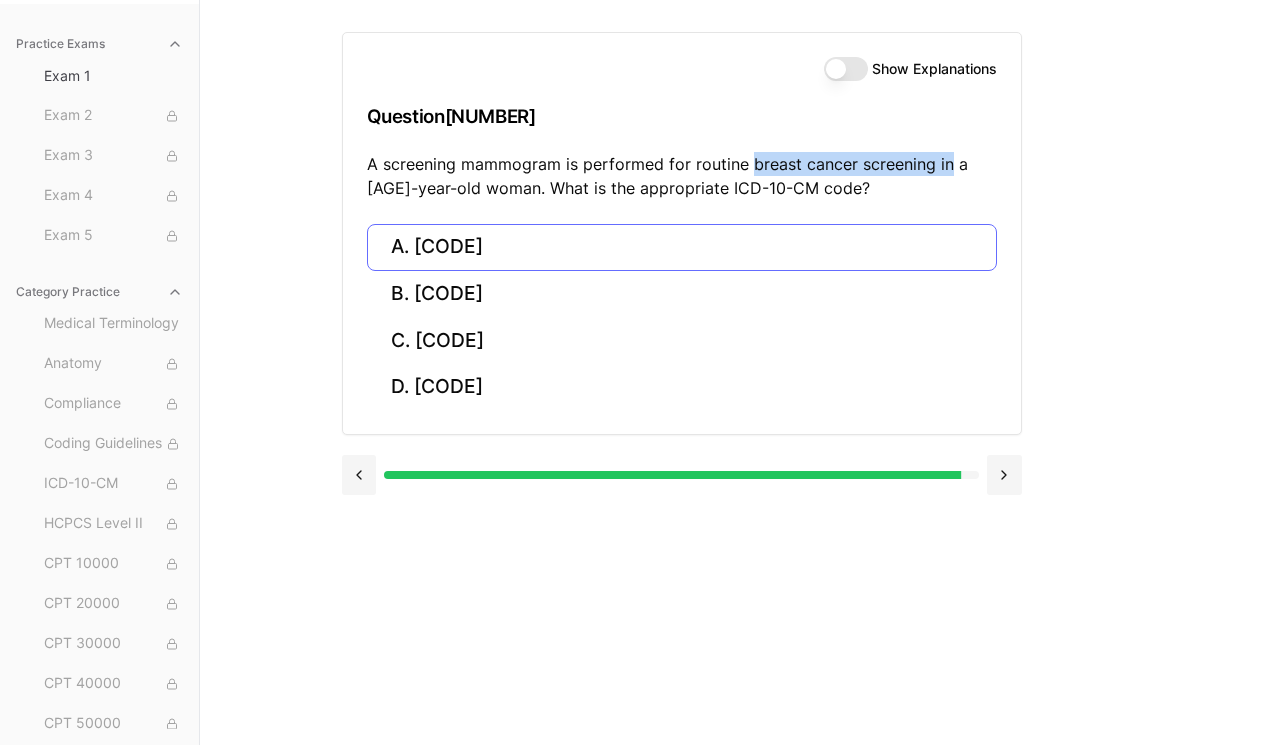 click on "A. Z12.31" at bounding box center [682, 247] 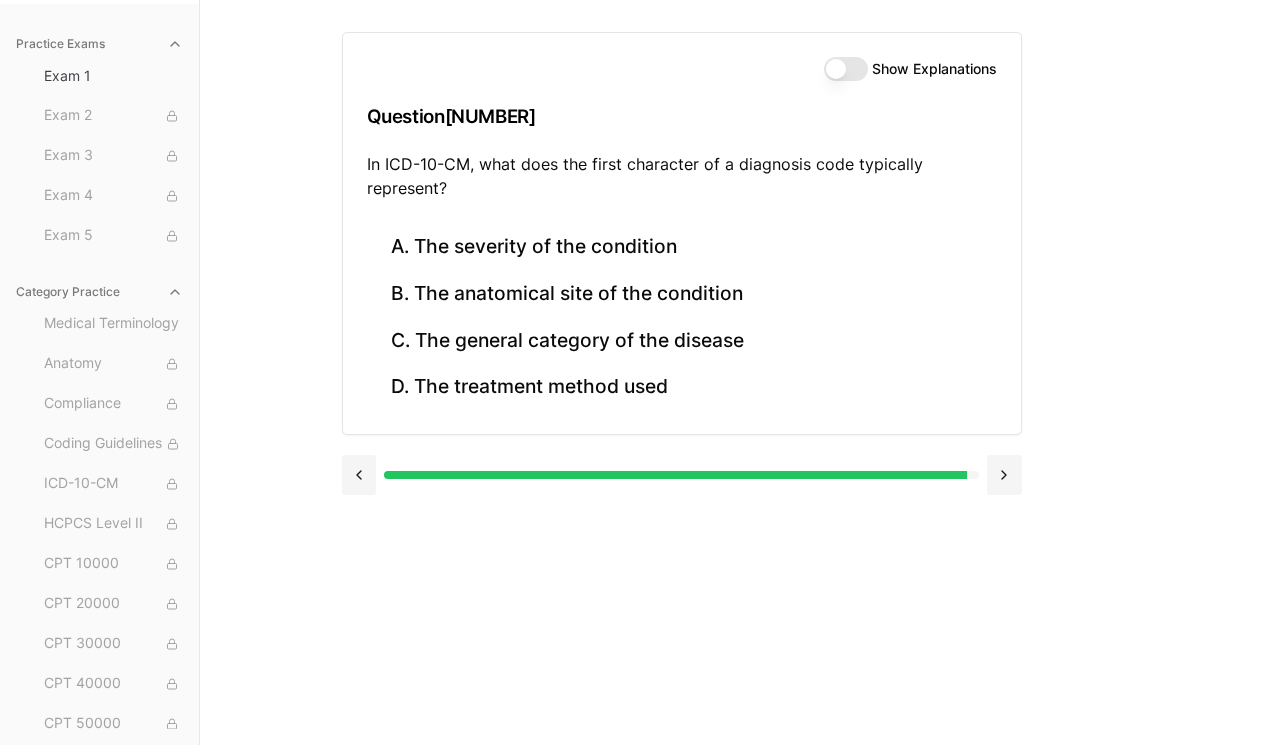 click on "Show Explanations Question  99 In ICD-10-CM, what does the first character of a diagnosis code typically represent? A. The severity of the condition B. The anatomical site of the condition C. The general category of the disease D. The treatment method used" at bounding box center [732, 372] 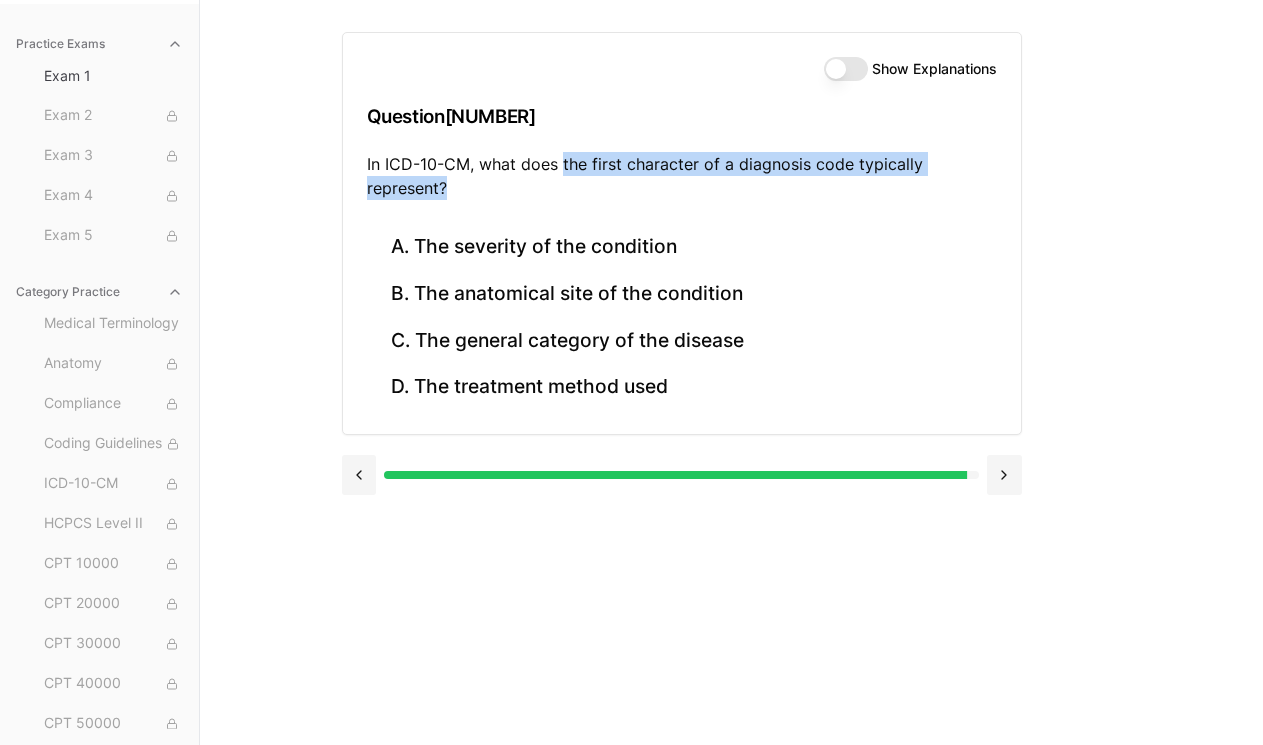 drag, startPoint x: 563, startPoint y: 162, endPoint x: 596, endPoint y: 208, distance: 56.61272 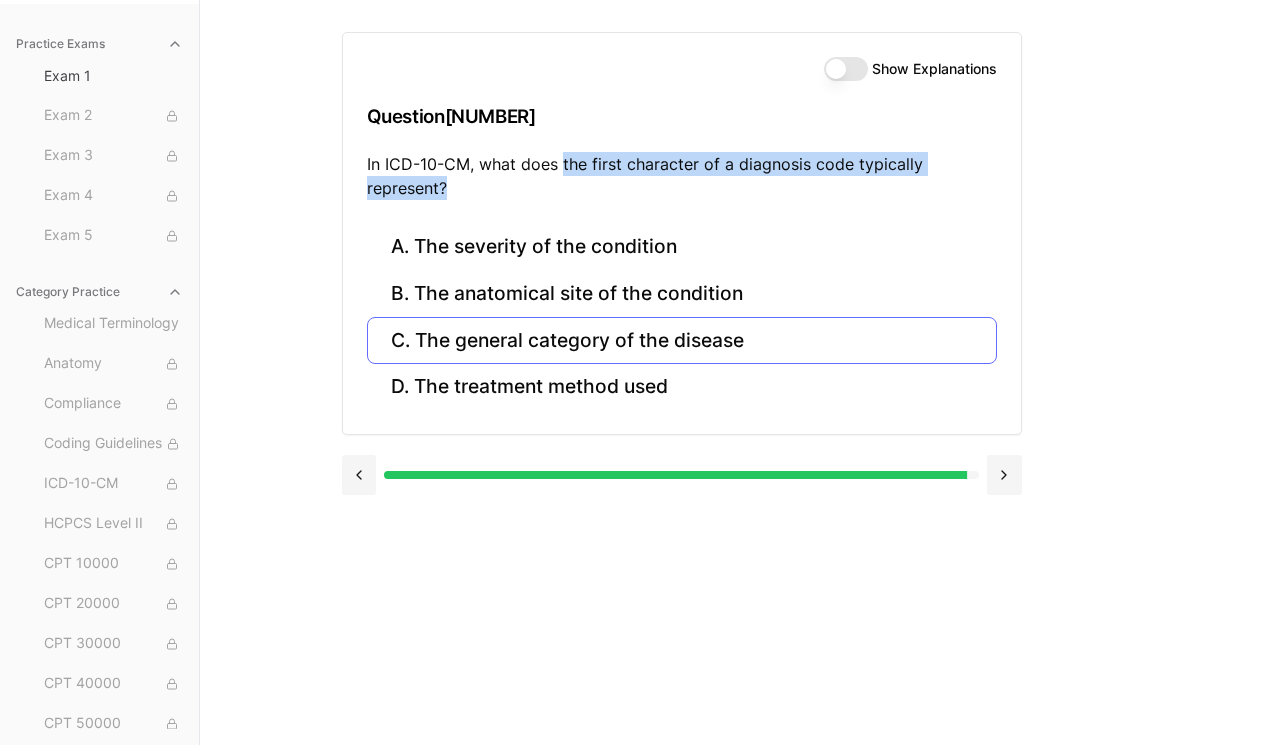 click on "C. The general category of the disease" at bounding box center (682, 340) 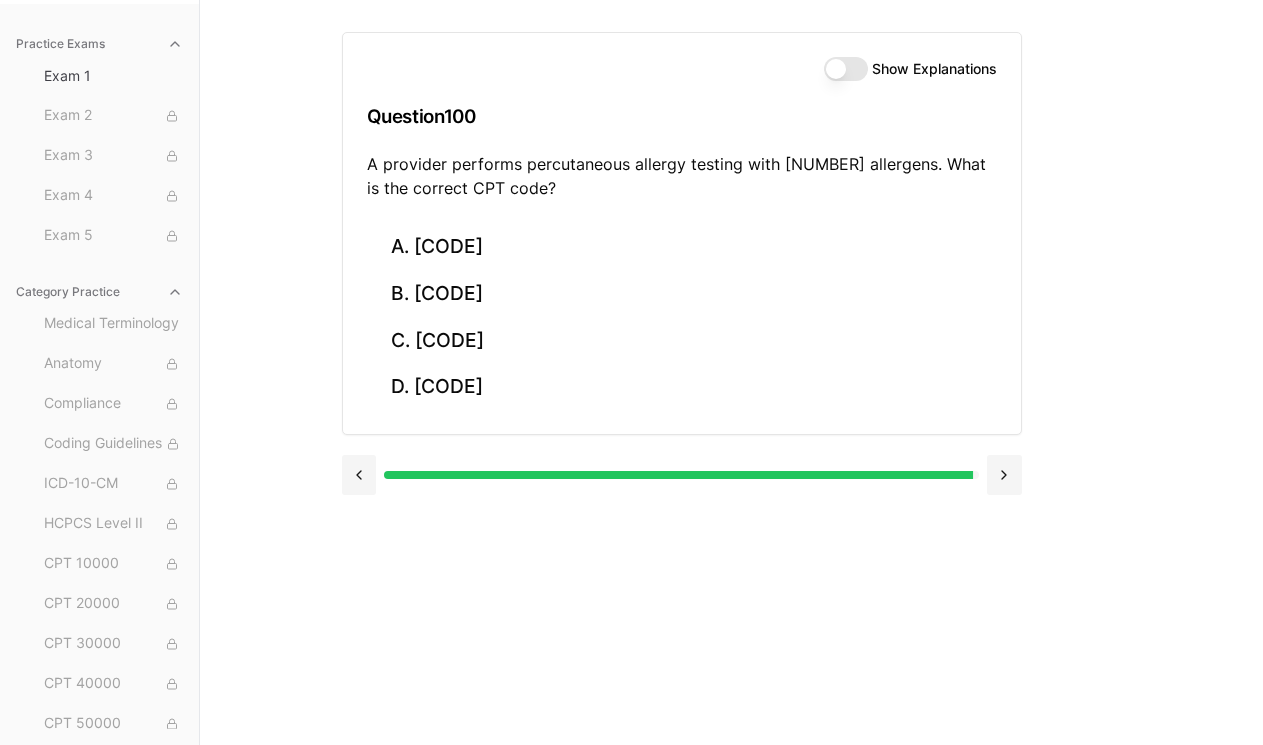 click on "Show Explanations Question  100 A provider performs percutaneous allergy testing with 15 allergens. What is the correct CPT code? A. 95004 B. 95018 C. 95024 D. 95115" at bounding box center (732, 372) 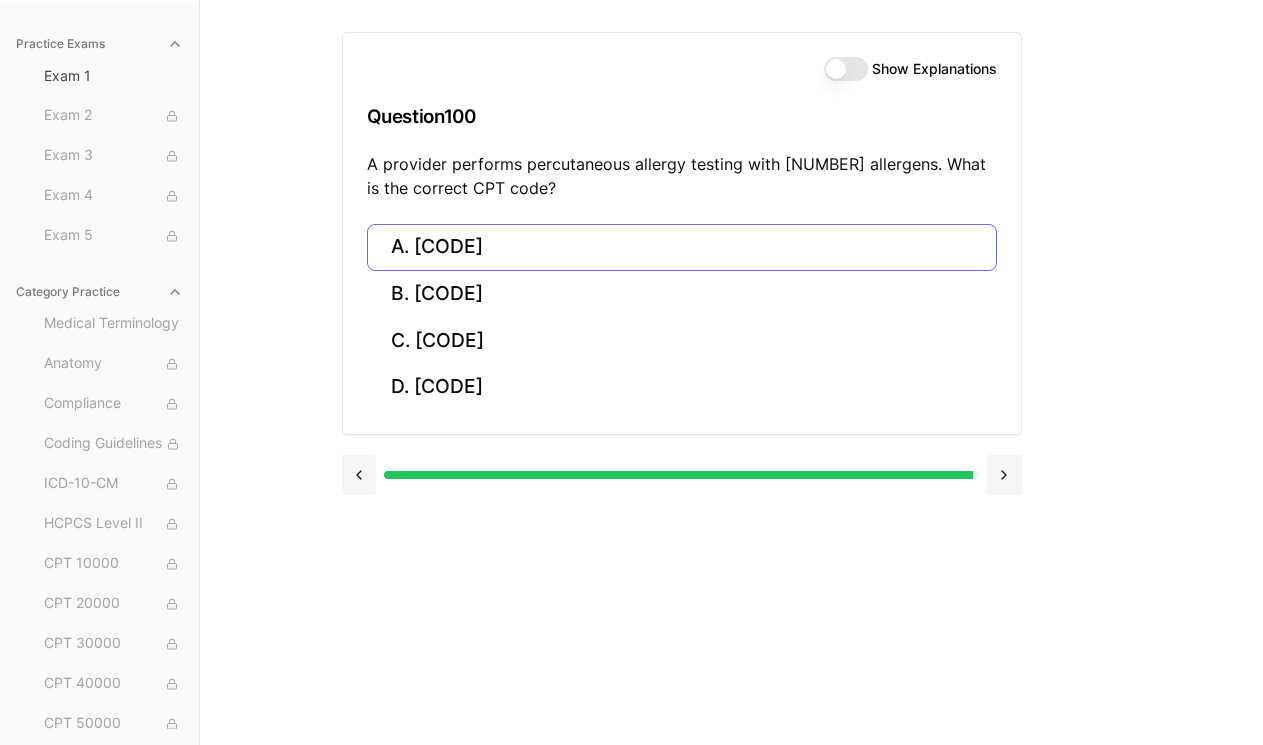 click on "A. 95004" at bounding box center (682, 247) 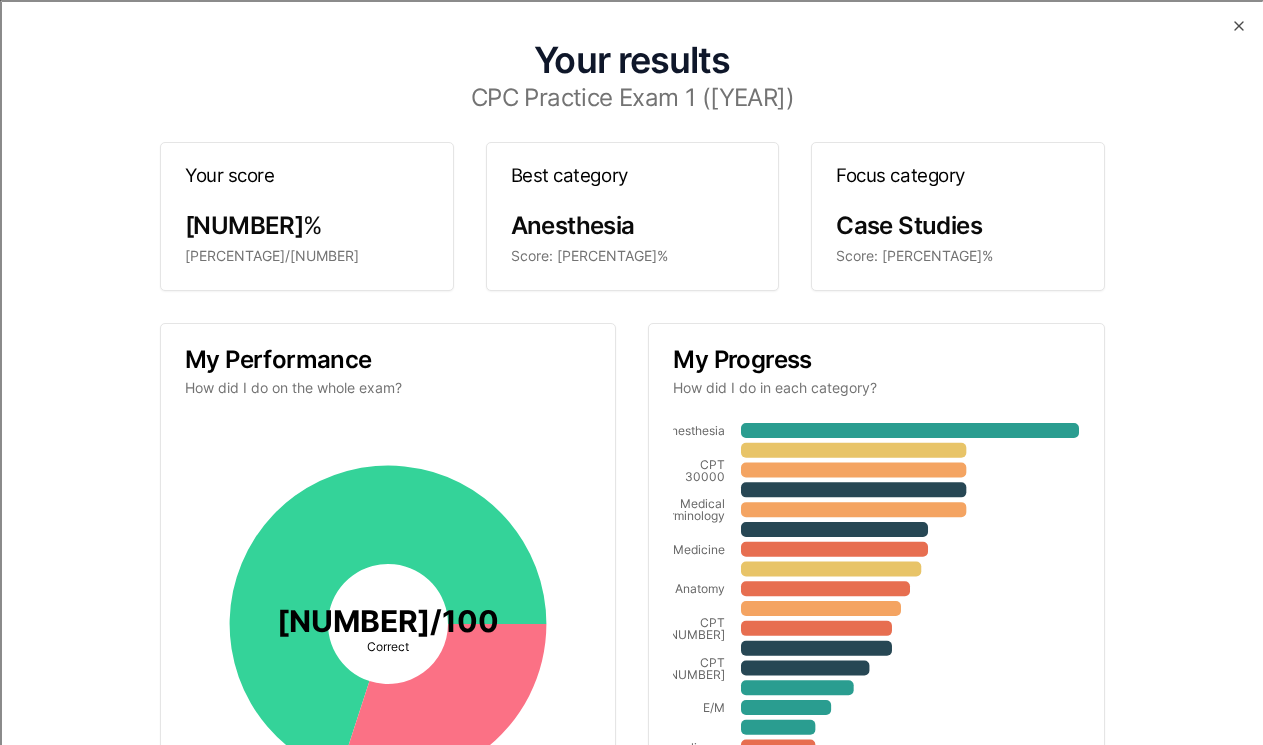 click on "Your results CPC Practice Exam 1 (2025) Your score 70 % 70/100 Best category Anesthesia Score: 150% Focus category Case Studies Score: 30% My Performance How did I do on the whole exam? 70  /  100 Correct You answered  100  /  100  questions. You correctly answered  70  /  100  answered questions. My Progress How did I do in each category? Anesthesia CPT 30000 Medical Terminology Medicine Anatomy CPT 40000 CPT 10000 E/M Compliance Overall 0% 40% 80% 150%" at bounding box center [631, 480] 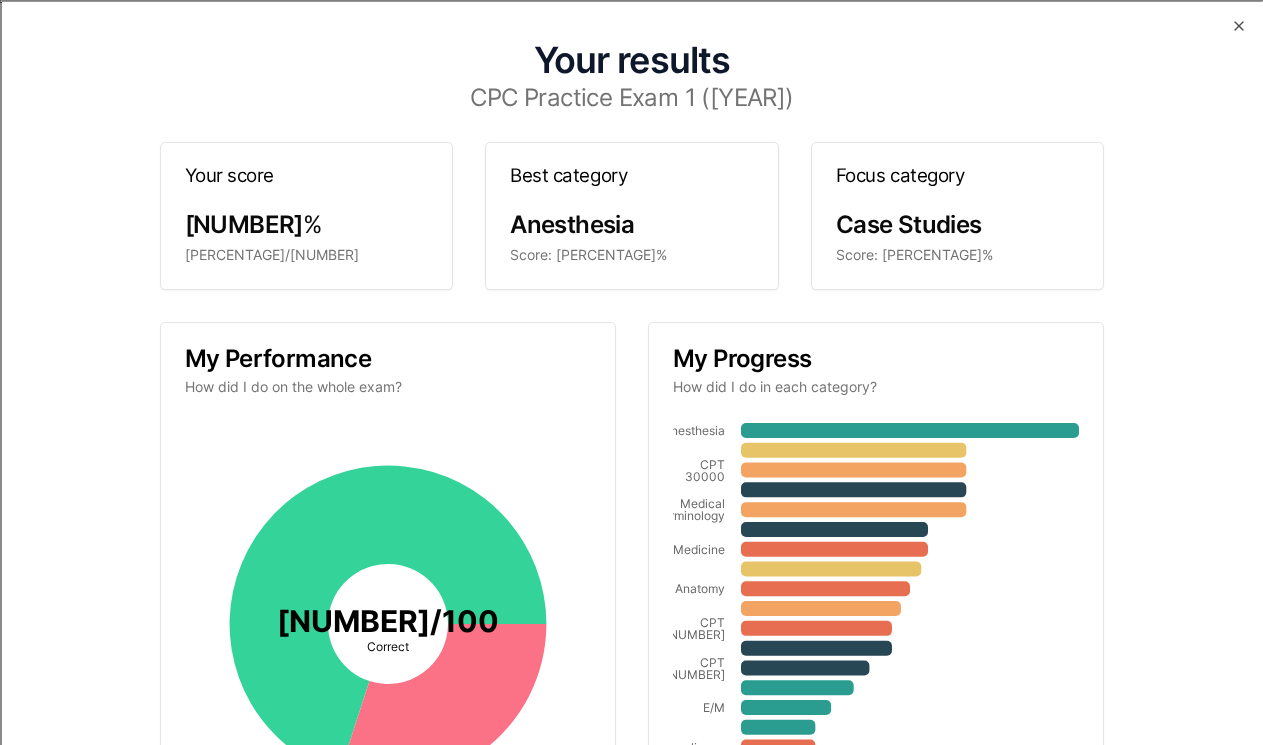 scroll, scrollTop: 0, scrollLeft: 0, axis: both 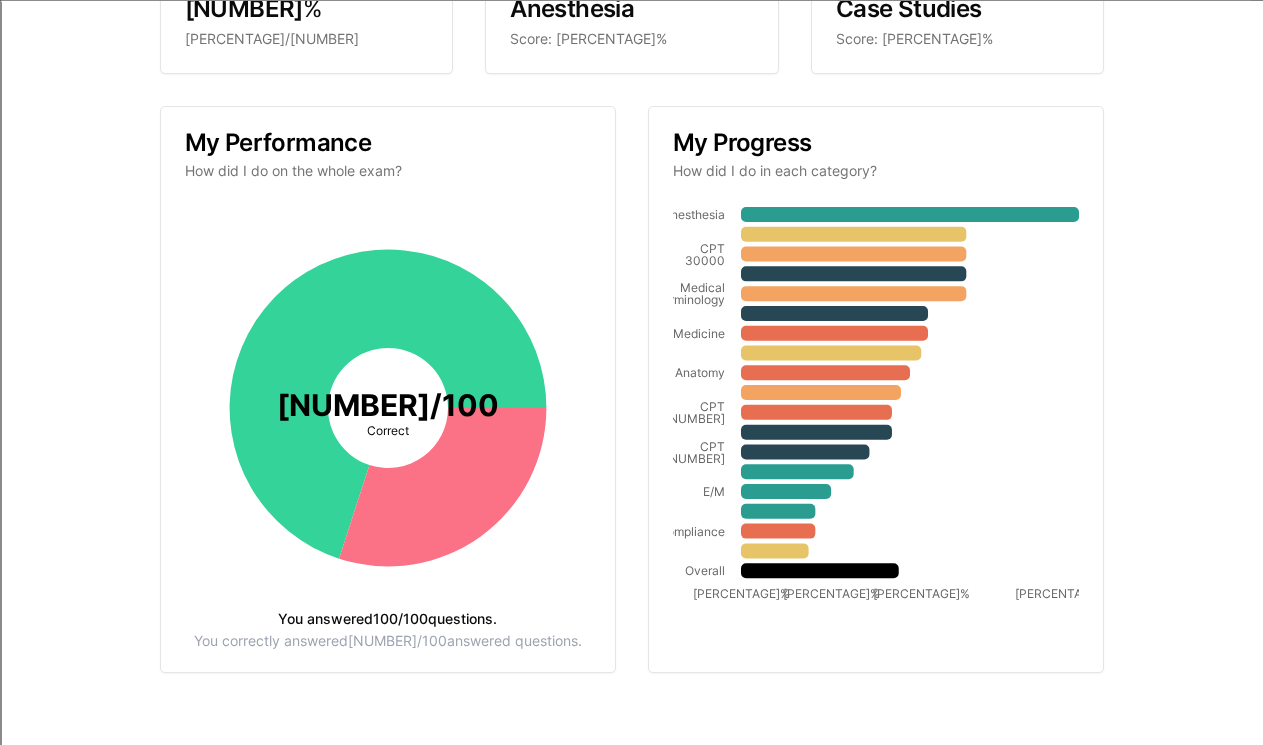 click on "70  /  100" 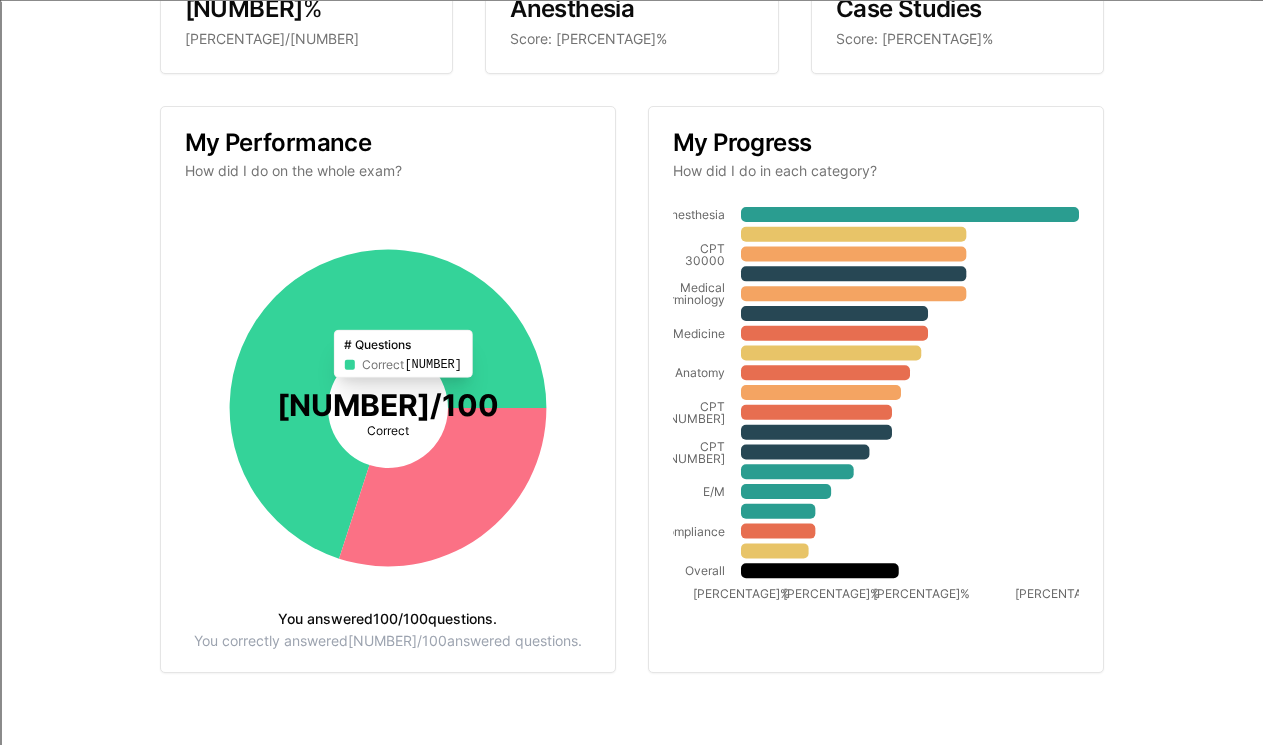 click 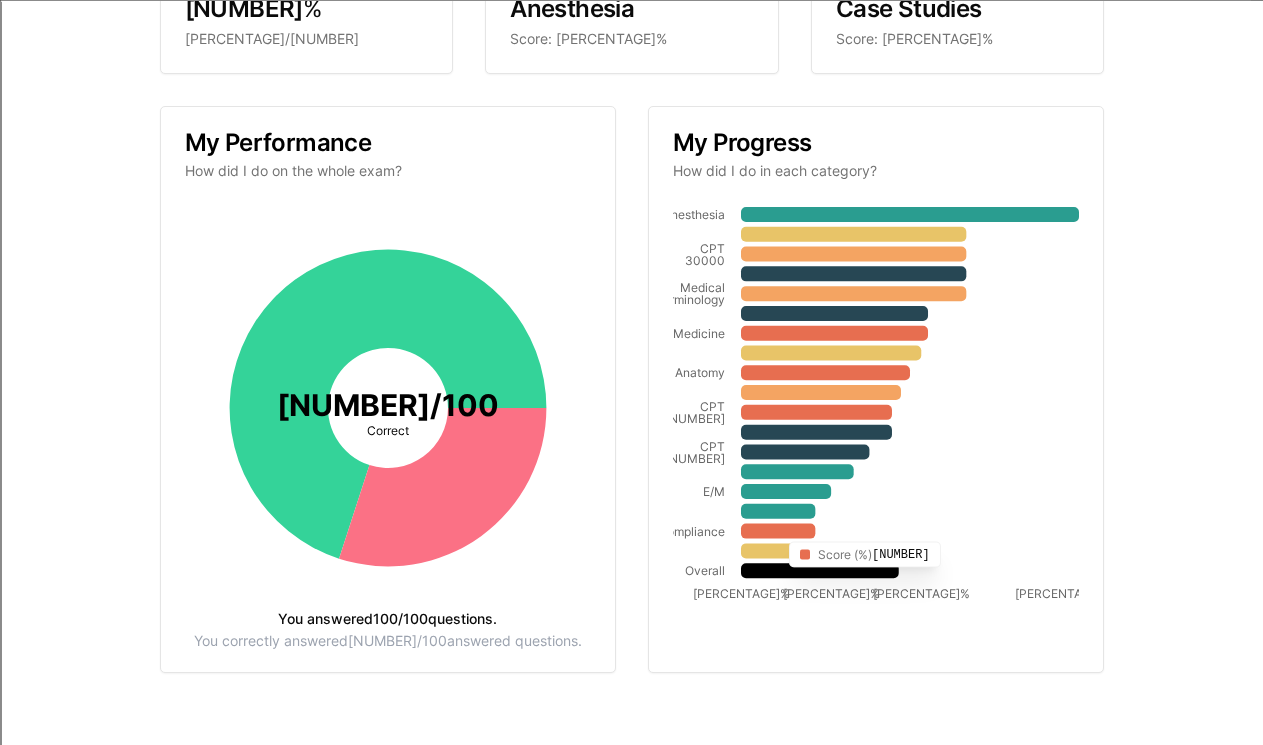click 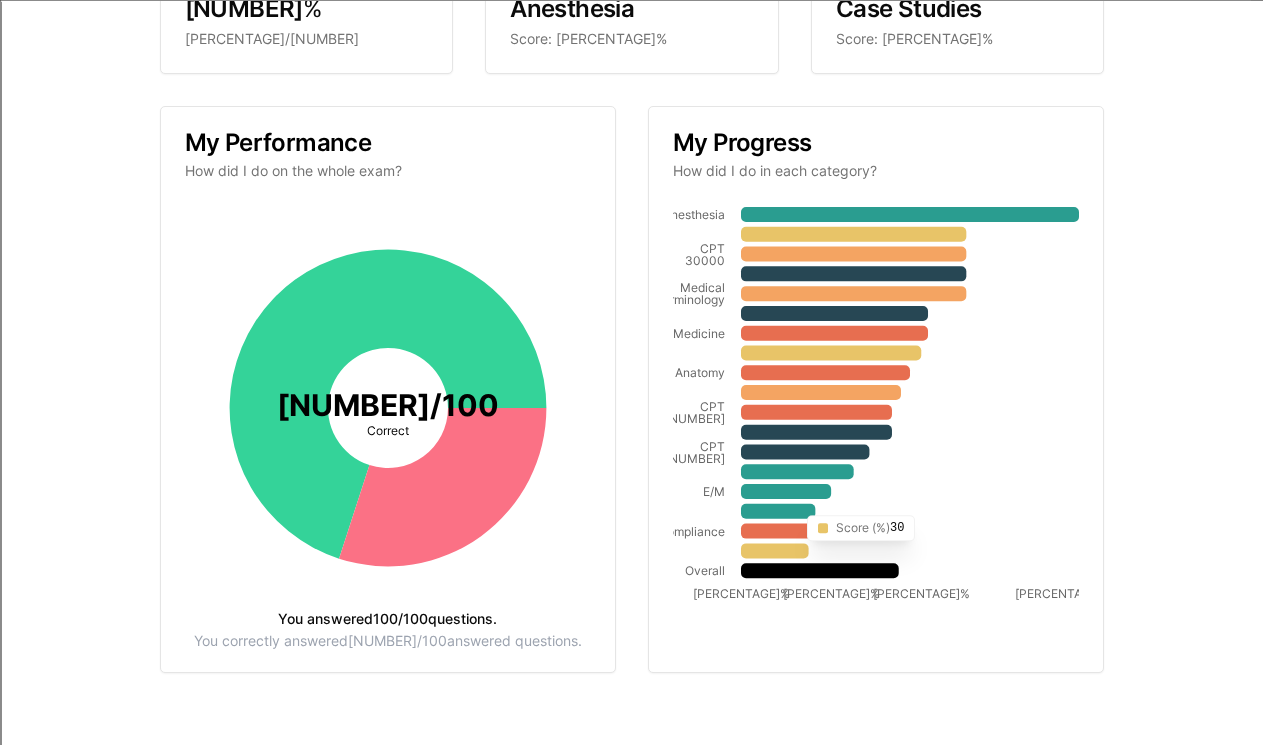 click 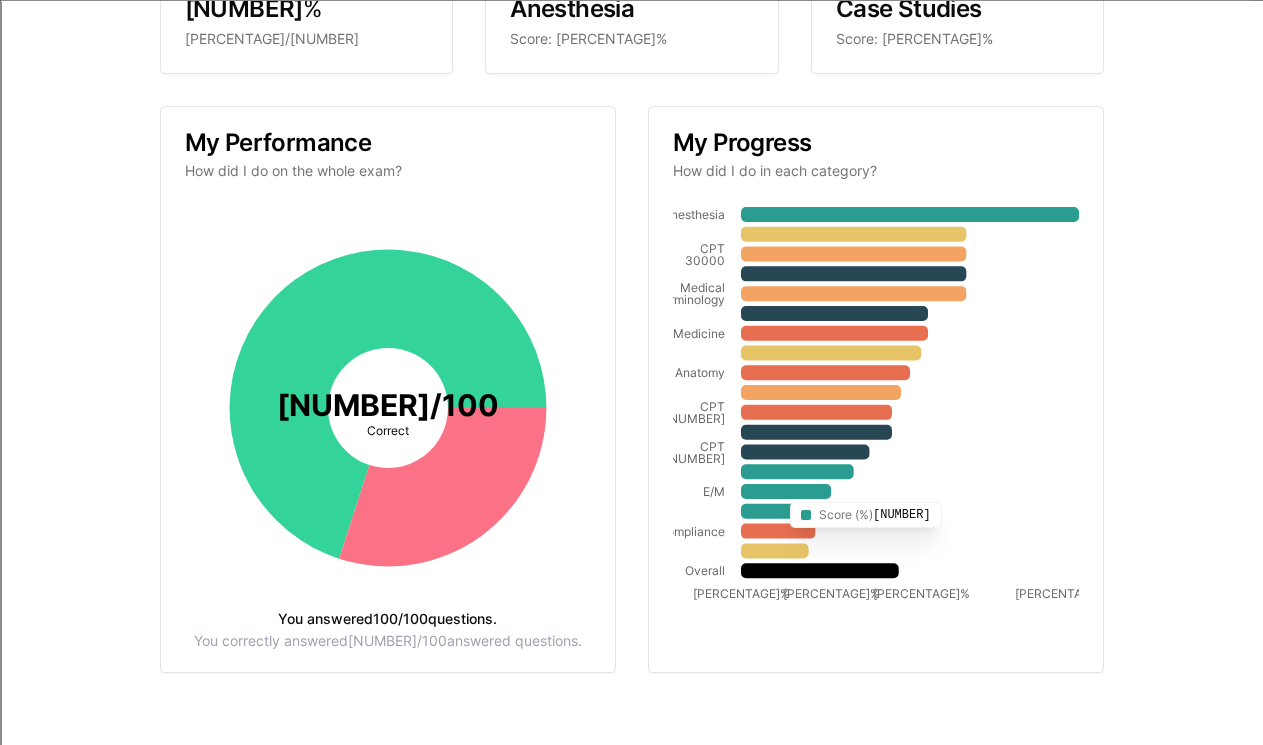 click 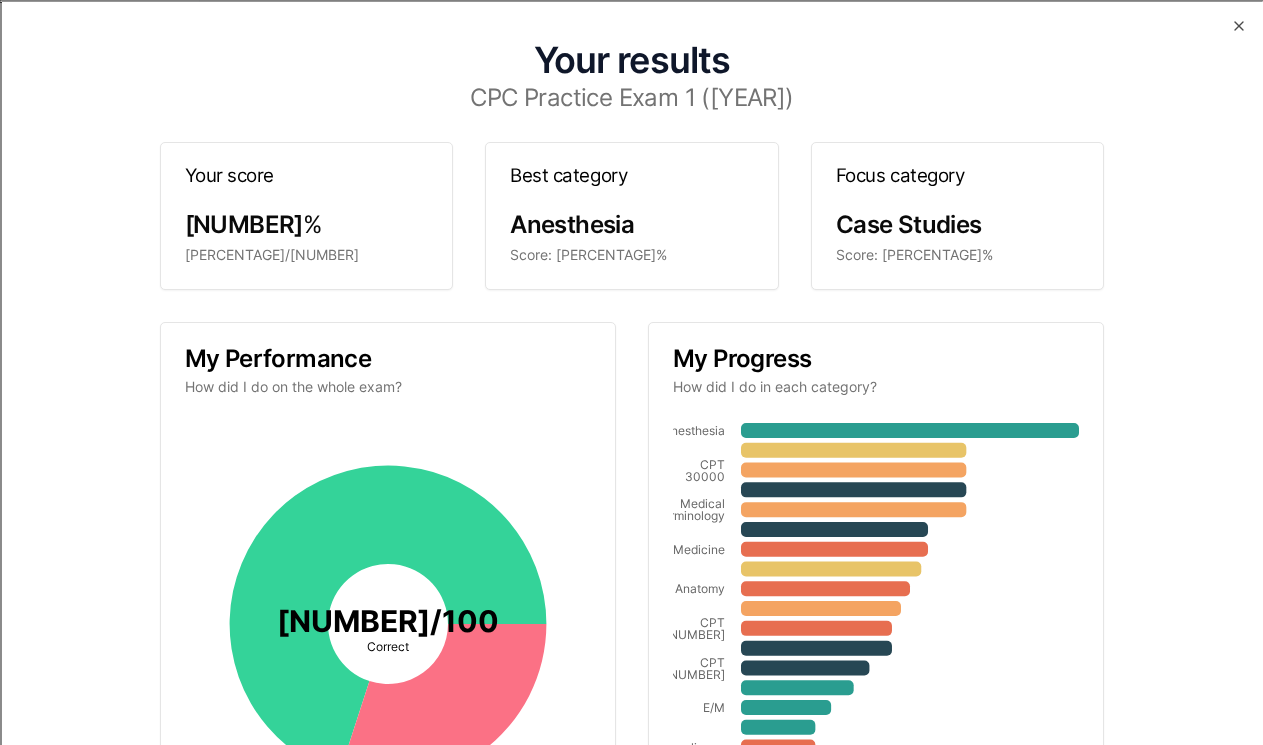 scroll, scrollTop: 0, scrollLeft: 0, axis: both 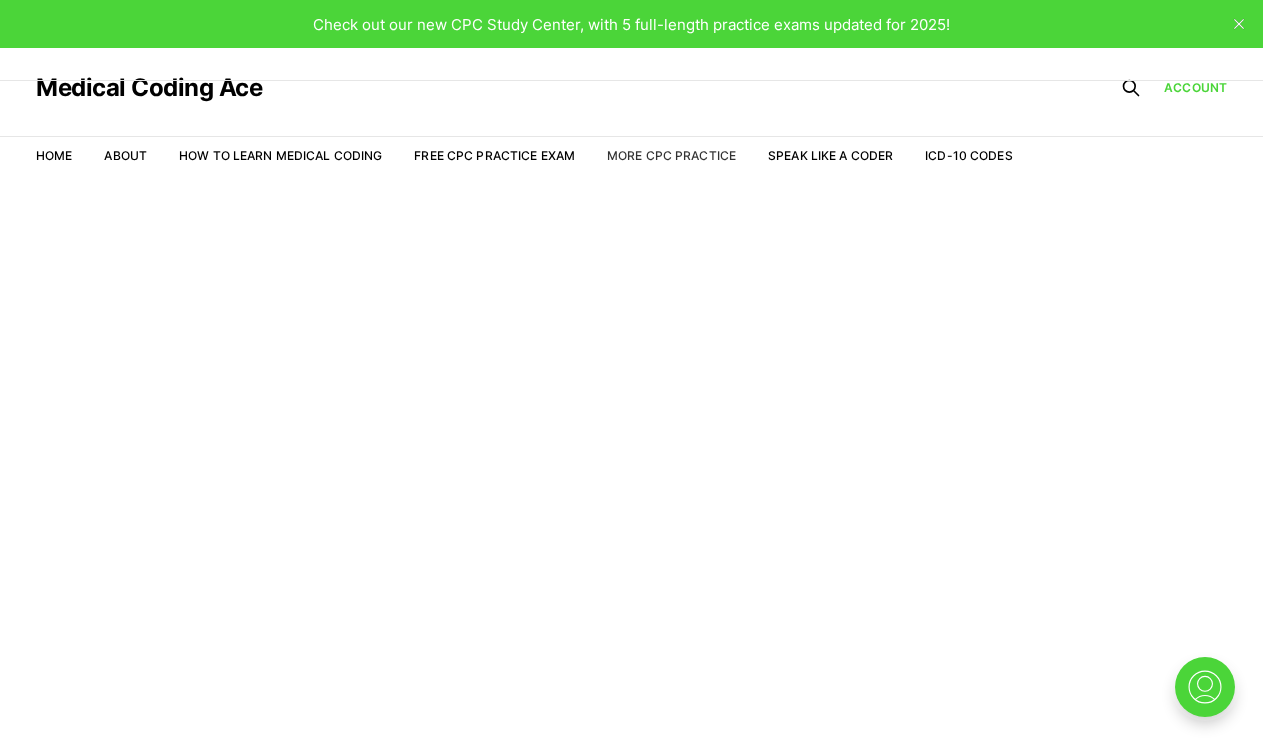 click on "More CPC Practice" at bounding box center [671, 155] 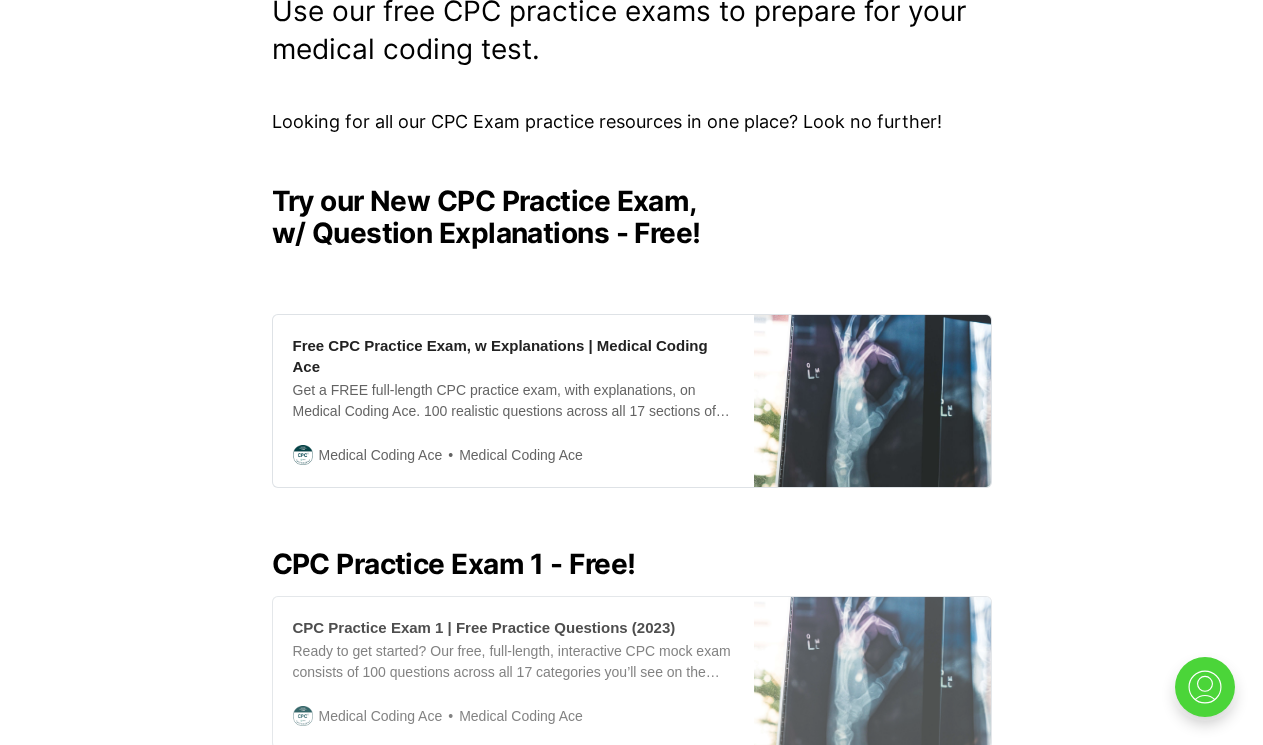 scroll, scrollTop: 382, scrollLeft: 0, axis: vertical 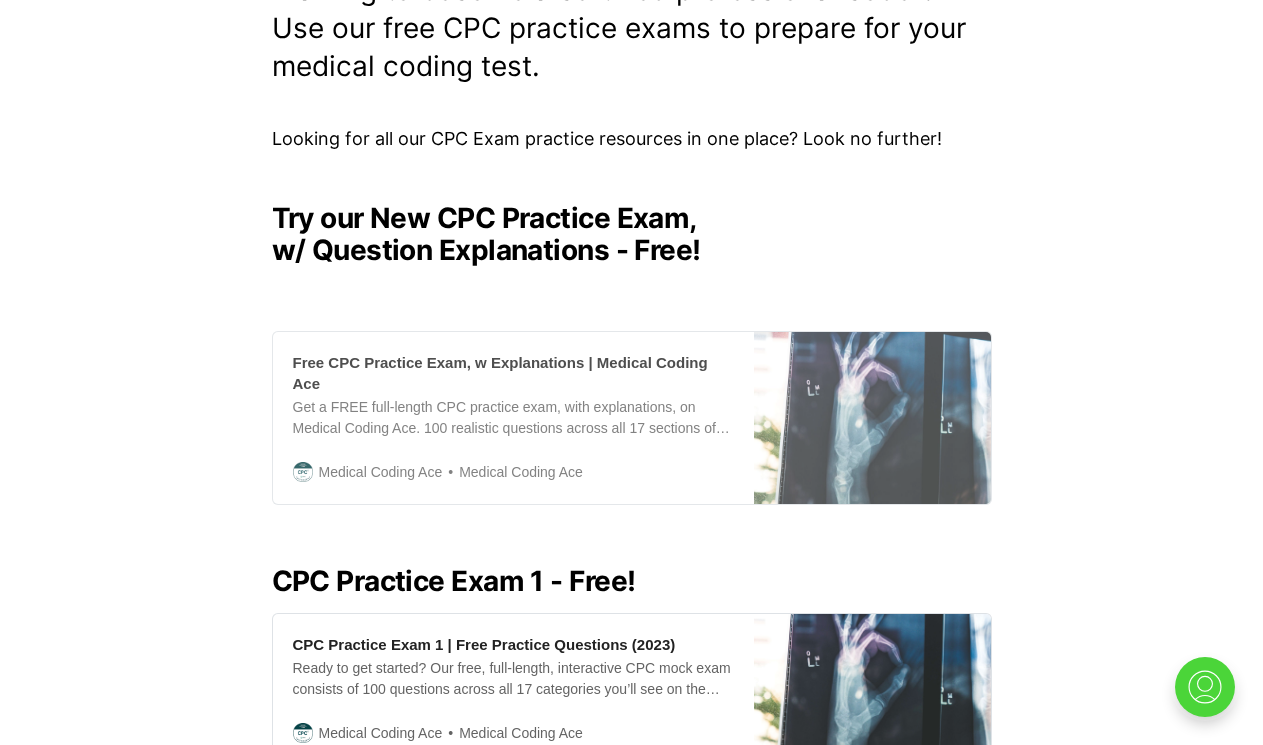 click on "Get a FREE full-length CPC practice exam, with explanations, on Medical Coding Ace. 100 realistic questions across all 17 sections of the CPC exam, so you can get your best prep." at bounding box center [513, 418] 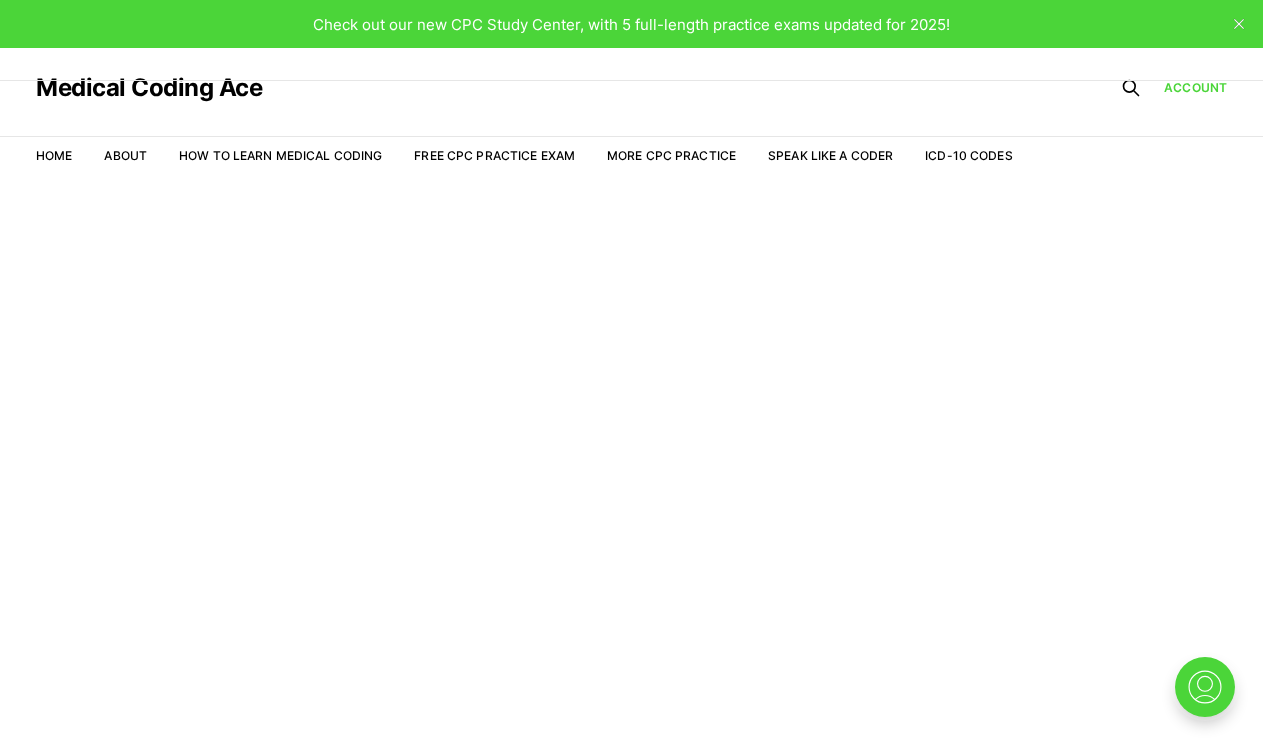 scroll, scrollTop: 52, scrollLeft: 0, axis: vertical 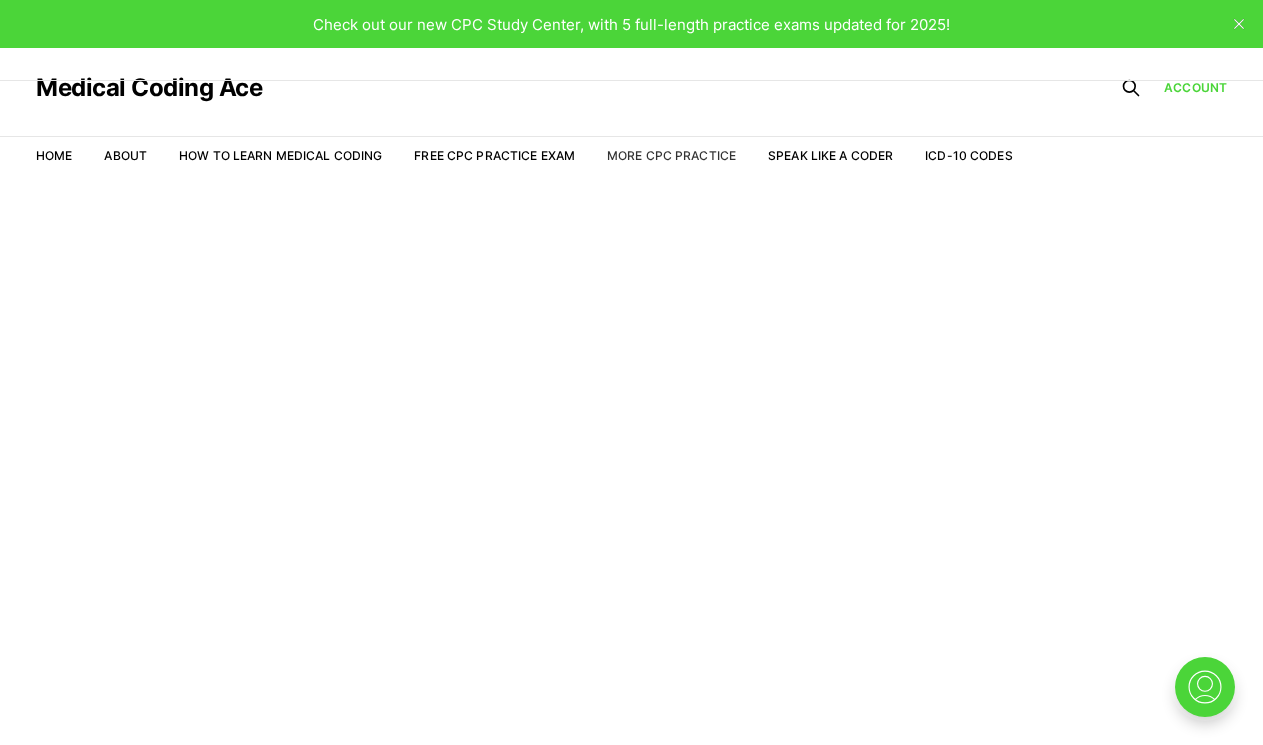 click on "More CPC Practice" at bounding box center [671, 155] 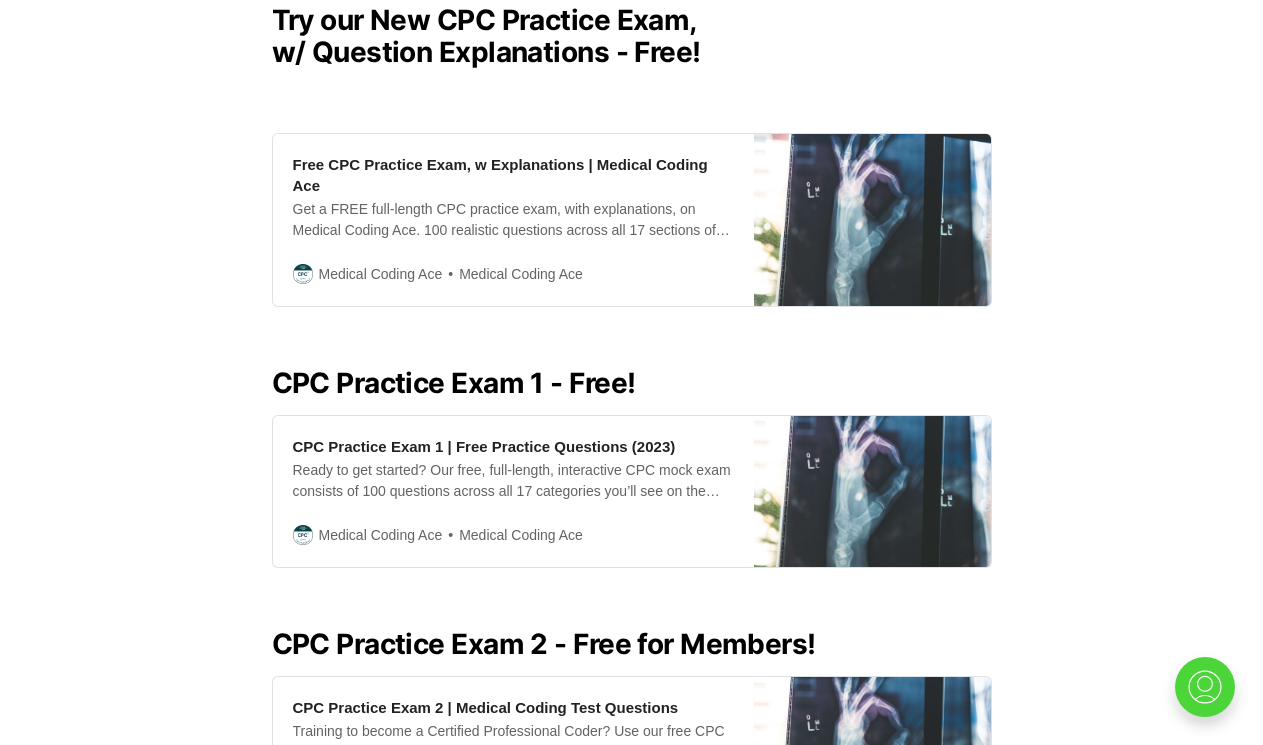 scroll, scrollTop: 596, scrollLeft: 0, axis: vertical 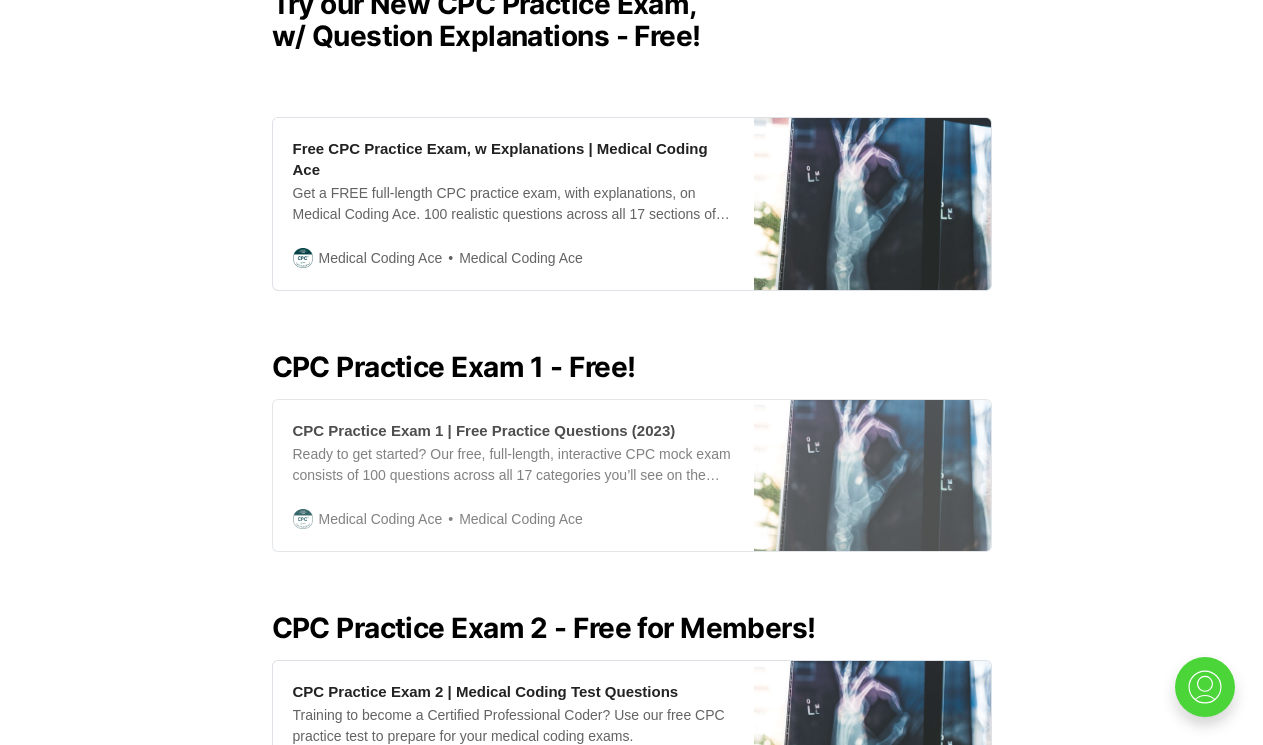 click on "Ready to get started? Our free, full-length, interactive CPC mock exam consists of 100 questions across all 17 categories you’ll see on the official Certified Professional Coder exam. Click here to start practicing!" at bounding box center [513, 465] 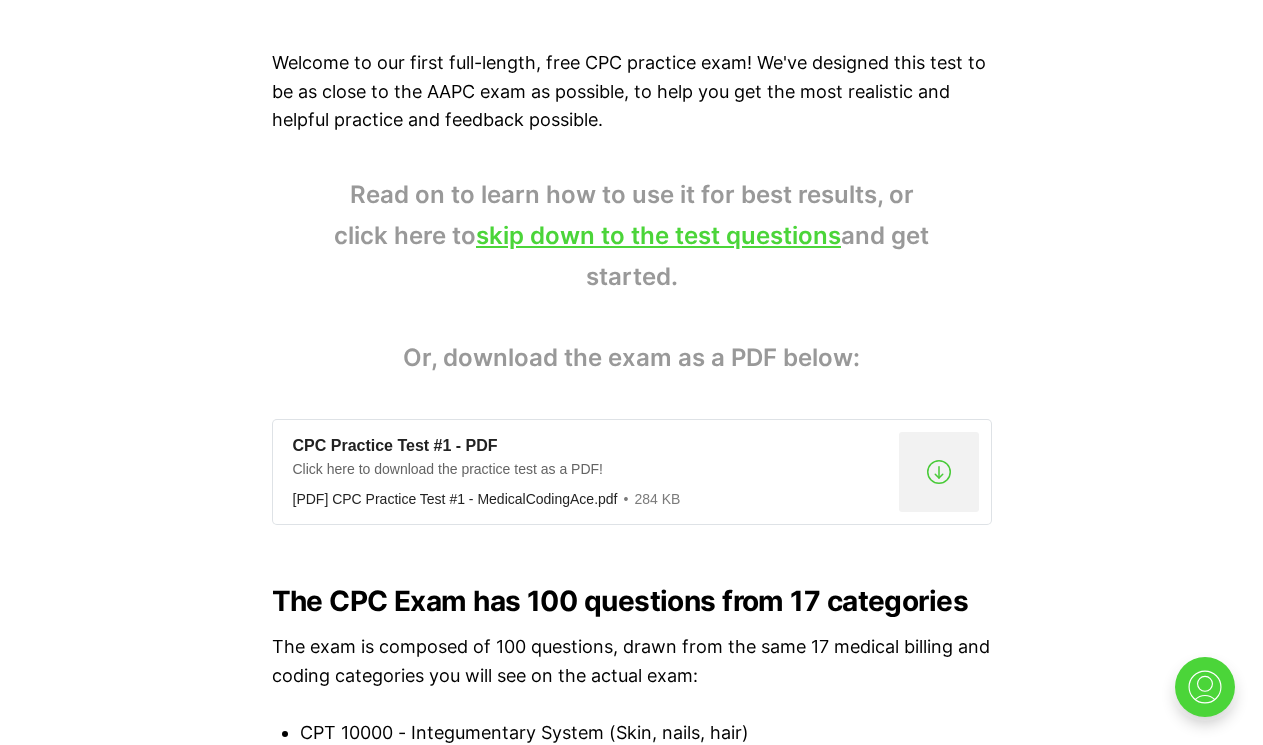 scroll, scrollTop: 1307, scrollLeft: 0, axis: vertical 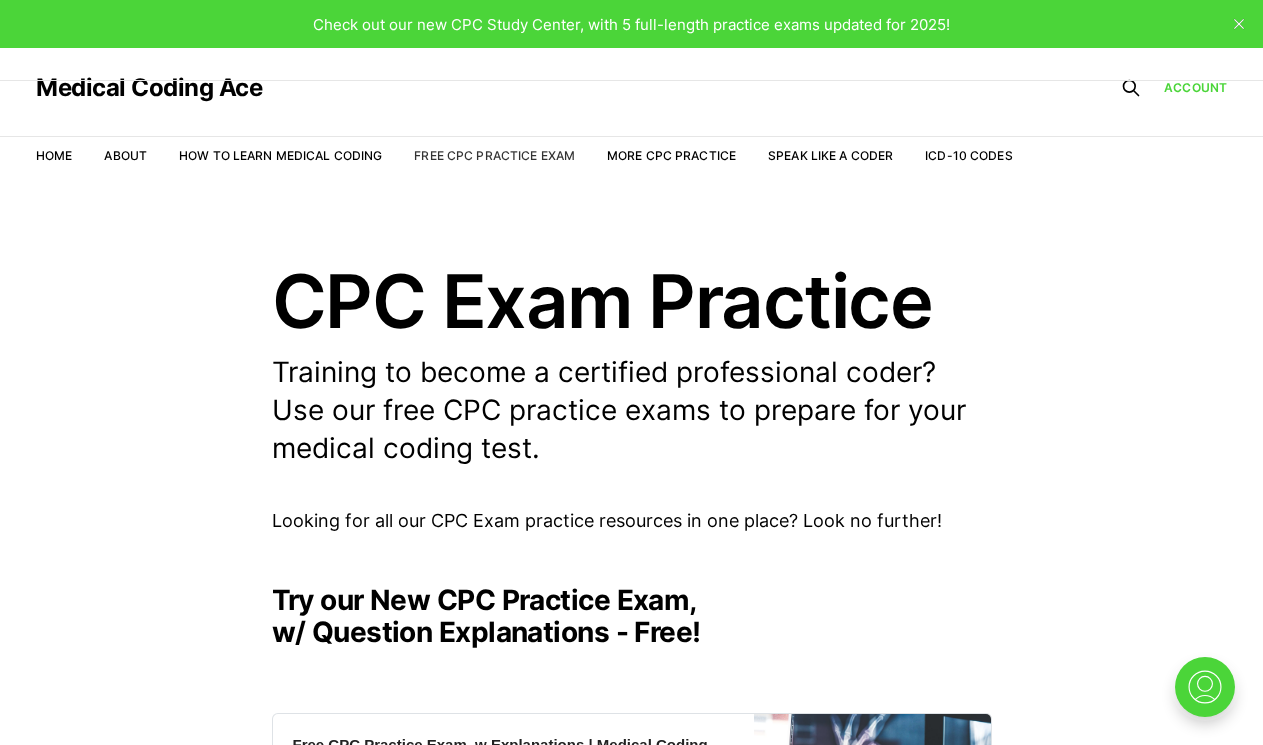 click on "Free CPC Practice Exam" at bounding box center (494, 155) 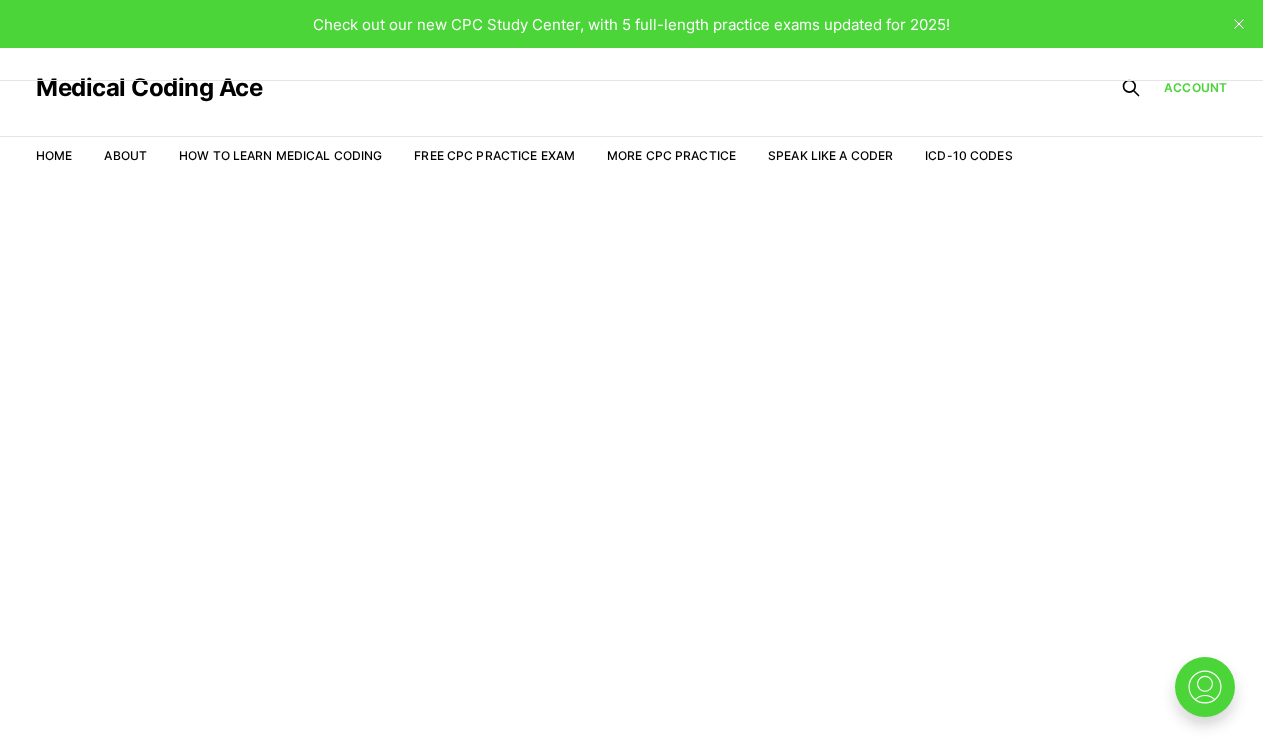 scroll, scrollTop: 0, scrollLeft: 0, axis: both 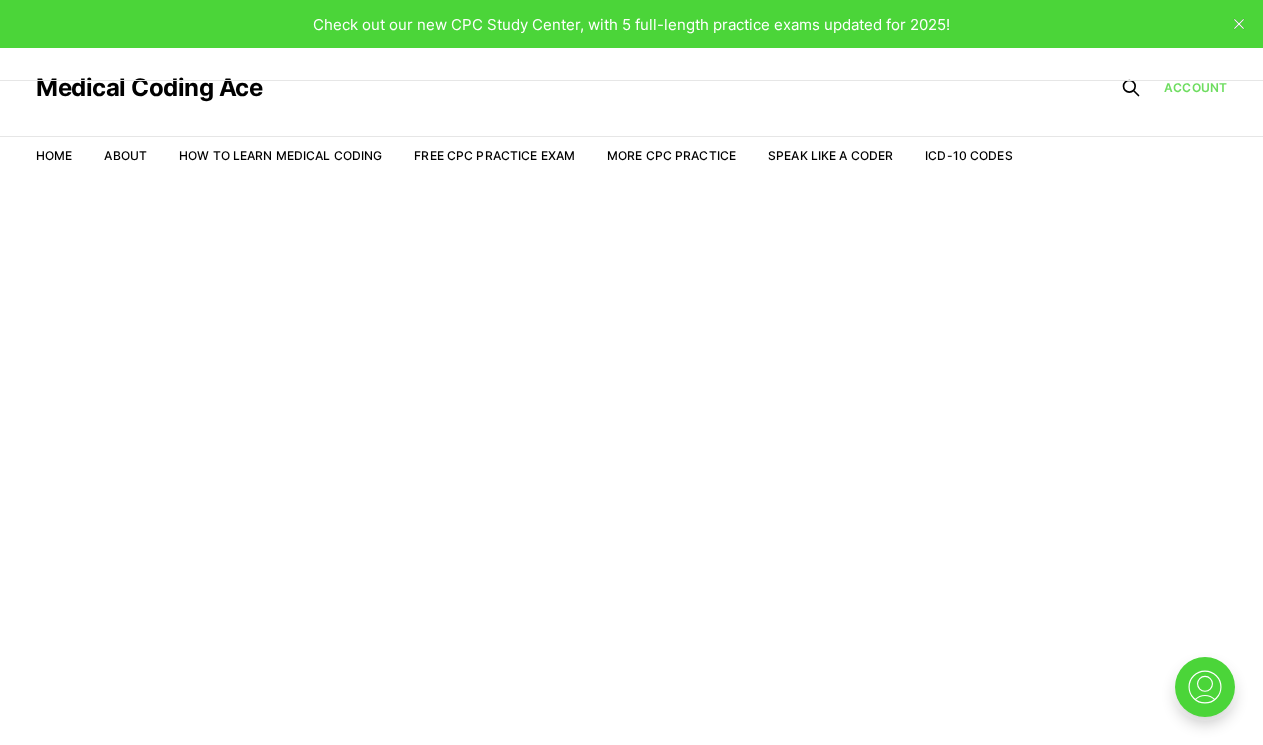 click on "Account" at bounding box center (1195, 88) 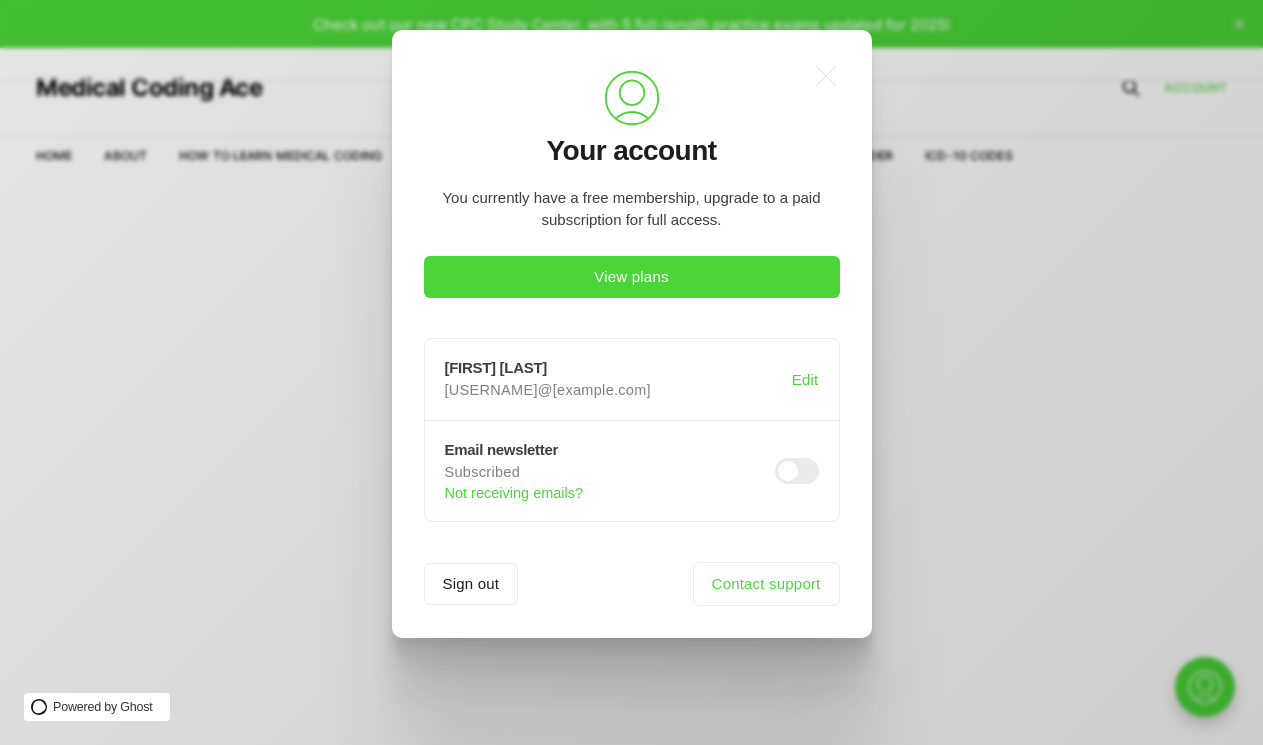 scroll, scrollTop: 0, scrollLeft: 0, axis: both 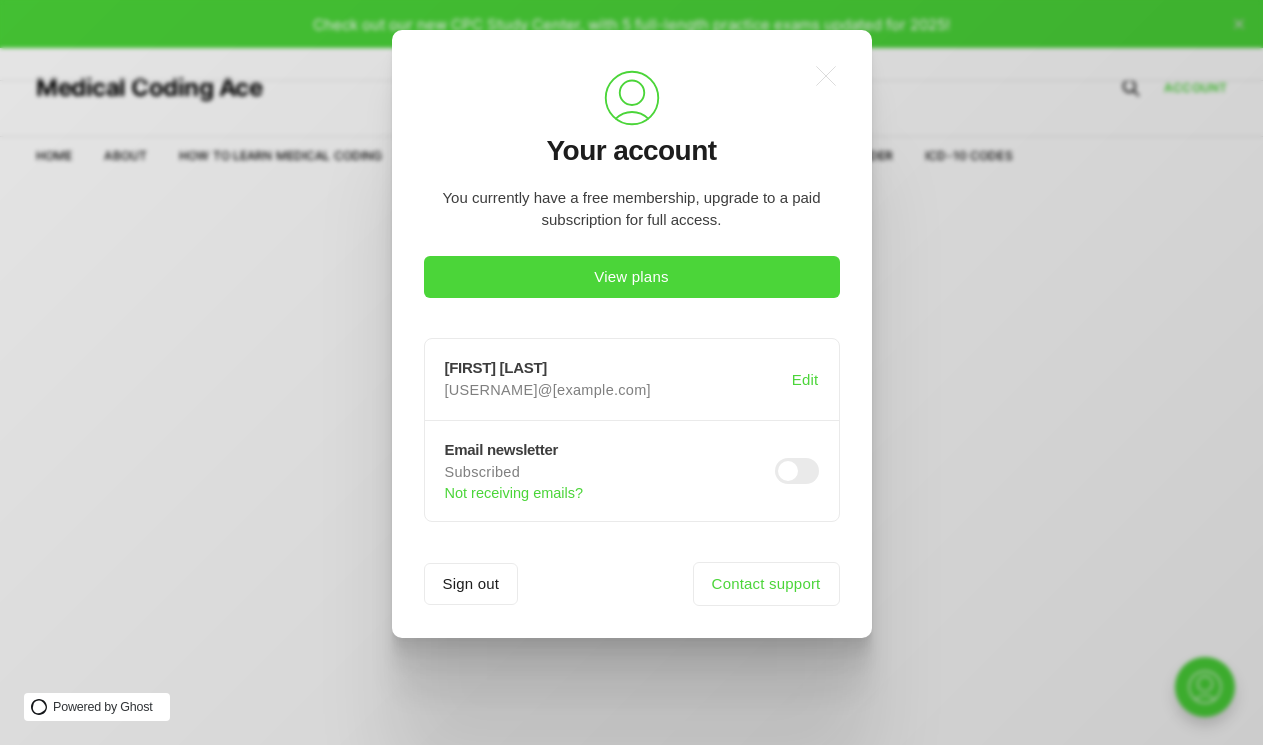 click on ".a{fill:none;stroke:currentColor;stroke-linecap:round;stroke-linejoin:round;stroke-width:1.2px !important;} .cls-1{fill:none;stroke:currentColor;stroke-linecap:round;stroke-linejoin:round;stroke-width:0.8px;} Your account You currently have a free membership, upgrade to a paid subscription for full access. View plans Tung Han tunghannguyen1991@gmail.com Edit Email newsletter Subscribed   Not receiving emails? Sign out Contact support" at bounding box center [646, 372] 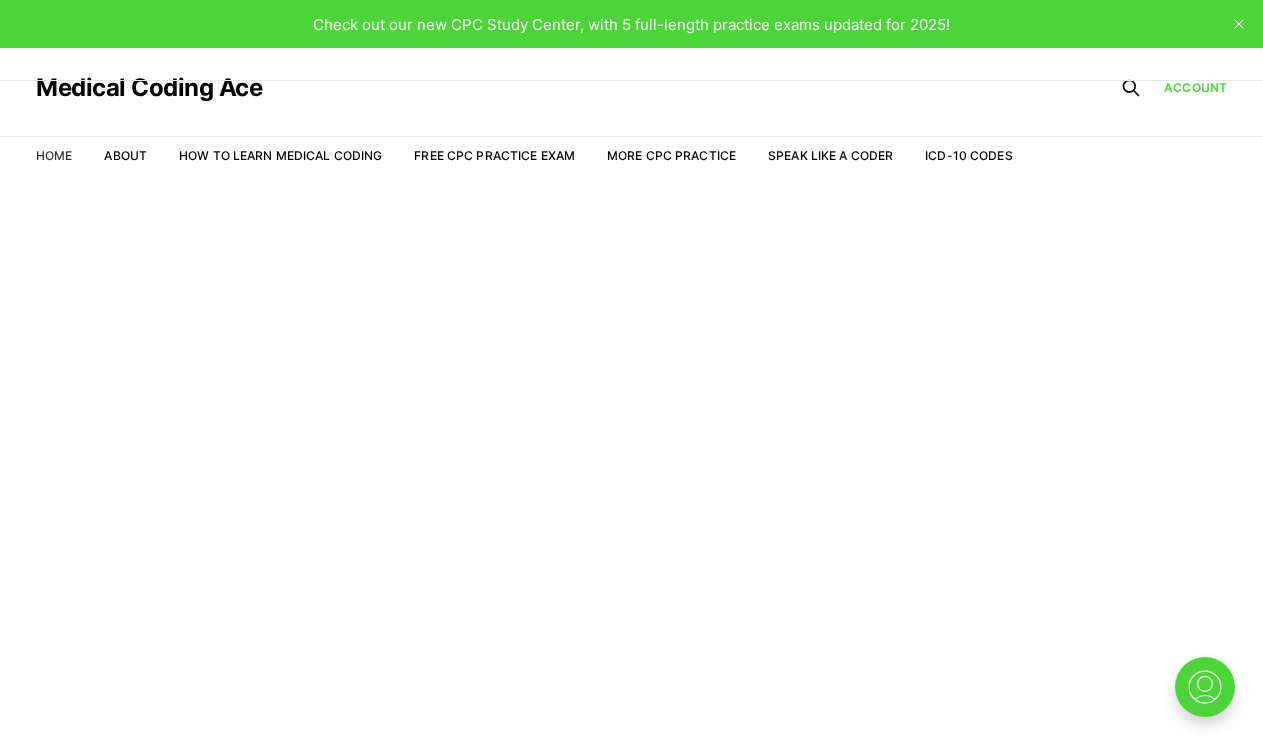 click on "Home" at bounding box center [54, 155] 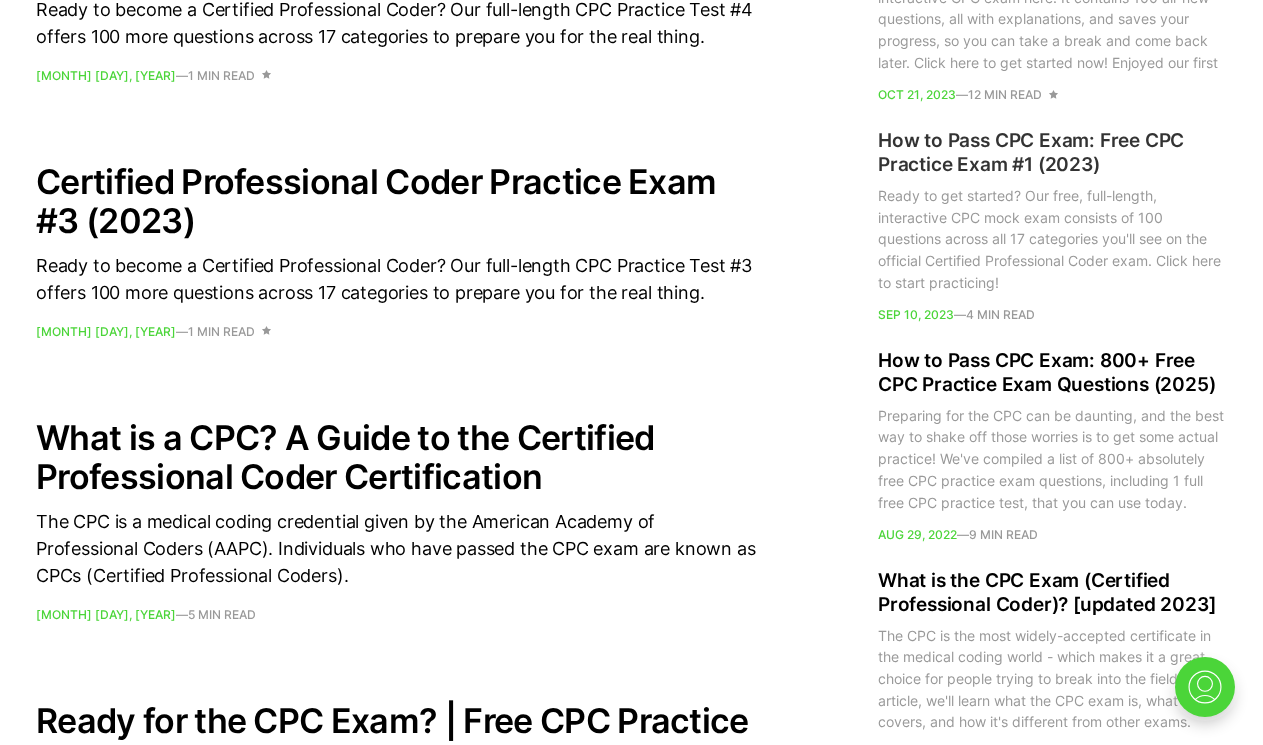 scroll, scrollTop: 2142, scrollLeft: 0, axis: vertical 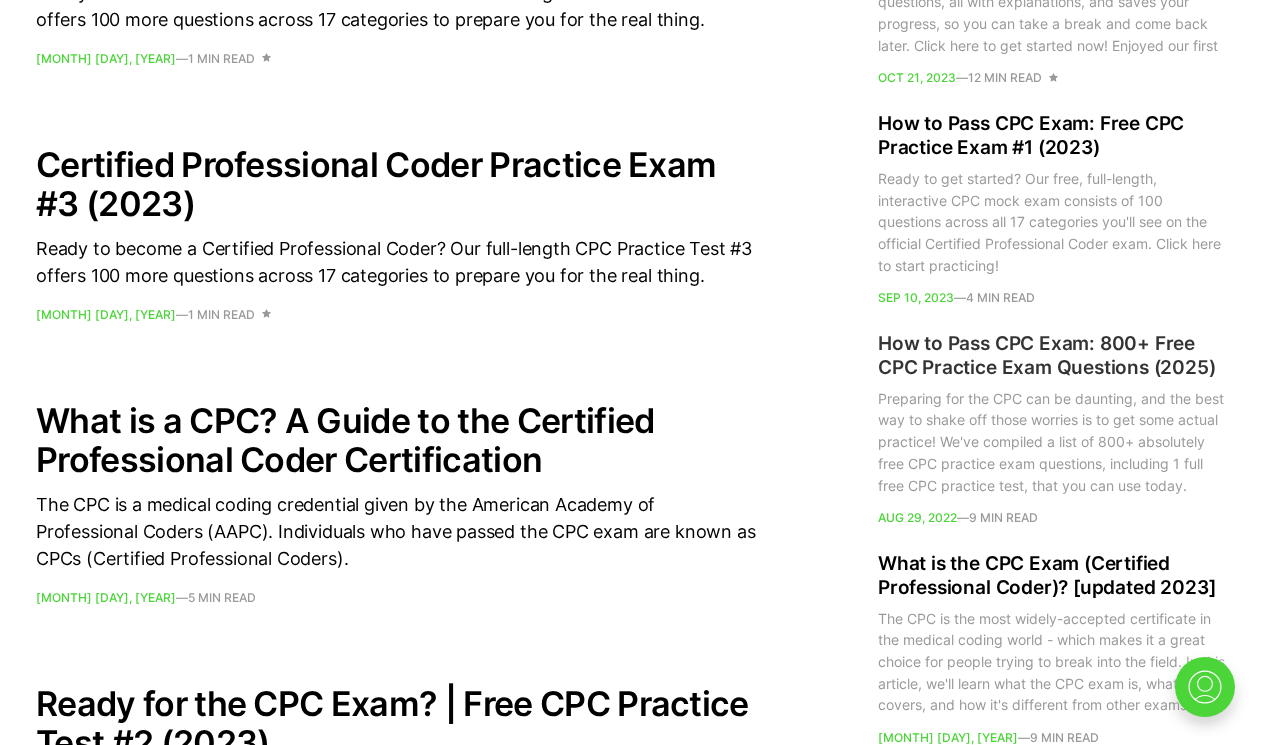 click on "How to Pass CPC Exam: 800+ Free CPC Practice Exam Questions (2025)" at bounding box center [1052, 356] 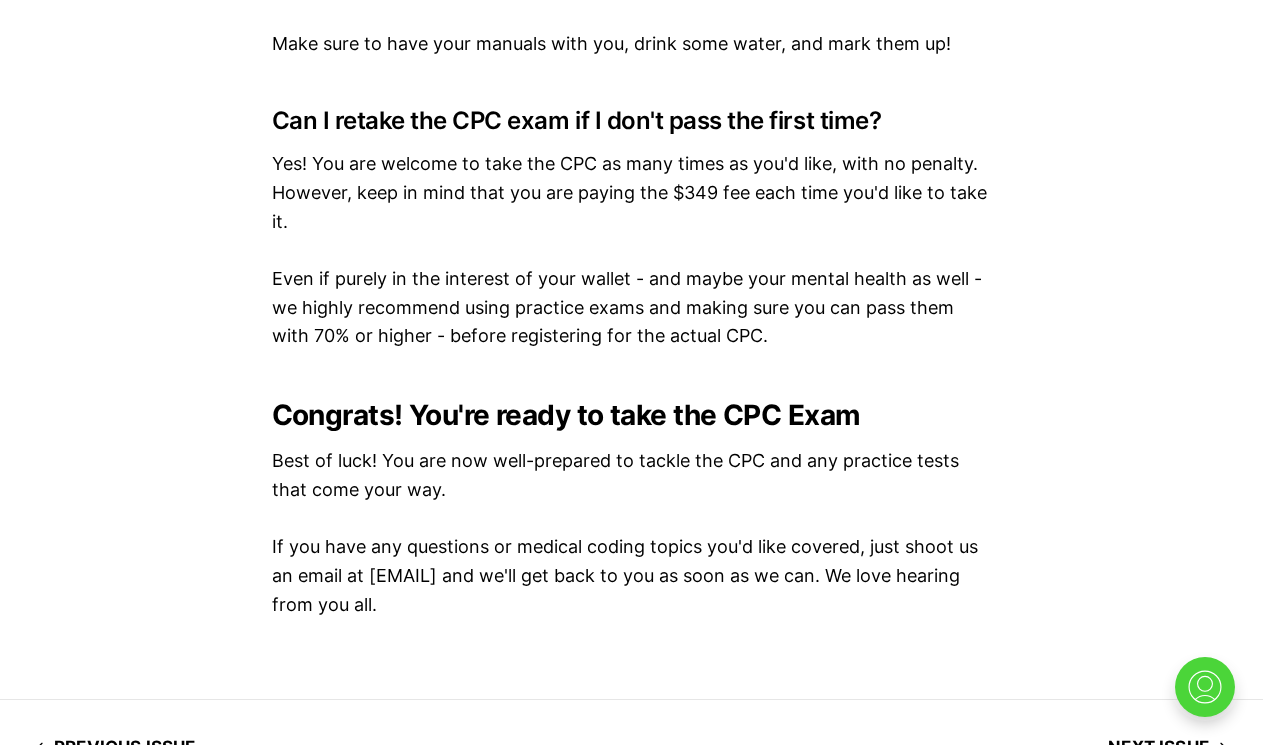 scroll, scrollTop: 12007, scrollLeft: 0, axis: vertical 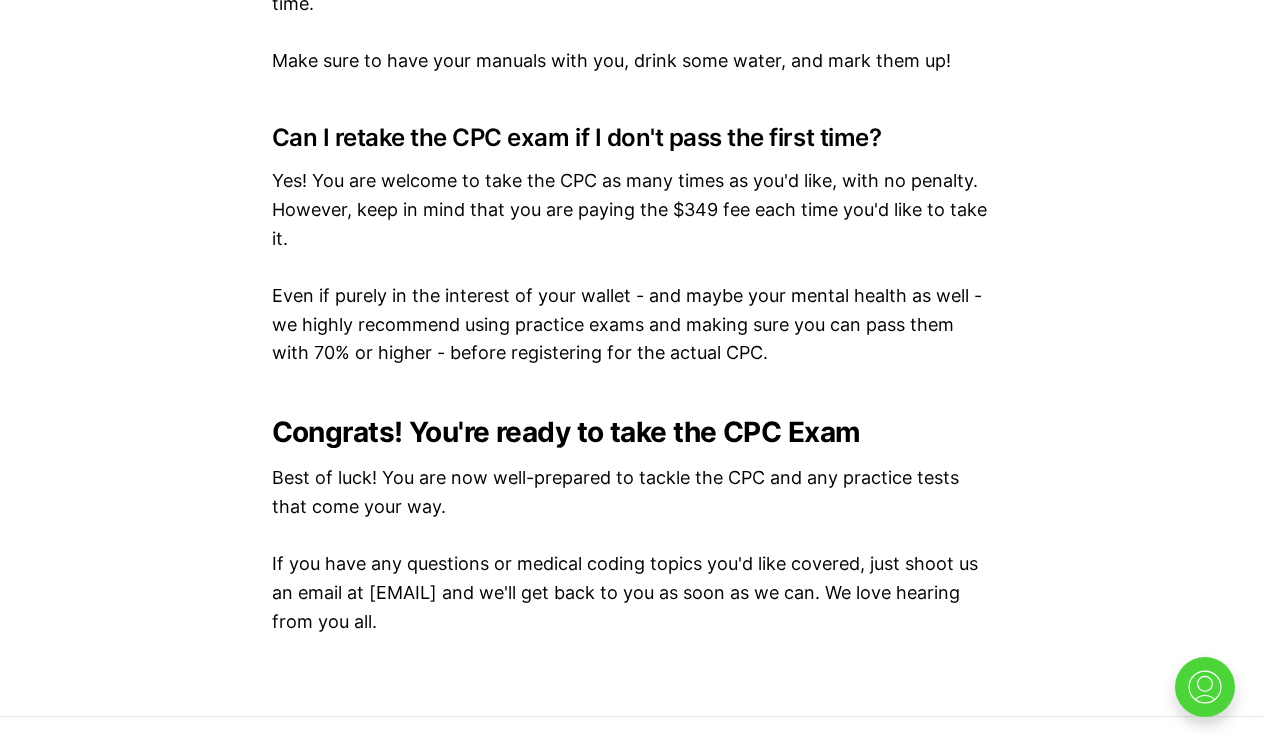 click on "Next issue" at bounding box center (1167, 764) 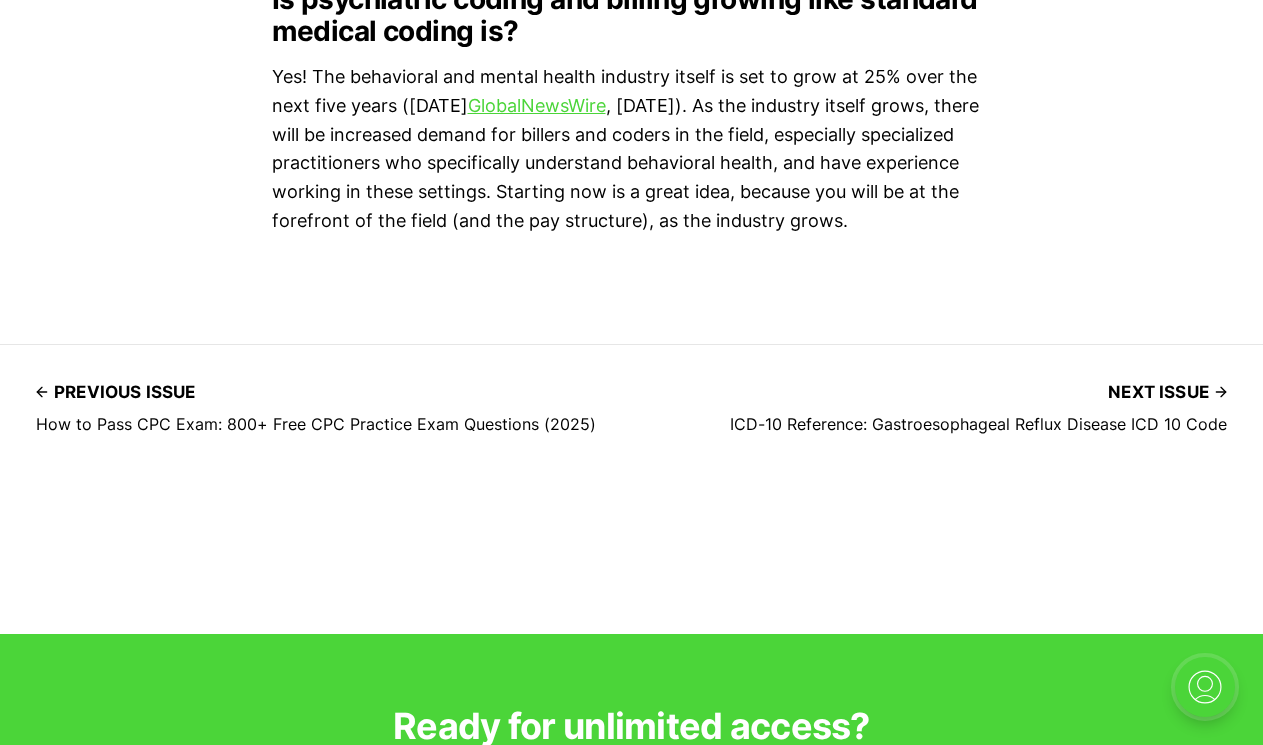 scroll, scrollTop: 4729, scrollLeft: 0, axis: vertical 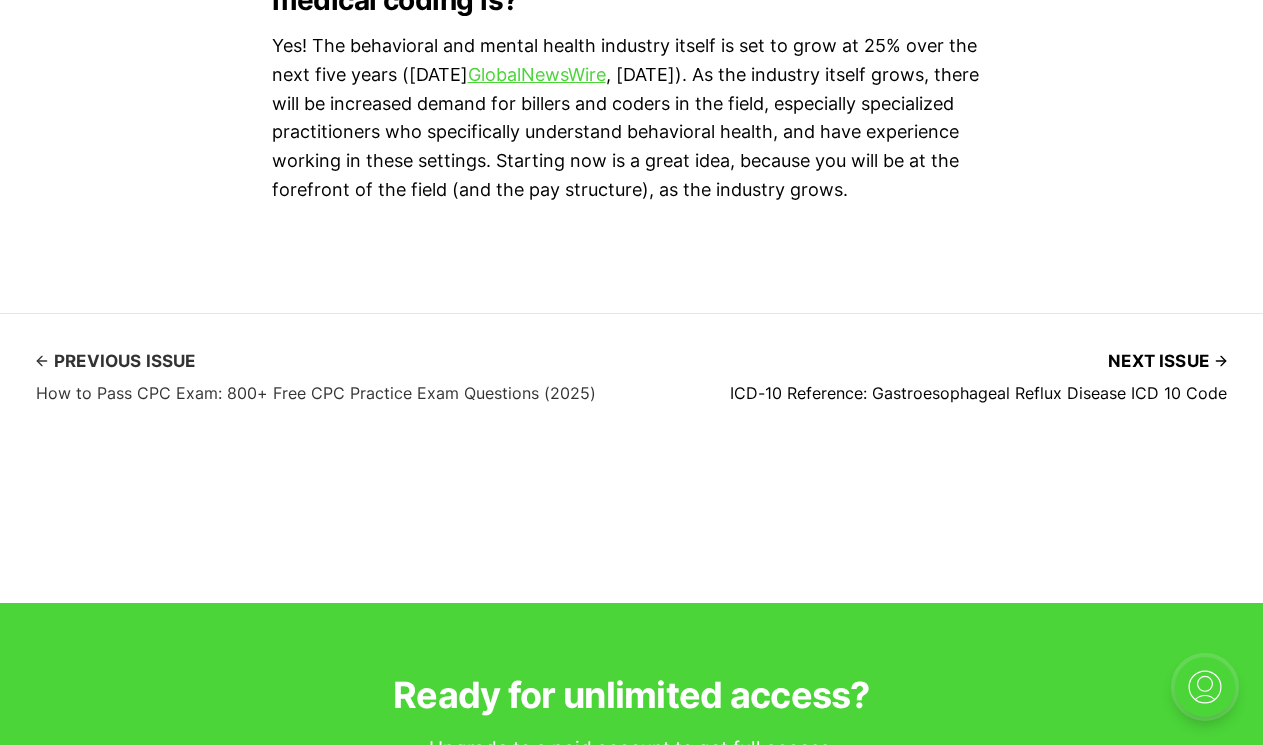 click on "How to Pass CPC Exam: 800+ Free CPC Practice Exam Questions (2025)" at bounding box center (316, 393) 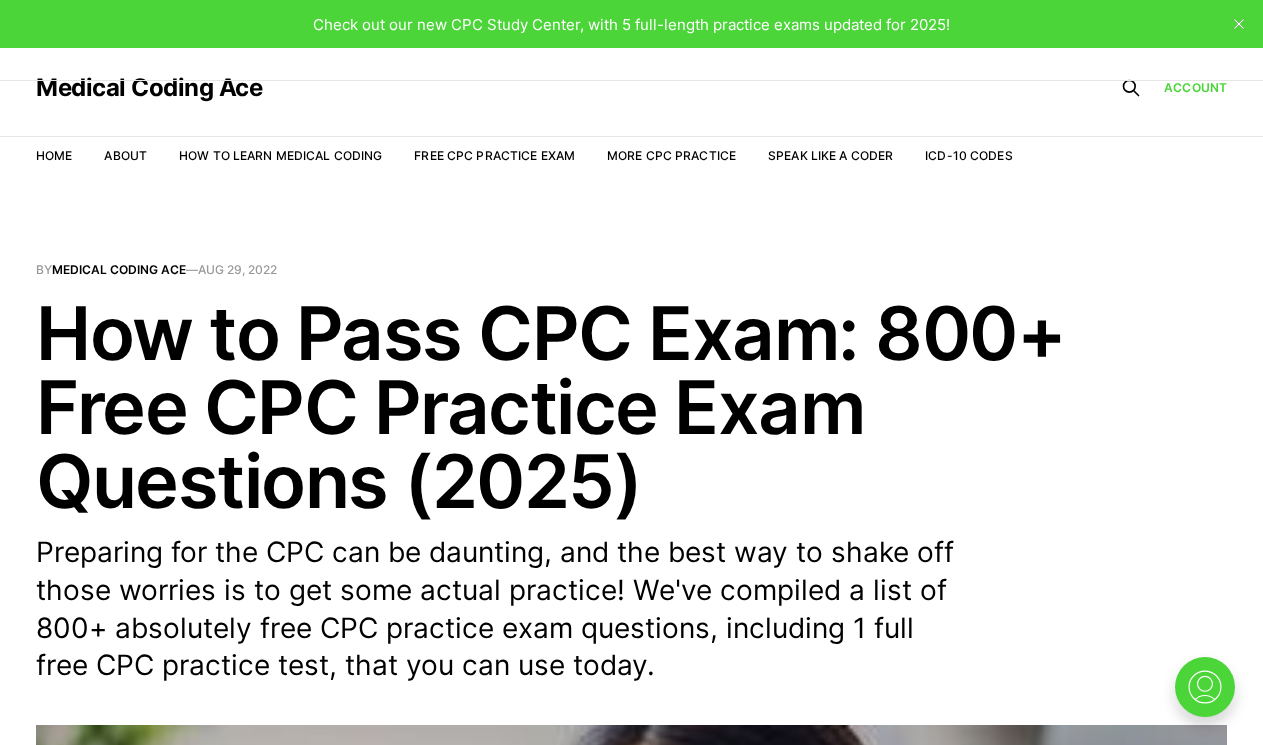 scroll, scrollTop: 0, scrollLeft: 0, axis: both 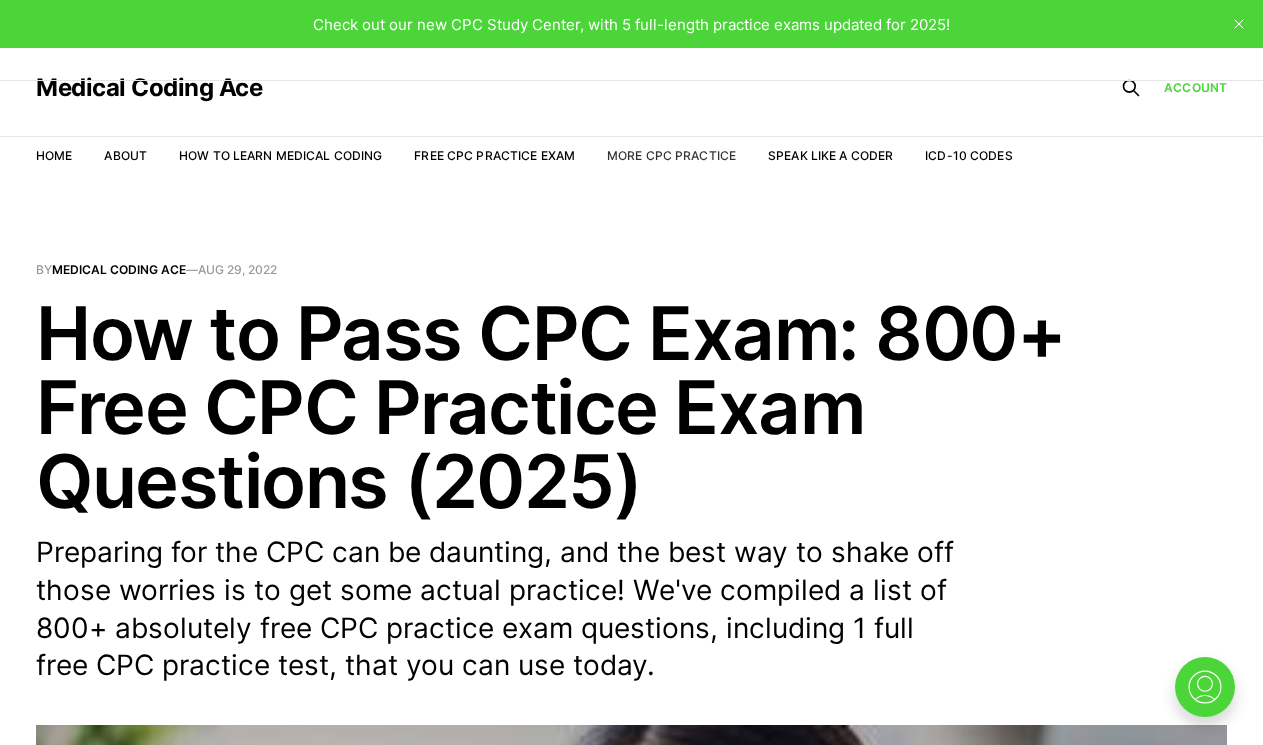 click on "More CPC Practice" at bounding box center [671, 155] 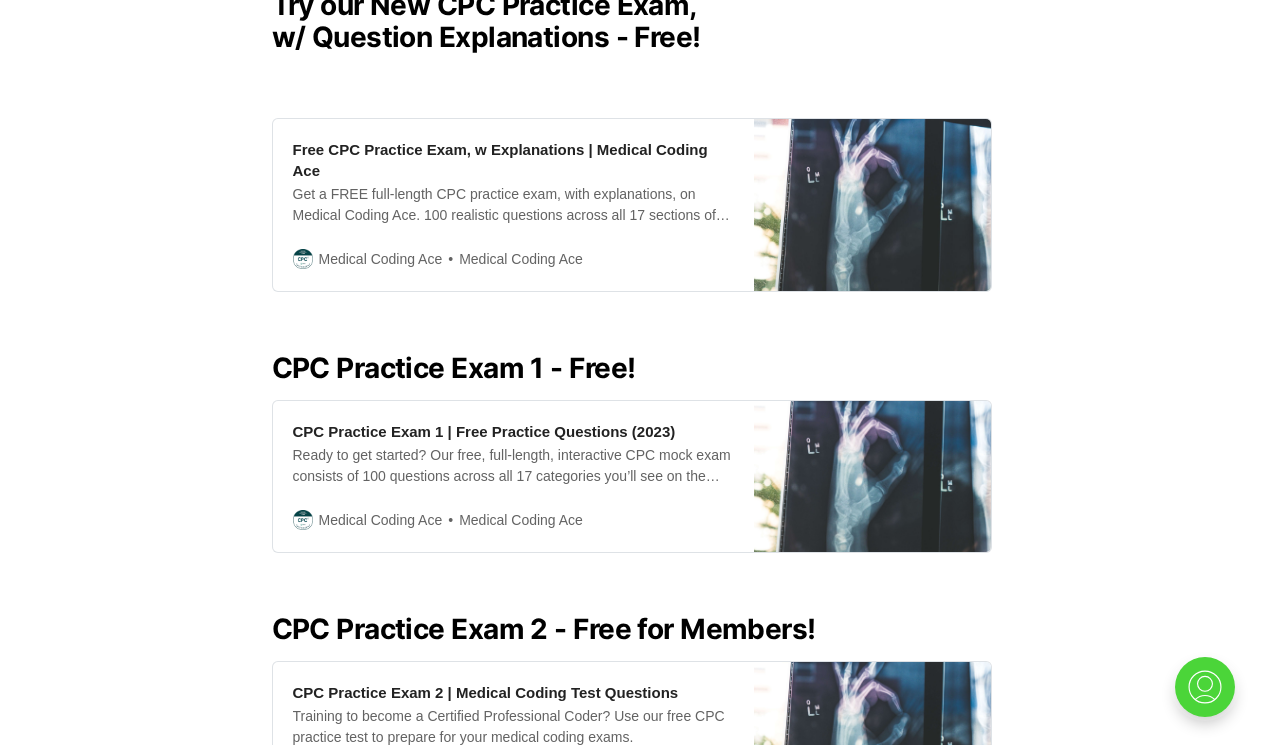 scroll, scrollTop: 625, scrollLeft: 0, axis: vertical 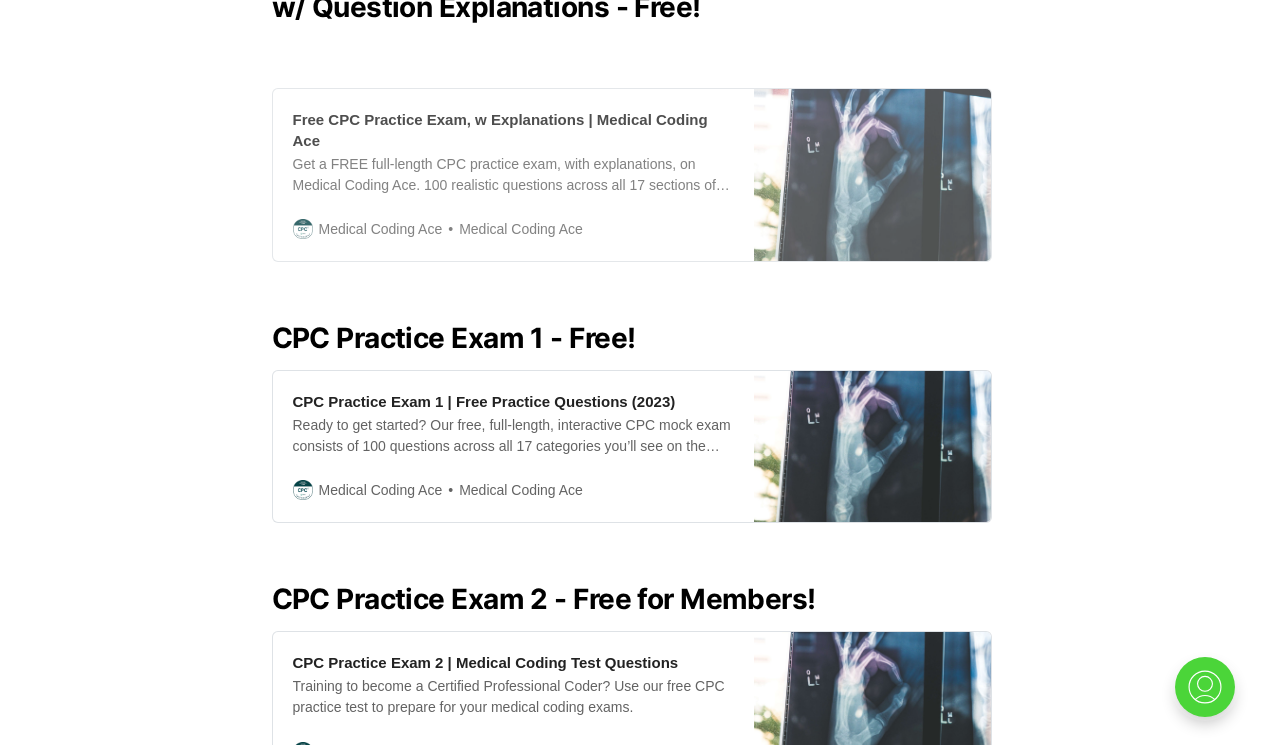 click on "Free CPC Practice Exam, w Explanations | Medical Coding Ace" at bounding box center [513, 130] 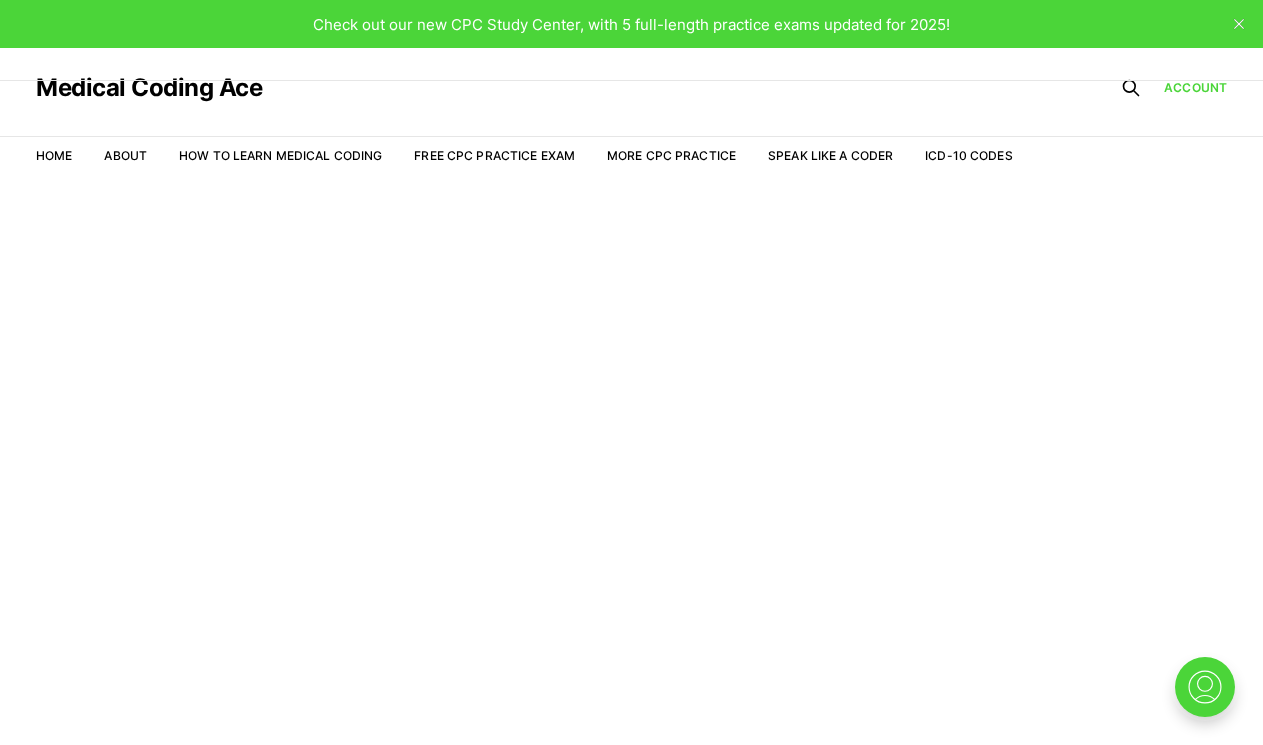 scroll, scrollTop: 0, scrollLeft: 0, axis: both 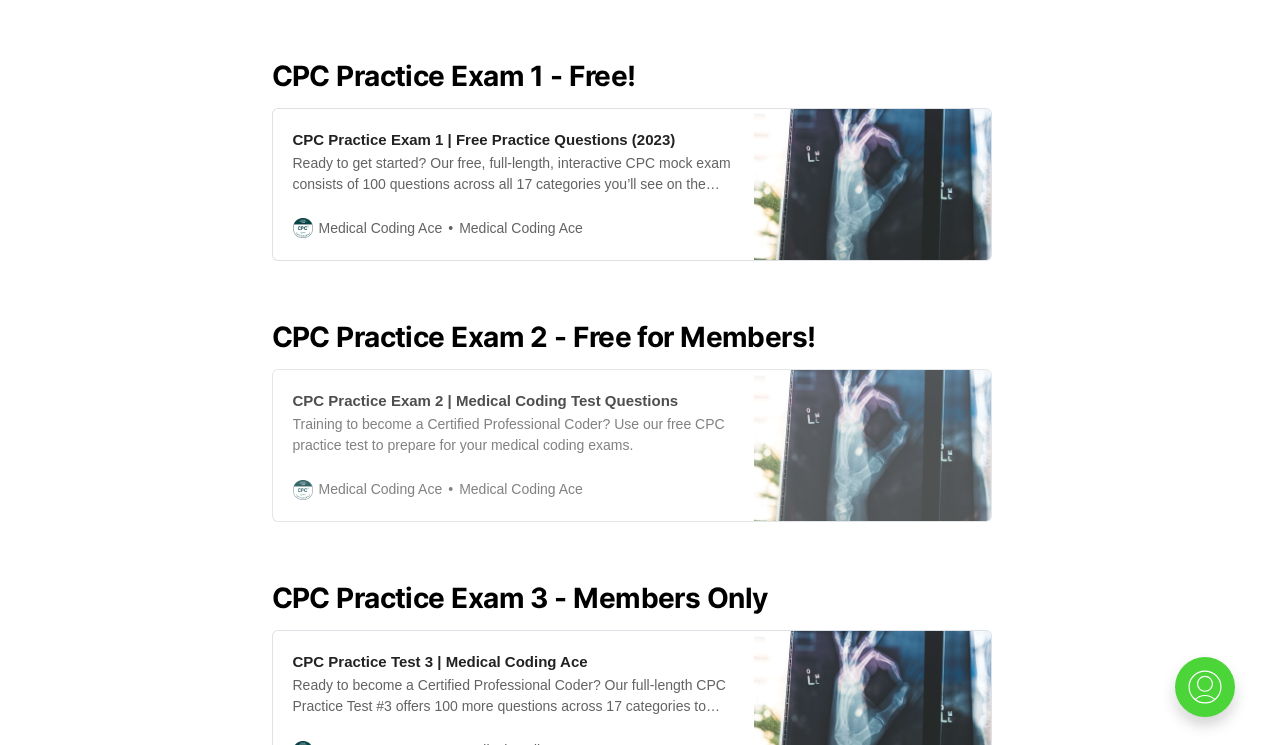 click on "CPC Practice Exam 2 | Medical Coding Test Questions Training to become a Certified Professional Coder? Use our free CPC practice test to prepare for your medical coding exams. Medical Coding Ace Medical Coding Ace" at bounding box center (513, 445) 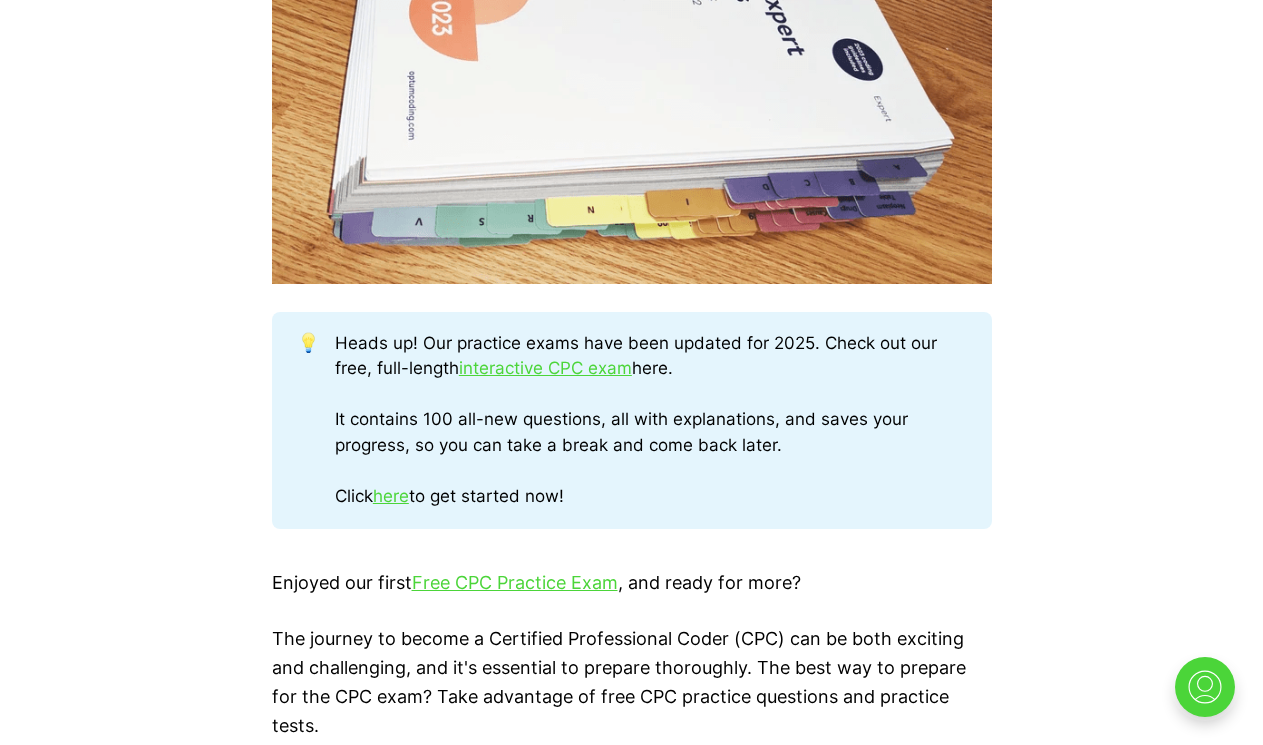 scroll, scrollTop: 869, scrollLeft: 0, axis: vertical 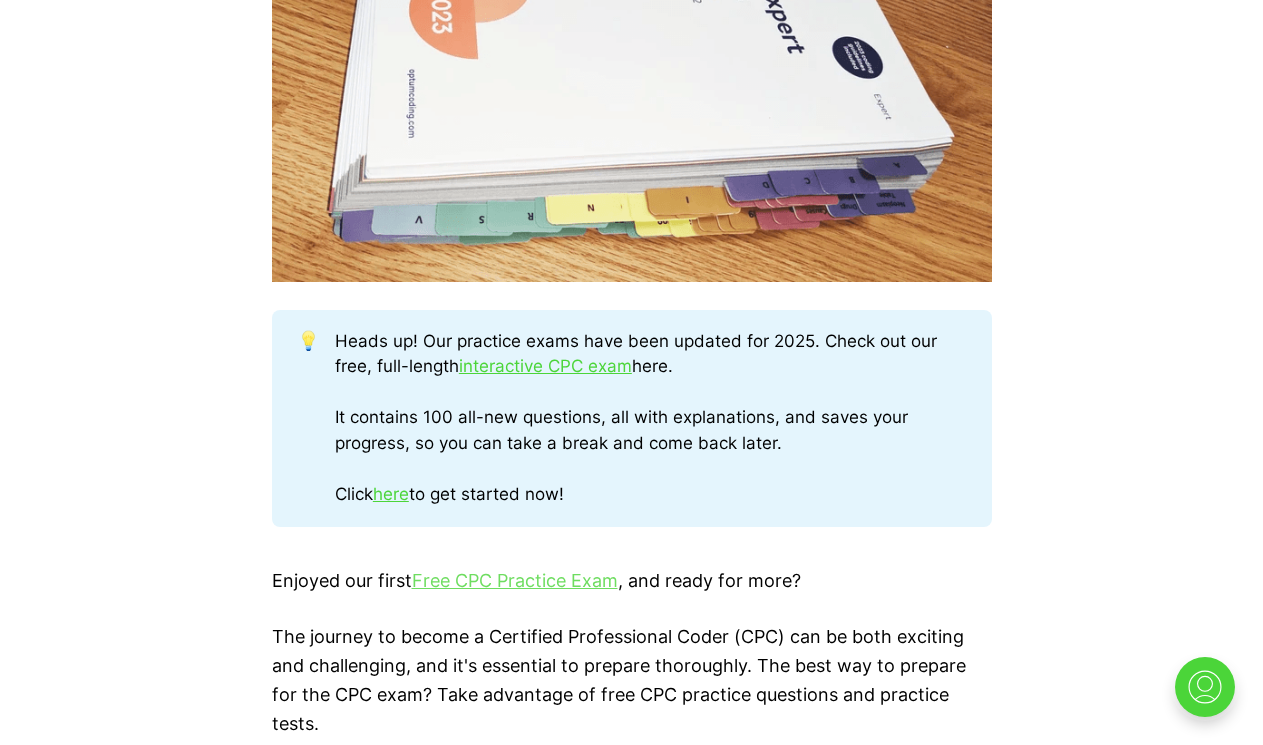 click on "Free CPC Practice Exam" at bounding box center (515, 580) 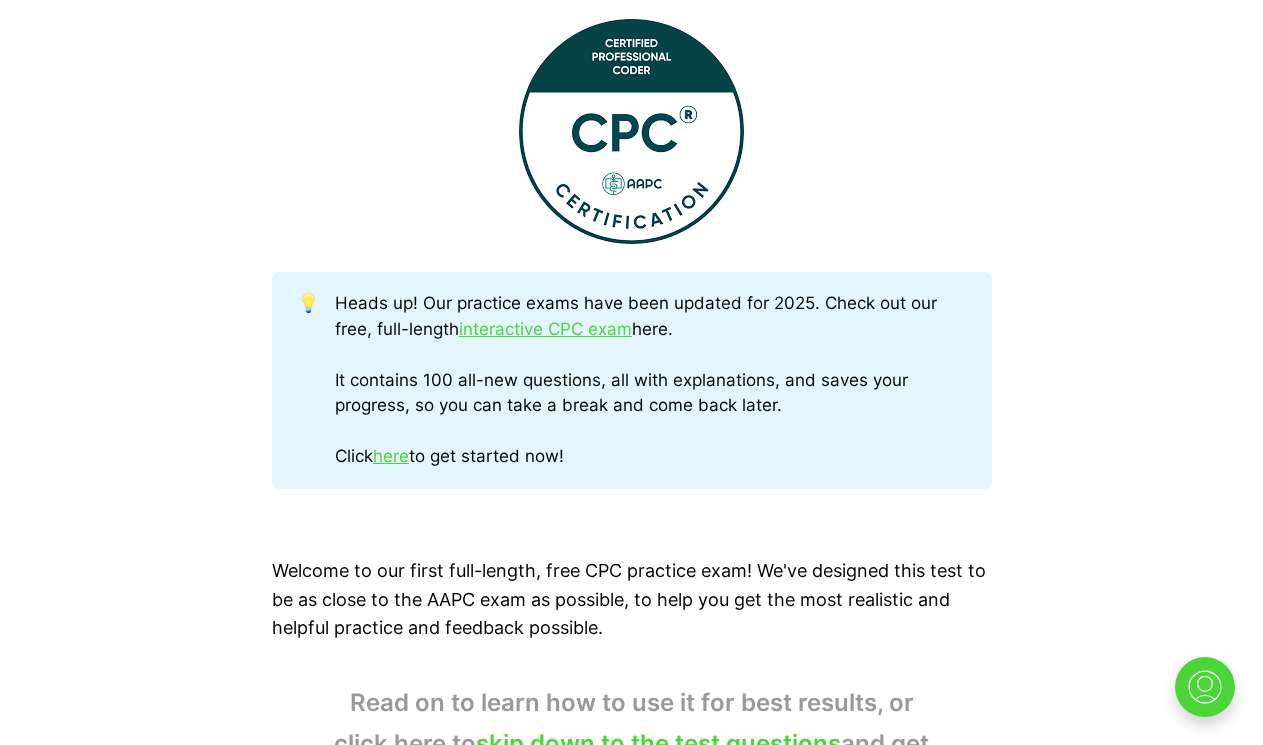 scroll, scrollTop: 831, scrollLeft: 0, axis: vertical 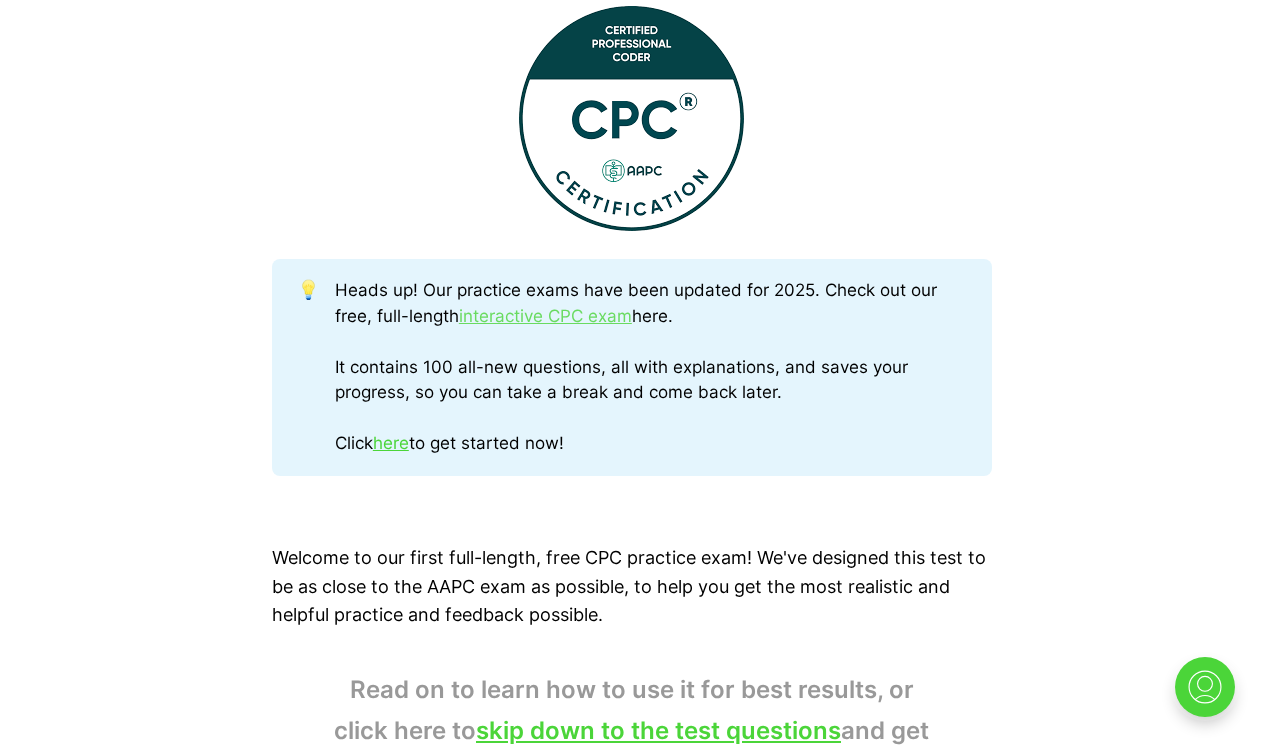 click on "interactive CPC exam" at bounding box center (545, 316) 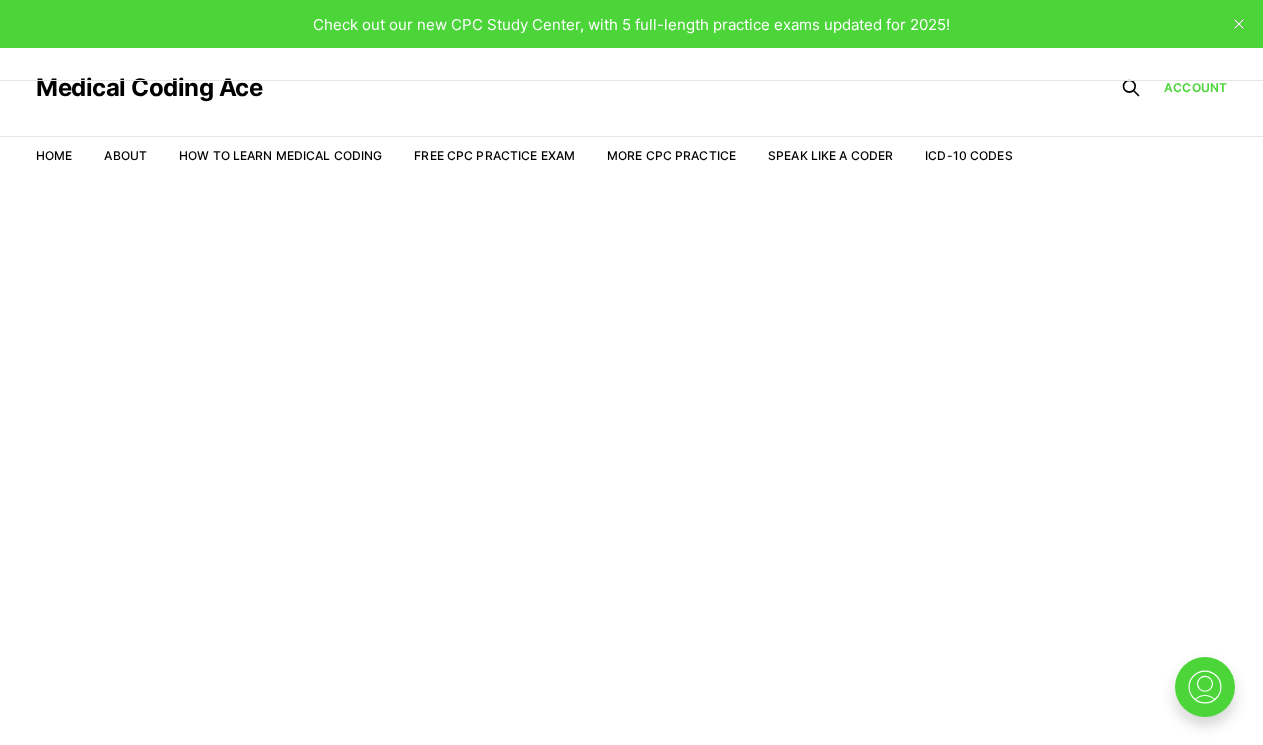 scroll, scrollTop: 0, scrollLeft: 0, axis: both 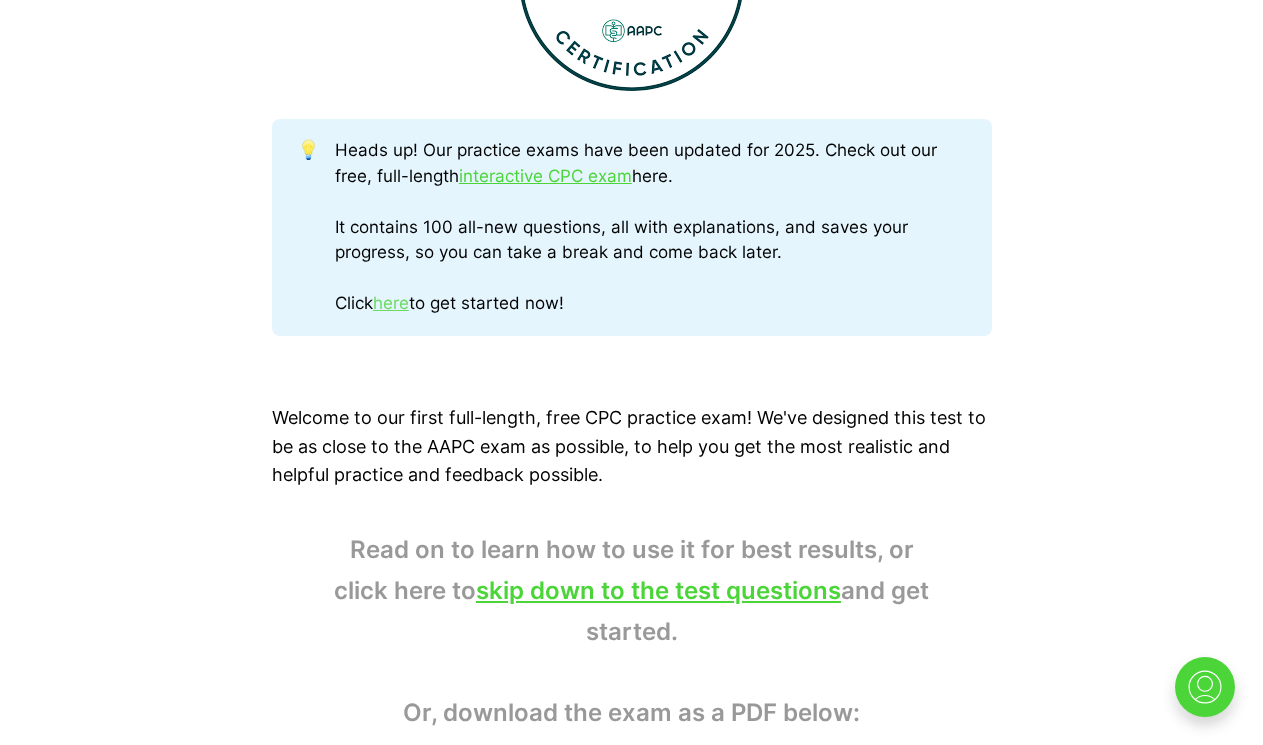 click on "here" at bounding box center [391, 303] 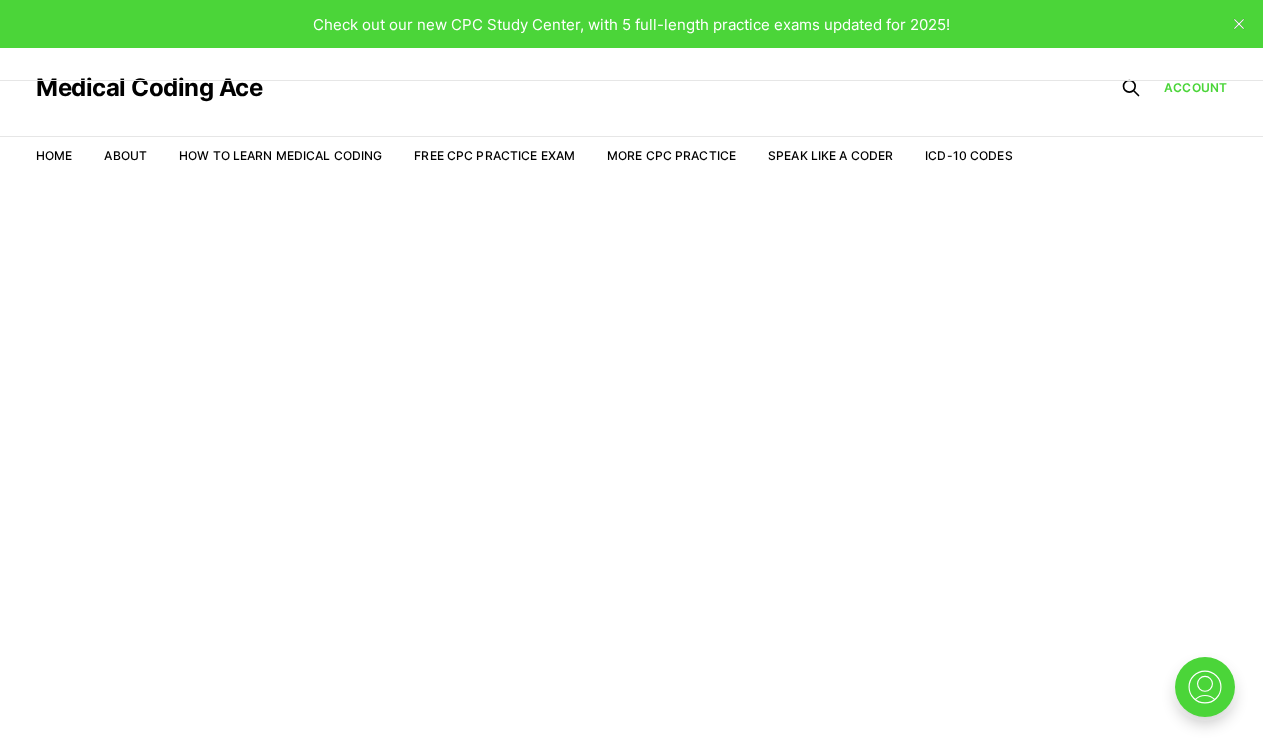 scroll, scrollTop: 0, scrollLeft: 0, axis: both 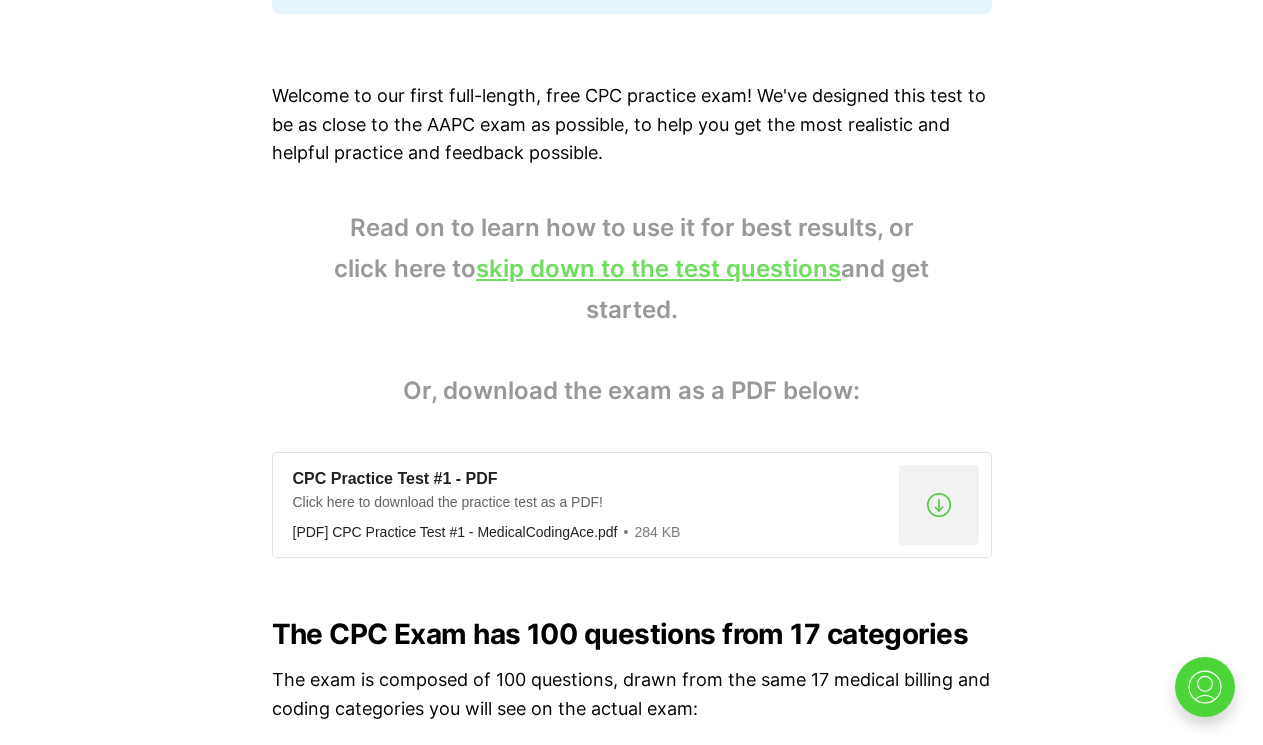 click on "skip down to the test questions" at bounding box center (658, 268) 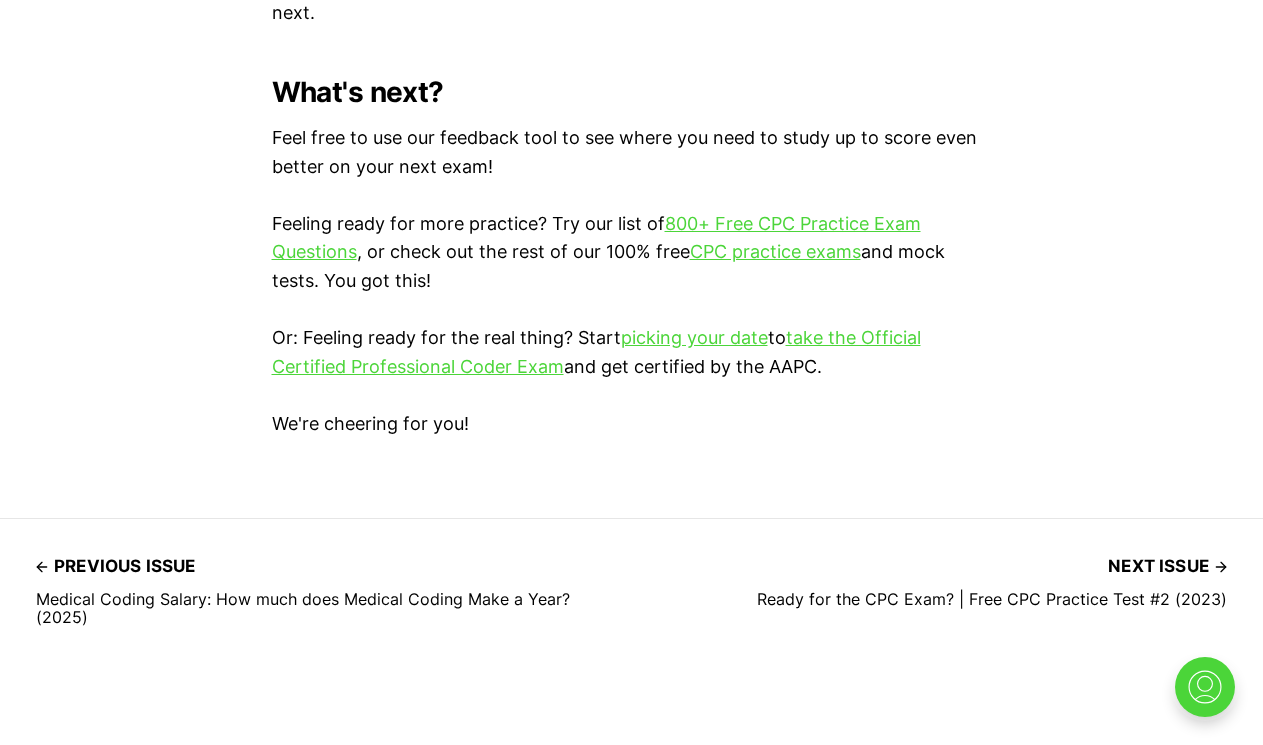 scroll, scrollTop: 5878, scrollLeft: 0, axis: vertical 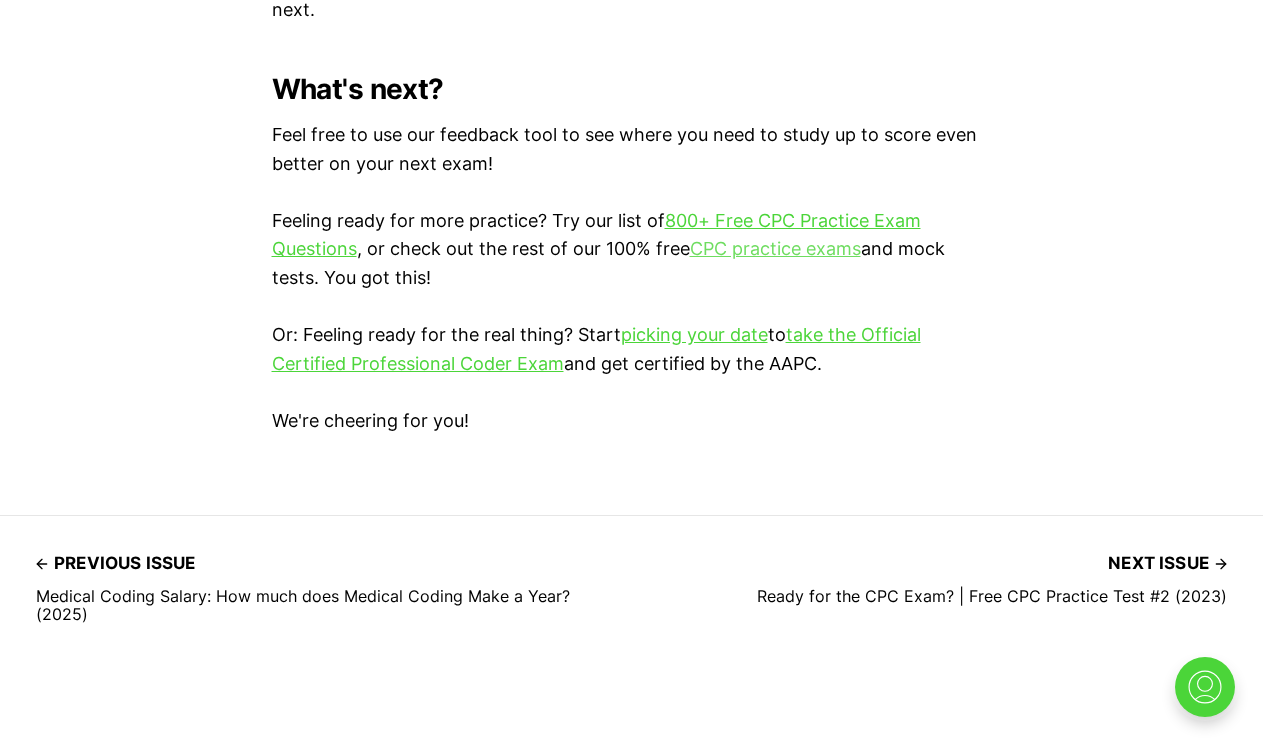 click on "CPC practice exams" at bounding box center (775, 248) 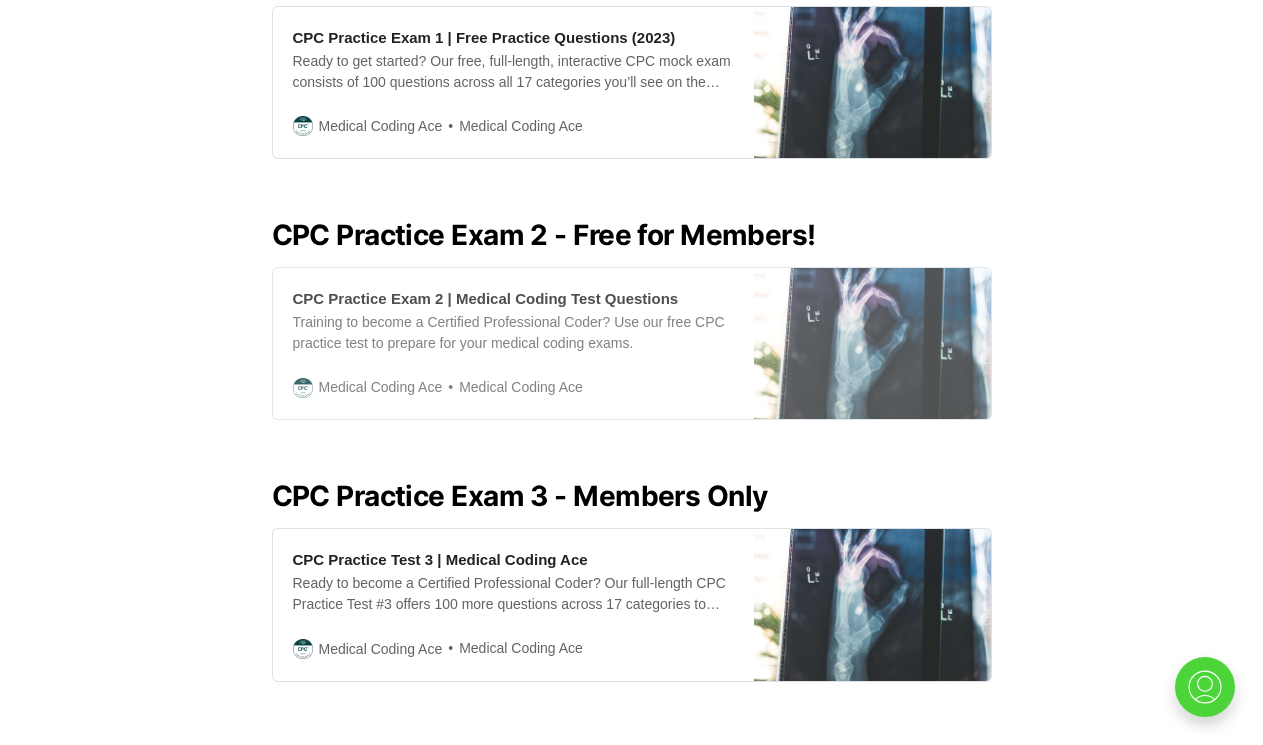 scroll, scrollTop: 1003, scrollLeft: 0, axis: vertical 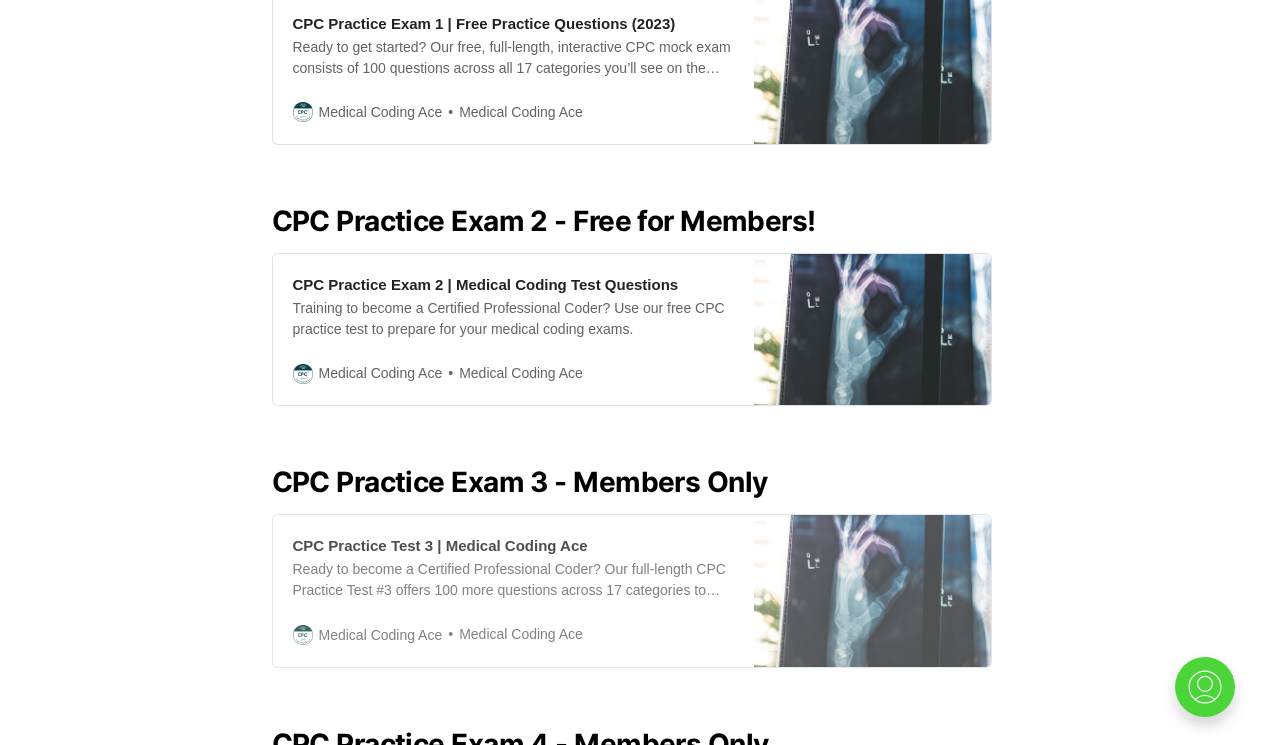 click on "Ready to become a Certified Professional Coder? Our full-length CPC Practice Test #3 offers 100 more questions across 17 categories to prepare you for the real thing." at bounding box center [513, 580] 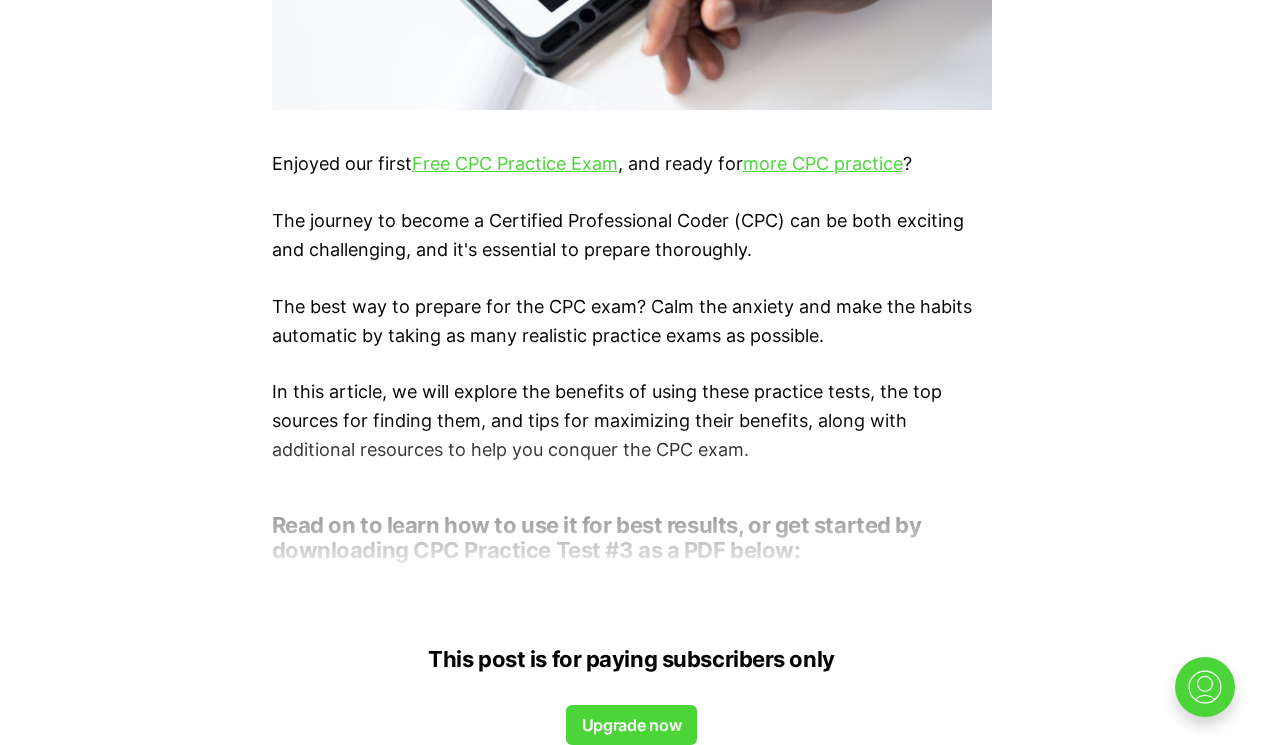 scroll, scrollTop: 1200, scrollLeft: 0, axis: vertical 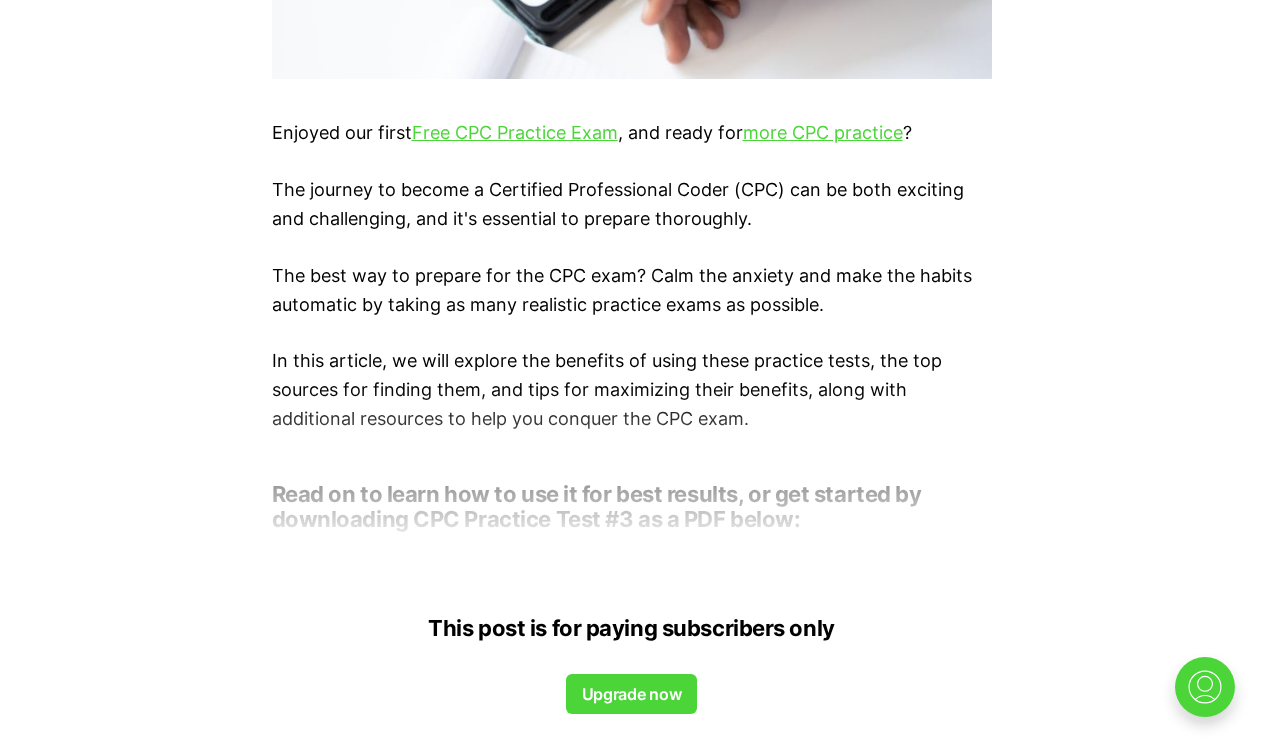 click on "Upgrade now" at bounding box center [631, 694] 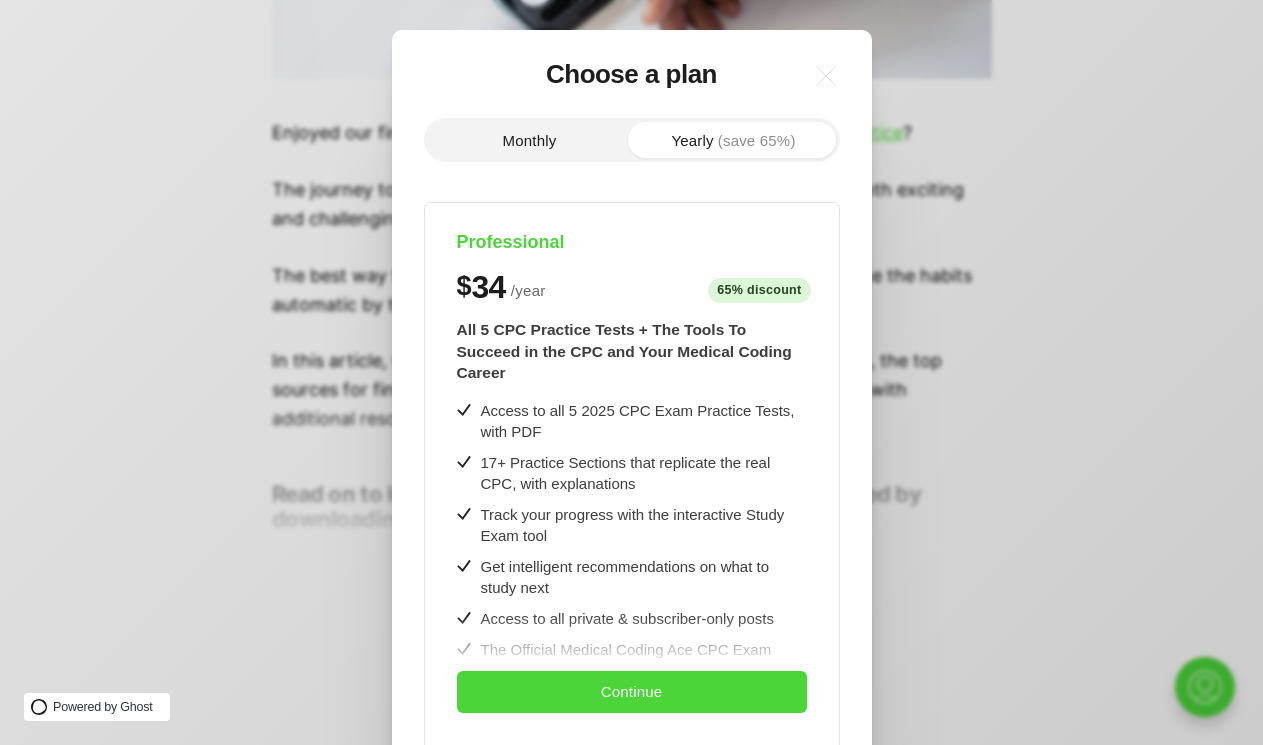 scroll, scrollTop: 0, scrollLeft: 0, axis: both 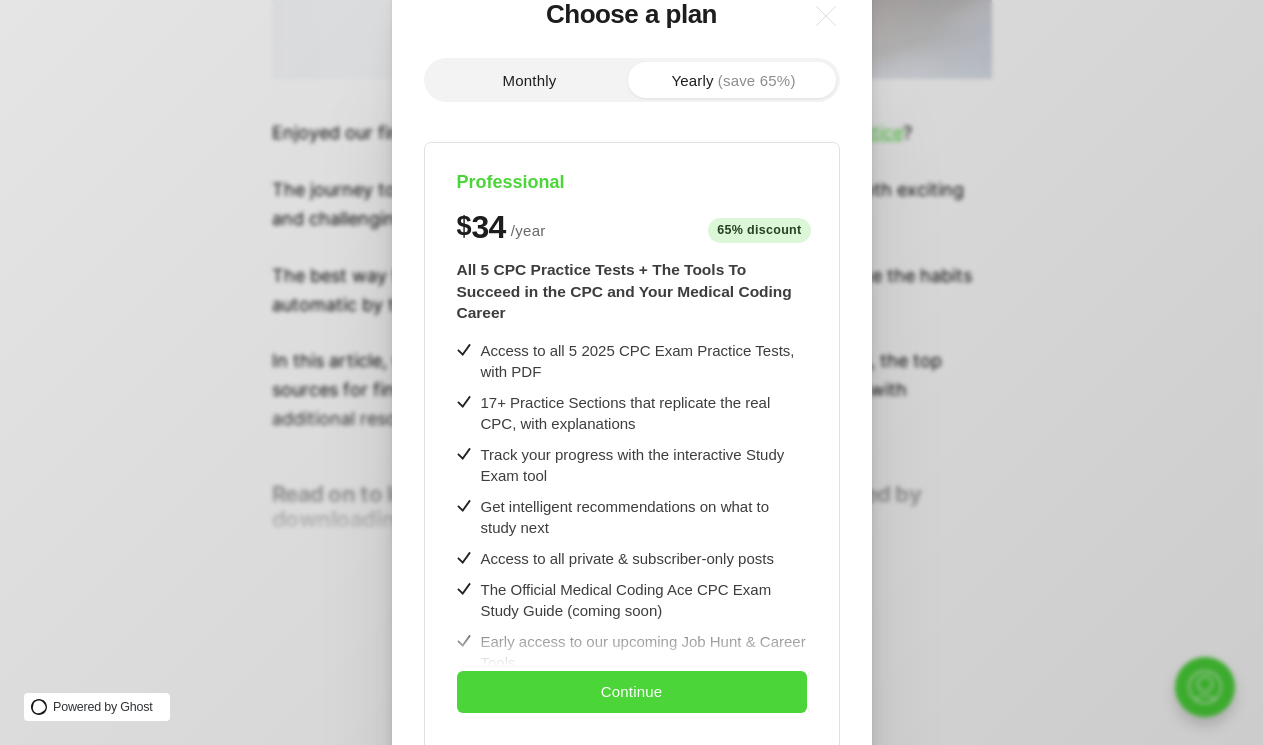 click on "Monthly" at bounding box center (530, 80) 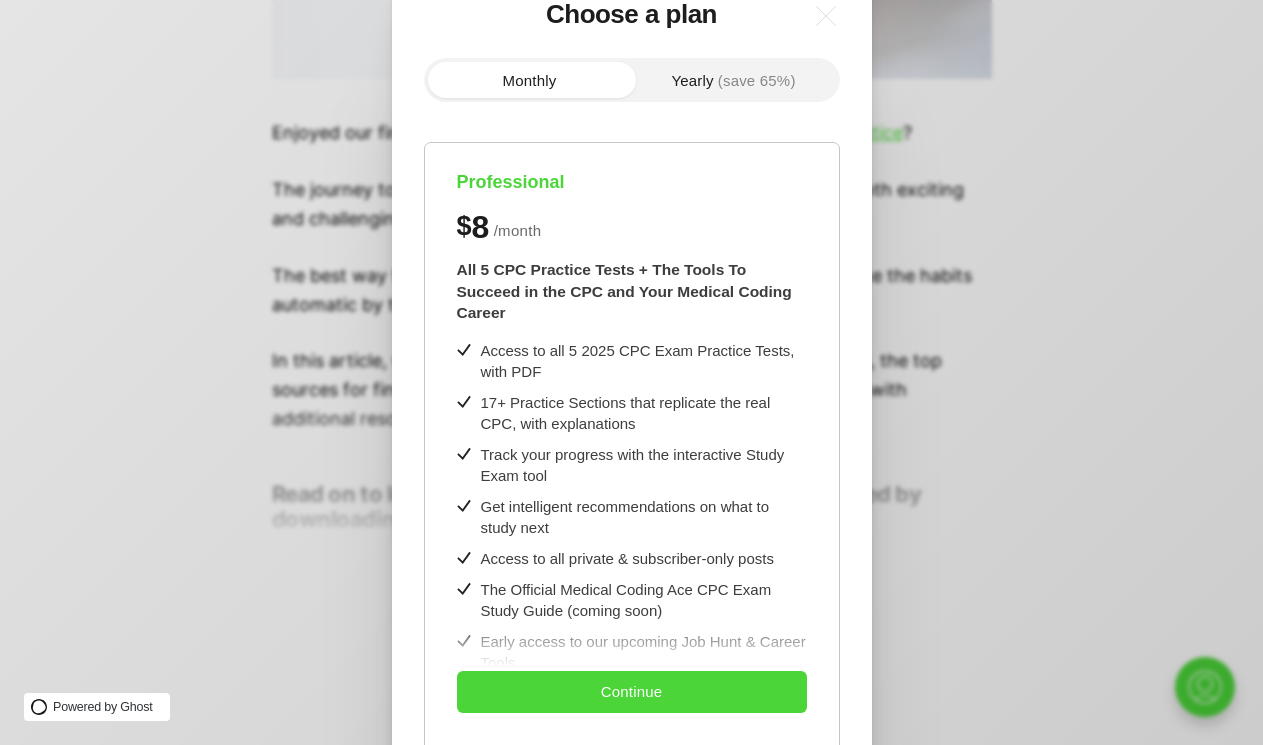 click on "Get intelligent recommendations on what to study next" at bounding box center [644, 517] 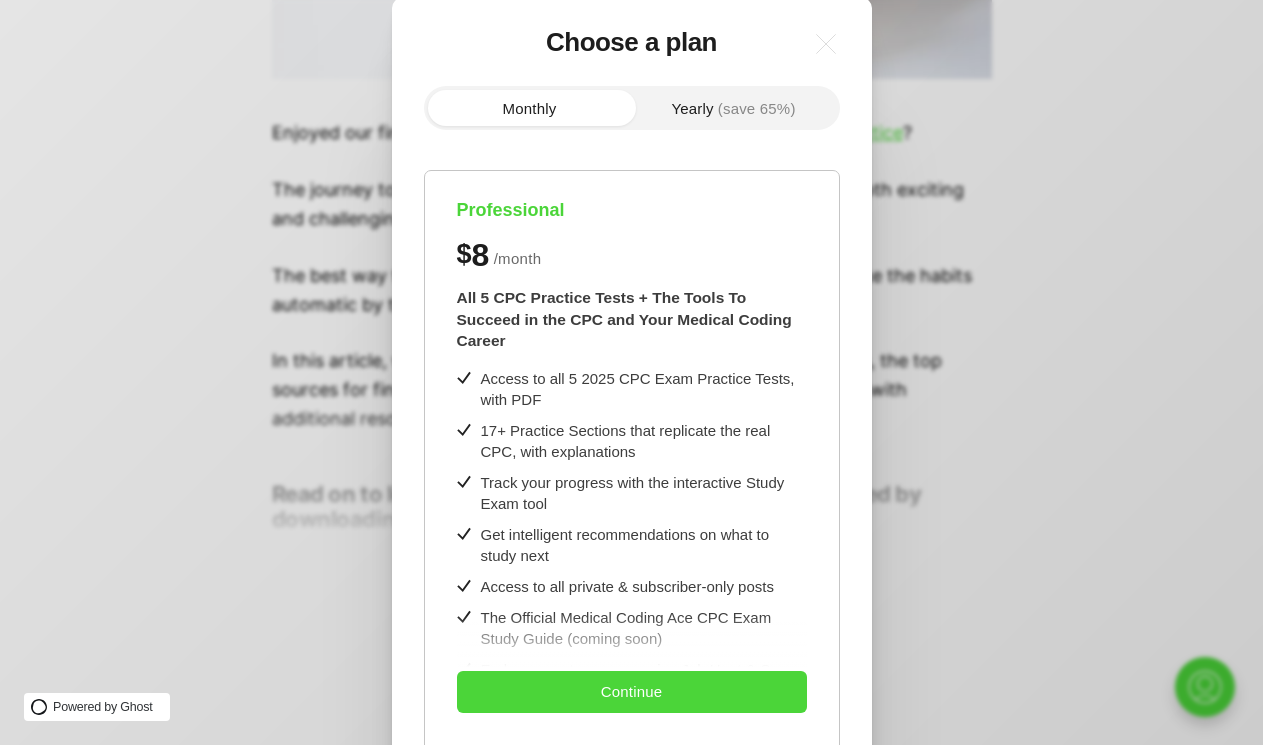 scroll, scrollTop: 0, scrollLeft: 0, axis: both 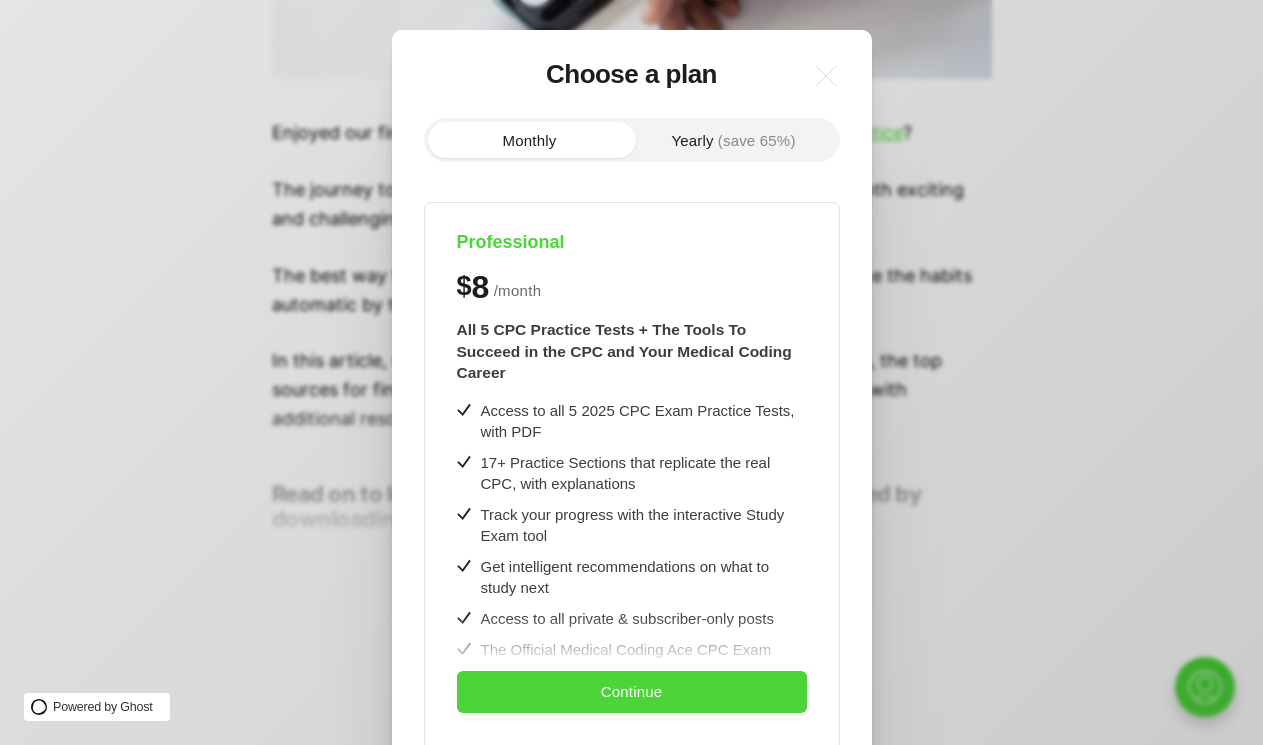 click on "Monthly Yearly (save 65%) Professional $ 8 / month $34/year All 5 CPC Practice Tests + The Tools To Succeed in the CPC and Your Medical Coding Career Access to all 5 2025 CPC Exam Practice Tests, with PDF 17+ Practice Sections that replicate the real CPC, with explanations Track your progress with the interactive Study Exam tool Get intelligent recommendations on what to study next Access to all private & subscriber-only posts The Official Medical Coding Ace CPC Exam Study Guide (coming soon) Early access to our upcoming Job Hunt & Career Tools Free 2025 CPC Exam PDF via email Access to all public posts Access to Open Q&As Full refund backed by our Coding Satisfaction Guarantee Cancel Anytime via Online or Email Continue" at bounding box center [632, 546] 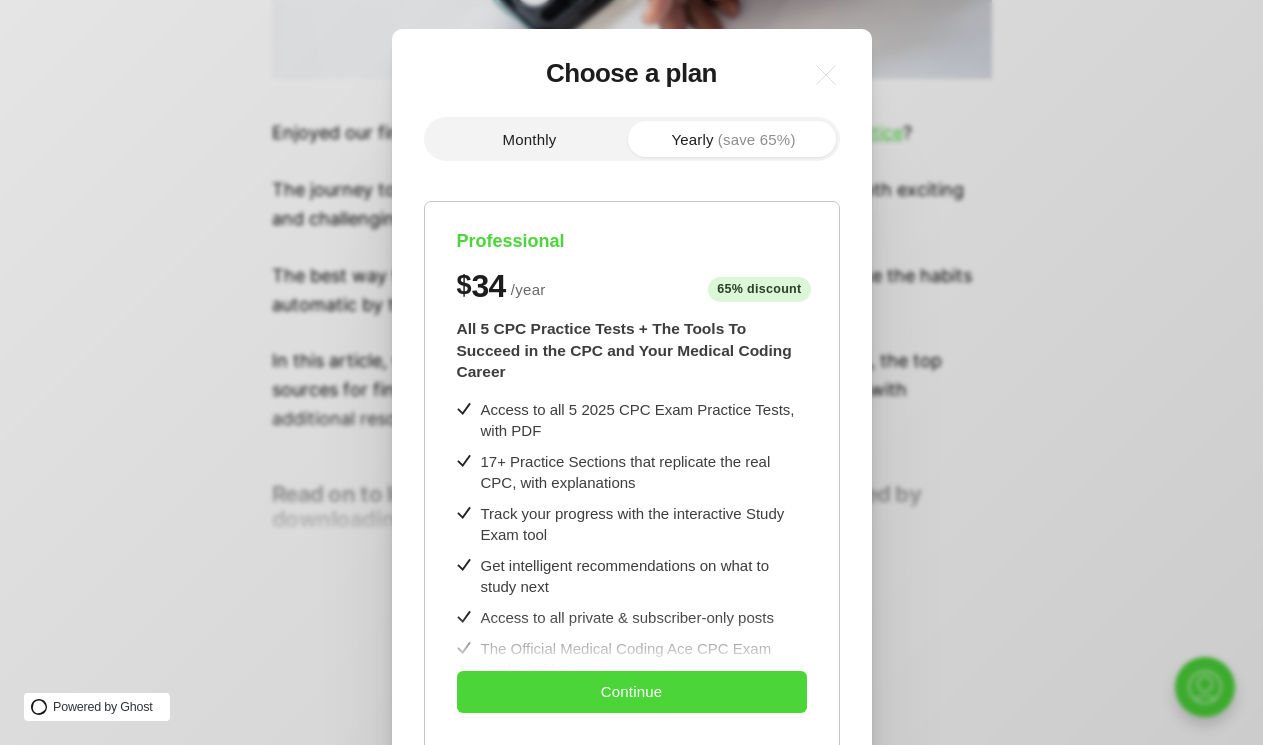 scroll, scrollTop: 0, scrollLeft: 0, axis: both 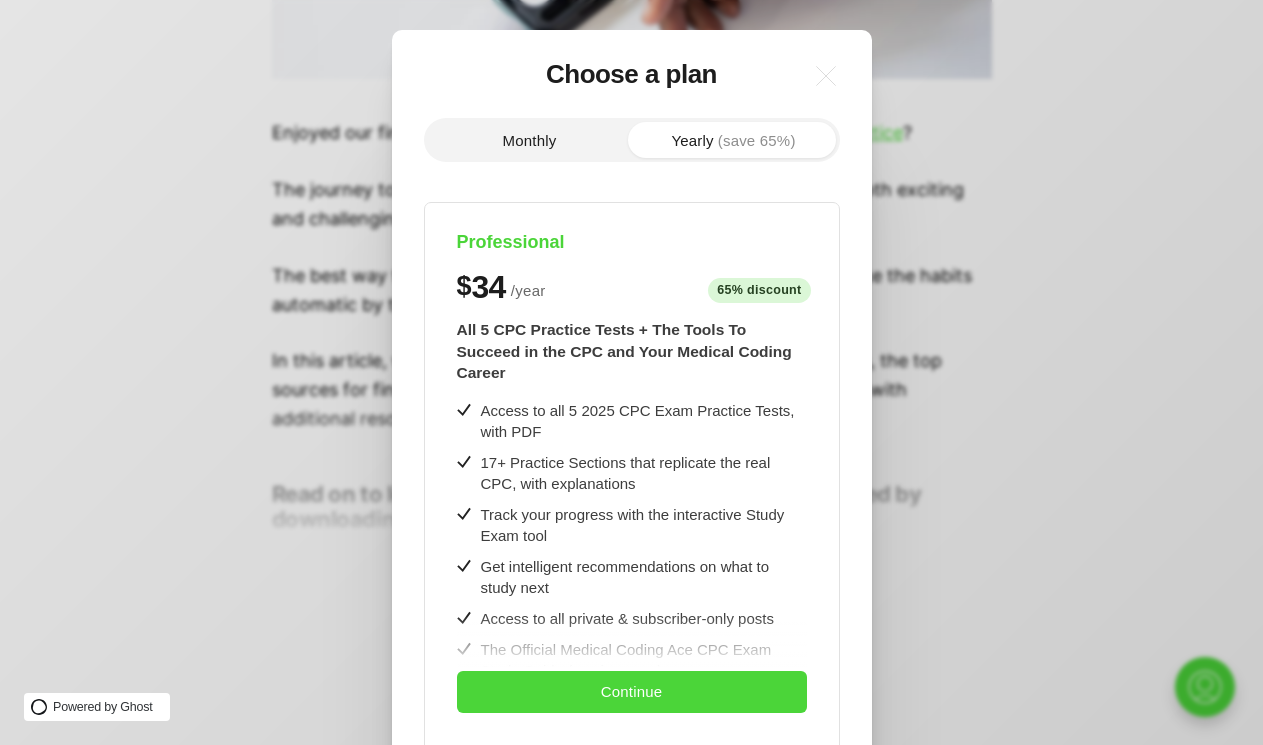 click on "Monthly" at bounding box center [530, 140] 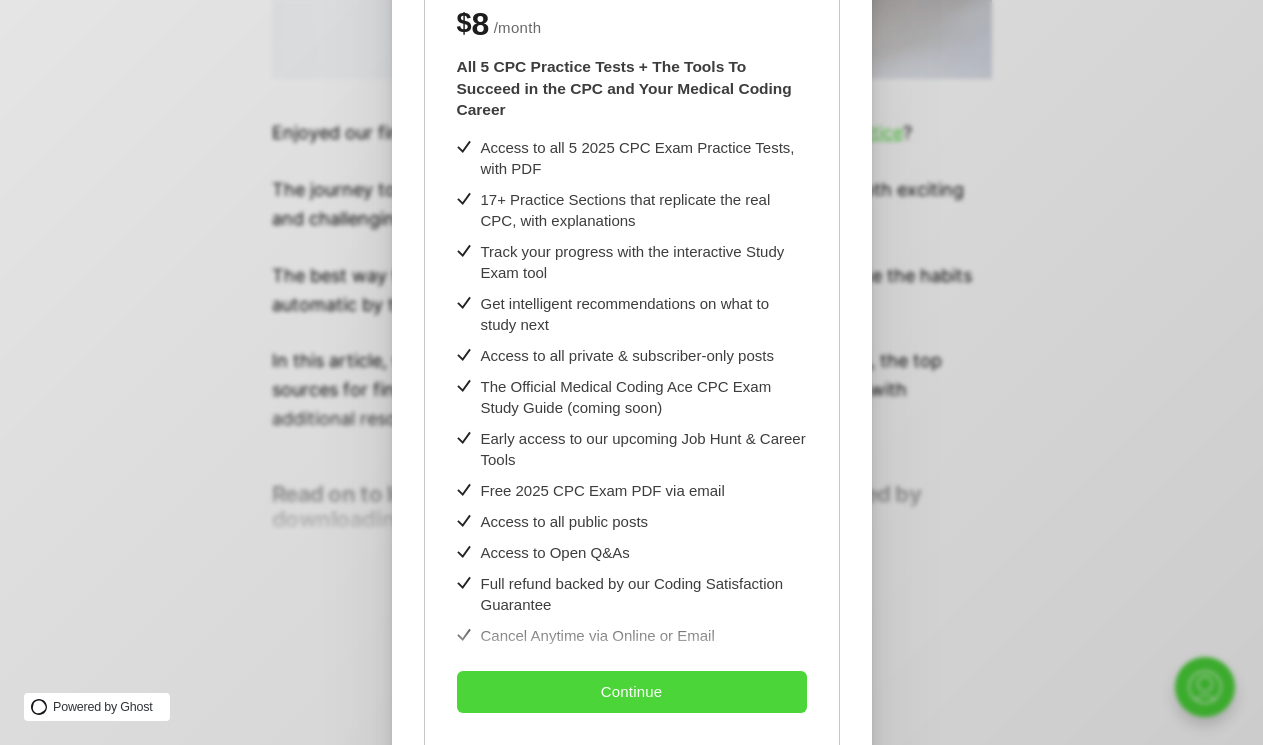 scroll, scrollTop: 258, scrollLeft: 0, axis: vertical 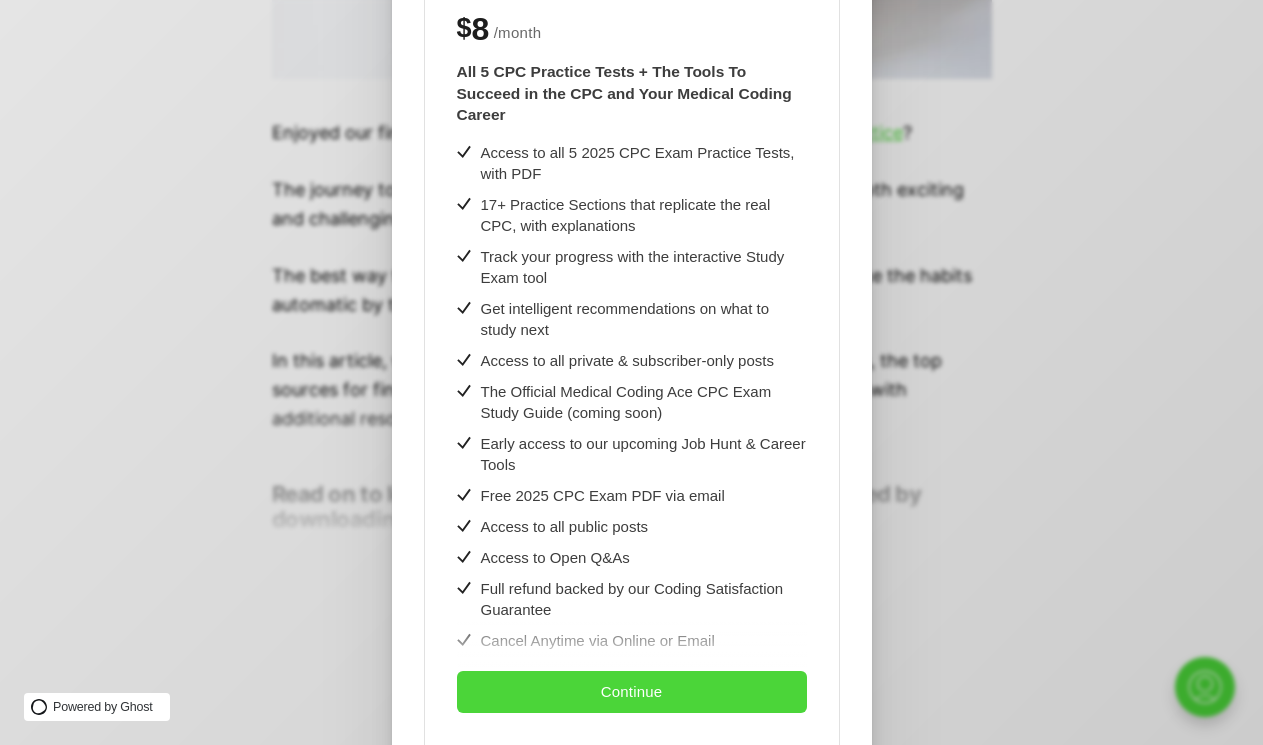 click on ".a{fill:none;stroke:currentColor;stroke-linecap:round;stroke-linejoin:round;stroke-width:1.2px !important;} Choose a plan Monthly Yearly (save 65%) Professional $ 8 / month $34/year All 5 CPC Practice Tests + The Tools To Succeed in the CPC and Your Medical Coding Career Access to all 5 2025 CPC Exam Practice Tests, with PDF 17+ Practice Sections that replicate the real CPC, with explanations Track your progress with the interactive Study Exam tool Get intelligent recommendations on what to study next Access to all private & subscriber-only posts The Official Medical Coding Ace CPC Exam Study Guide (coming soon) Early access to our upcoming Job Hunt & Career Tools Free 2025 CPC Exam PDF via email Access to all public posts Access to Open Q&As Full refund backed by our Coding Satisfaction Guarantee Cancel Anytime via Online or Email Continue" at bounding box center (632, 290) 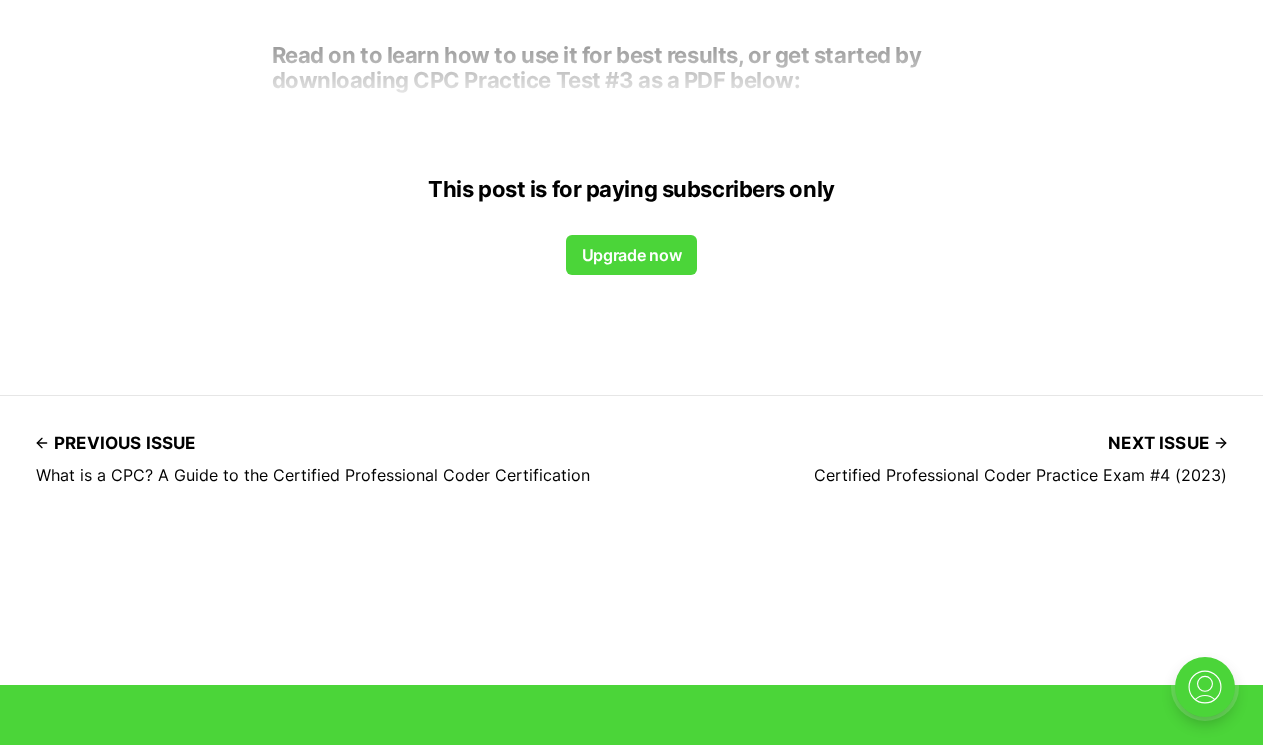 scroll, scrollTop: 1680, scrollLeft: 0, axis: vertical 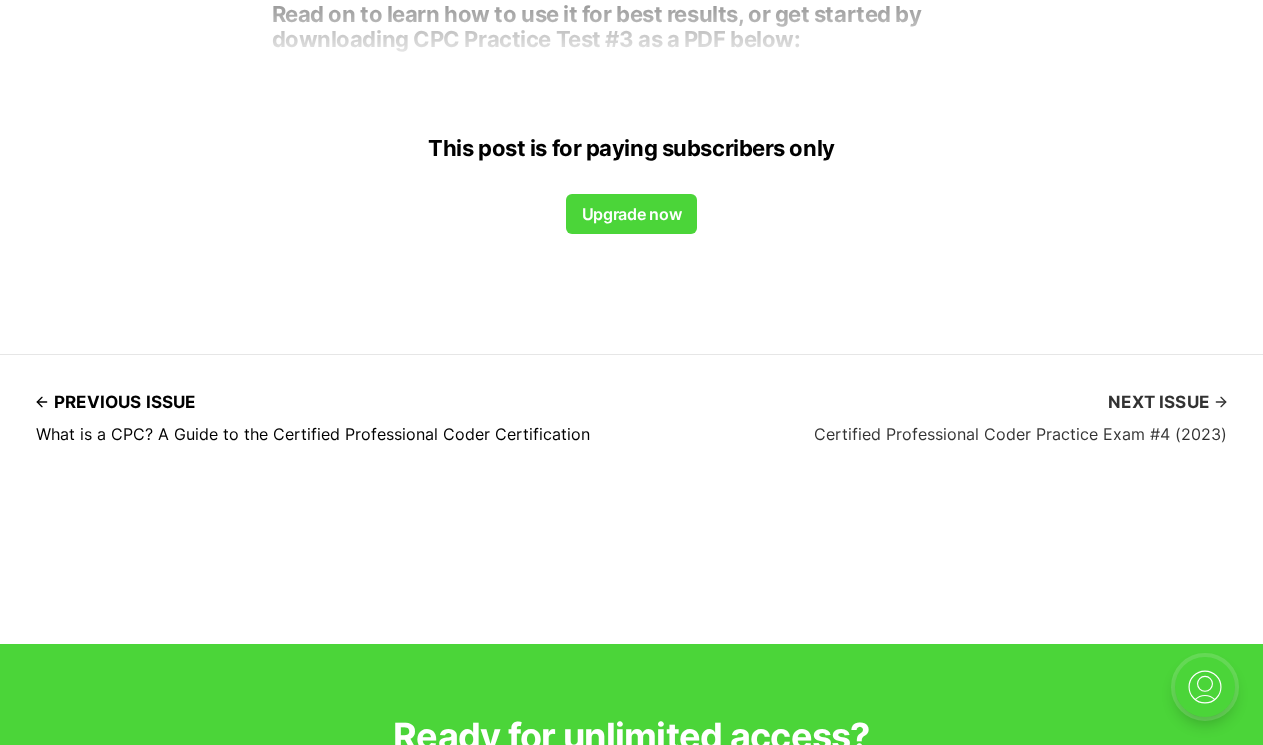 click 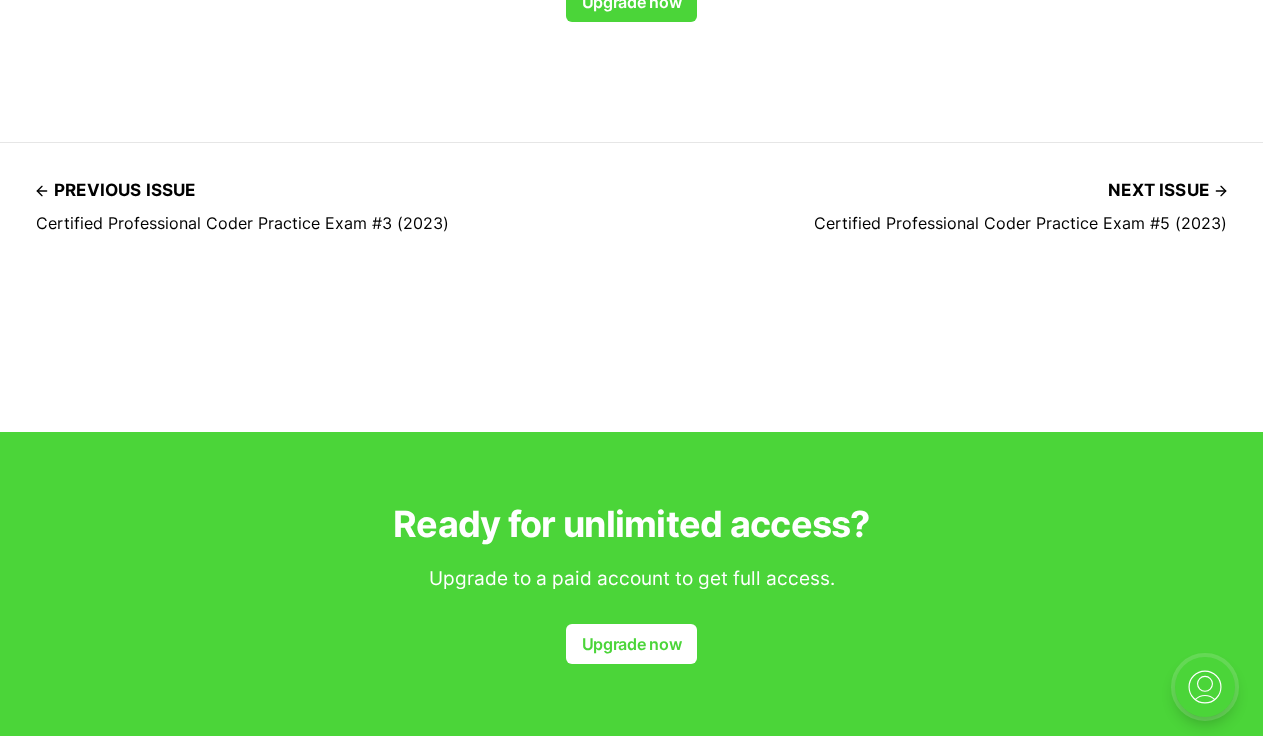 scroll, scrollTop: 1430, scrollLeft: 0, axis: vertical 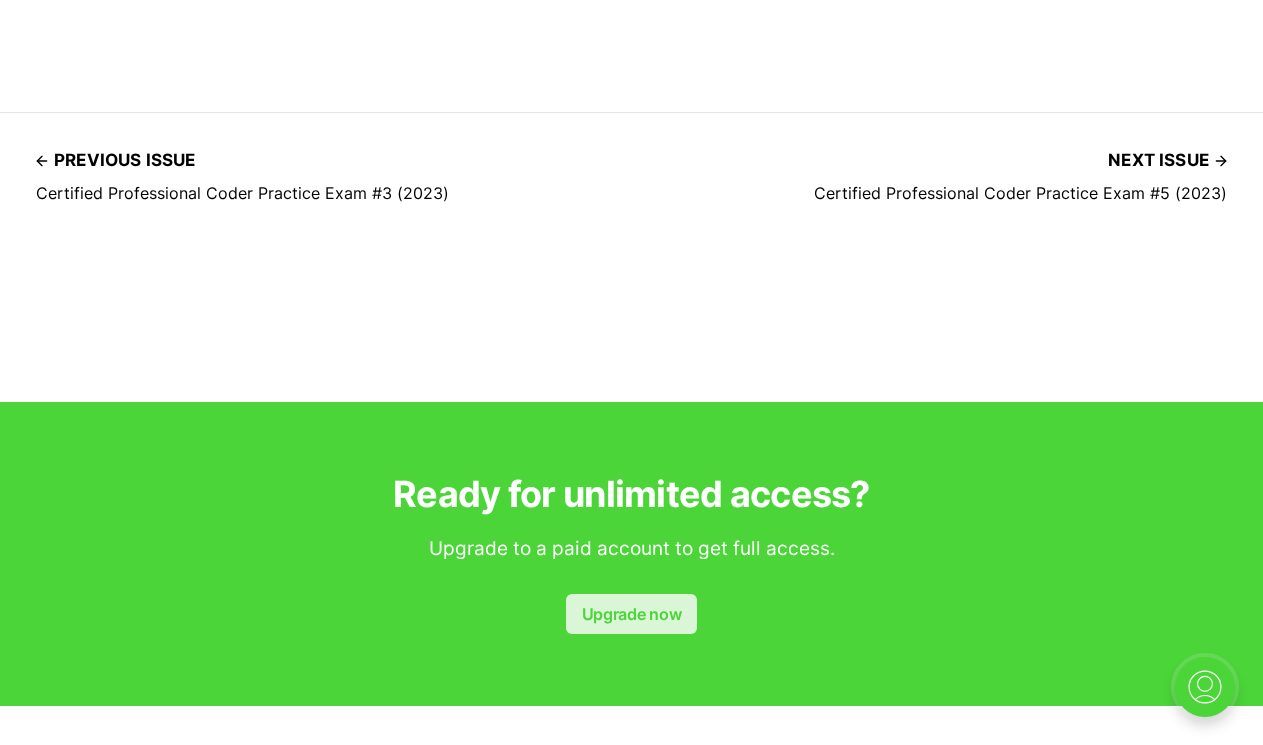 click on "Upgrade now" at bounding box center (631, 614) 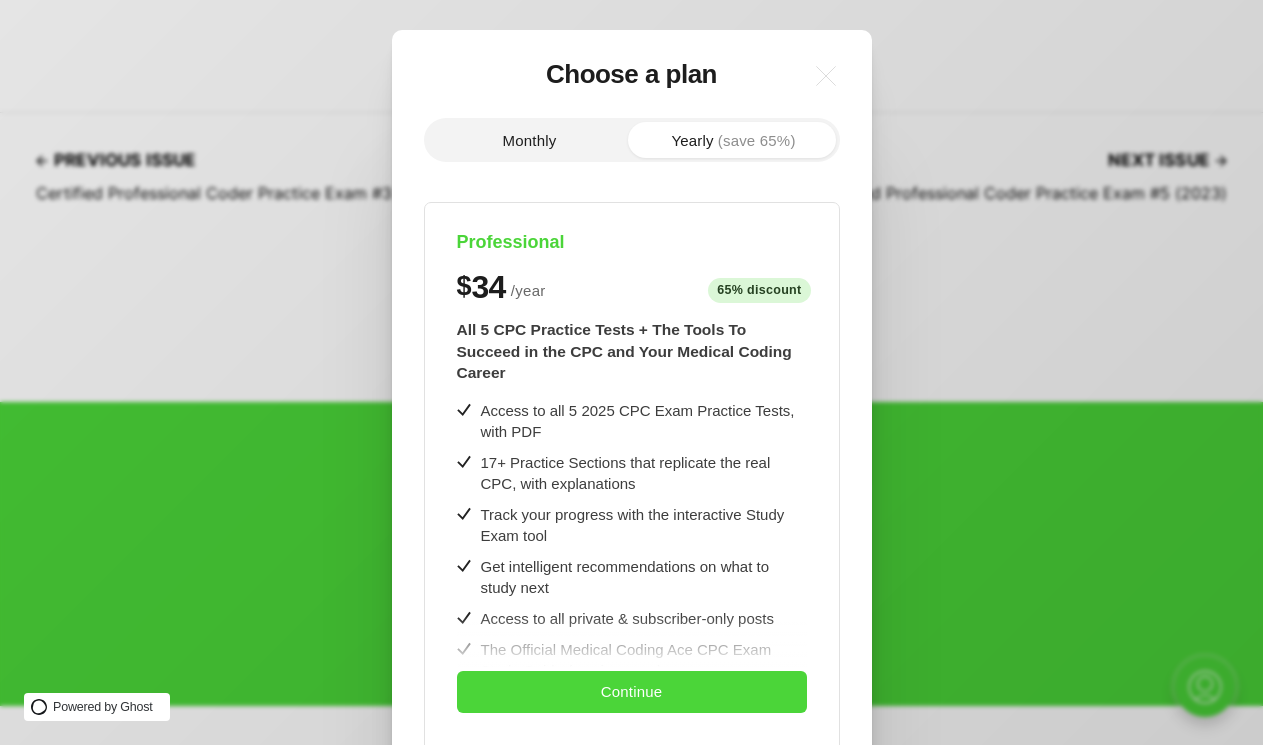 scroll, scrollTop: 0, scrollLeft: 0, axis: both 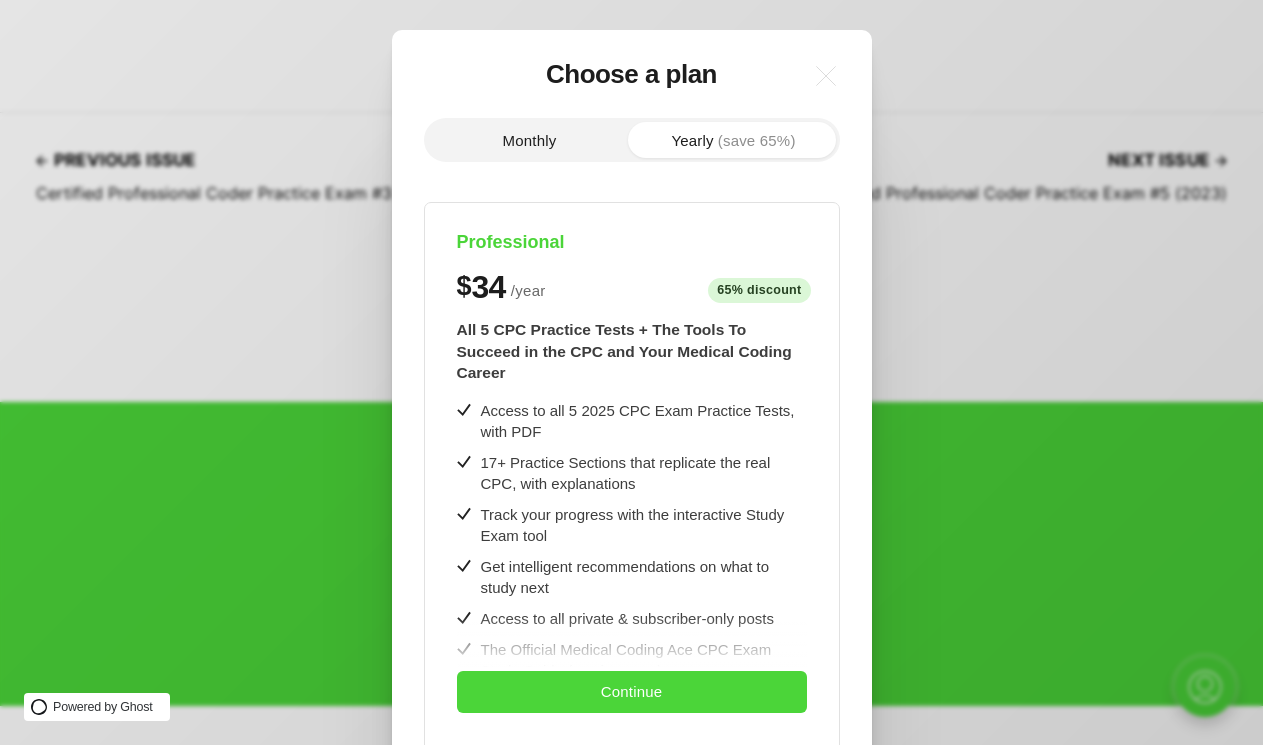 click on ".a{fill:none;stroke:currentColor;stroke-linecap:round;stroke-linejoin:round;stroke-width:1.2px !important;} Choose a plan Monthly Yearly (save 65%) Professional $ 34 / year 65% discount $8/month All 5 CPC Practice Tests + The Tools To Succeed in the CPC and Your Medical Coding Career Access to all 5 2025 CPC Exam Practice Tests, with PDF 17+ Practice Sections that replicate the real CPC, with explanations Track your progress with the interactive Study Exam tool Get intelligent recommendations on what to study next Access to all private & subscriber-only posts The Official Medical Coding Ace CPC Exam Study Guide (coming soon) Early access to our upcoming Job Hunt & Career Tools Free 2025 CPC Exam PDF via email Access to all public posts Access to Open Q&As Full refund backed by our Coding Satisfaction Guarantee Cancel Anytime via Online or Email Continue" at bounding box center (646, 372) 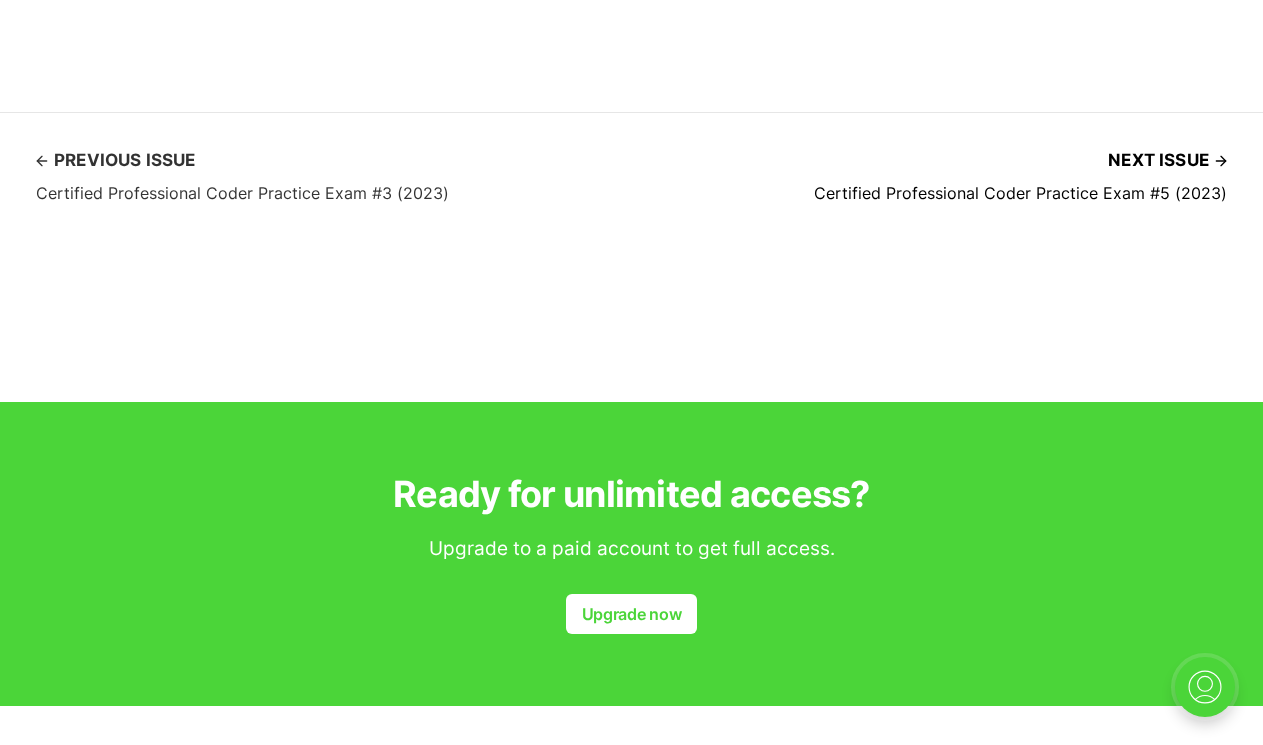 click on "Previous issue" at bounding box center (115, 160) 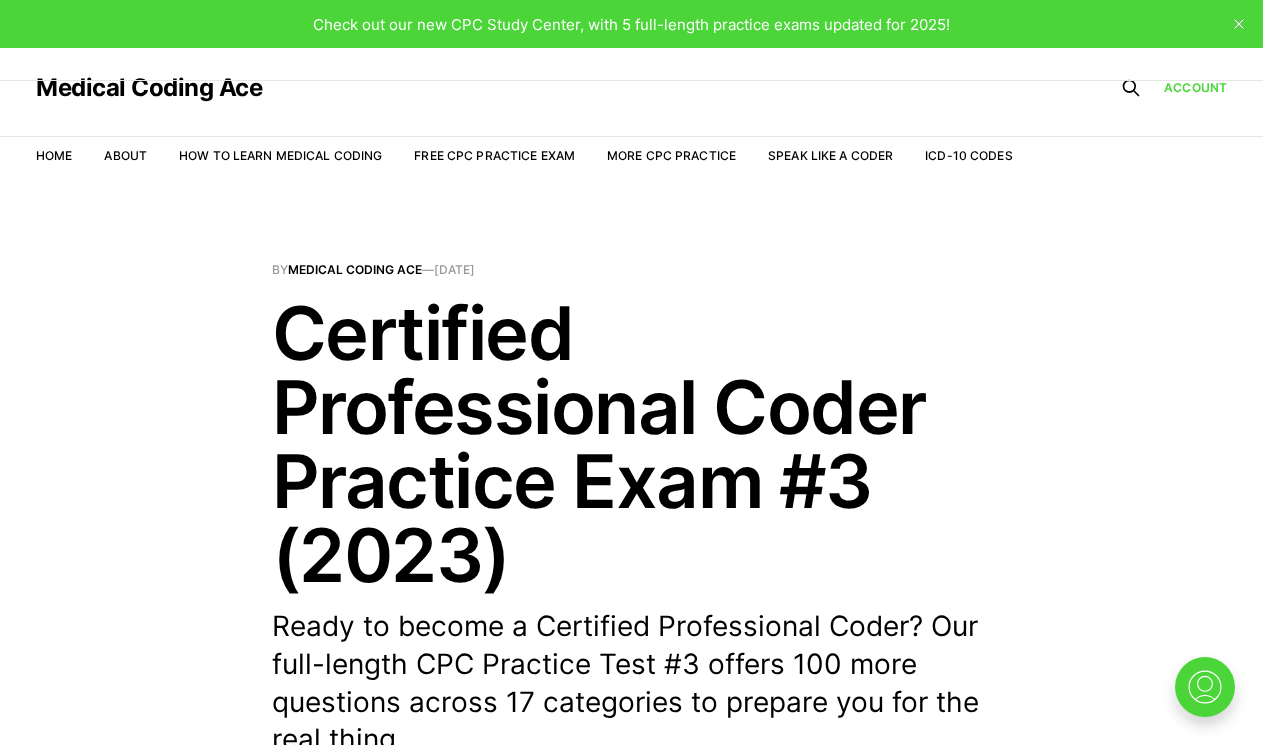 scroll, scrollTop: 0, scrollLeft: 0, axis: both 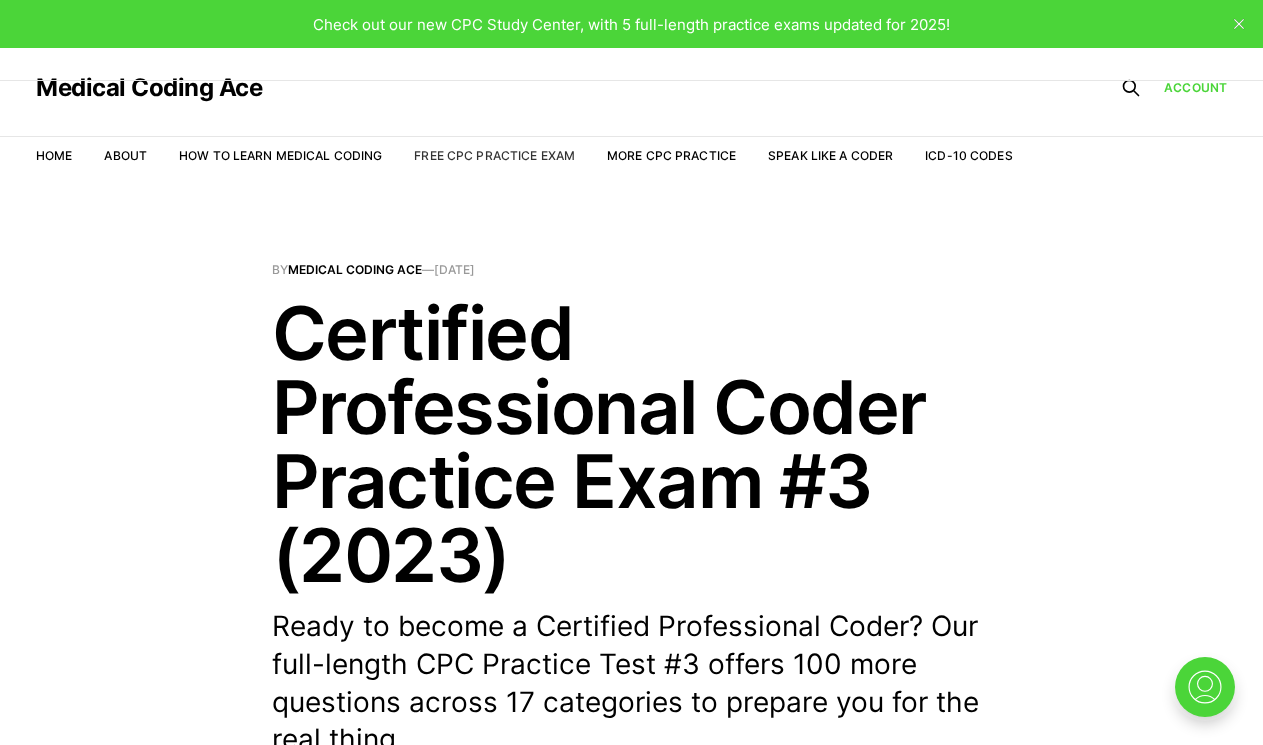 click on "Free CPC Practice Exam" at bounding box center [494, 155] 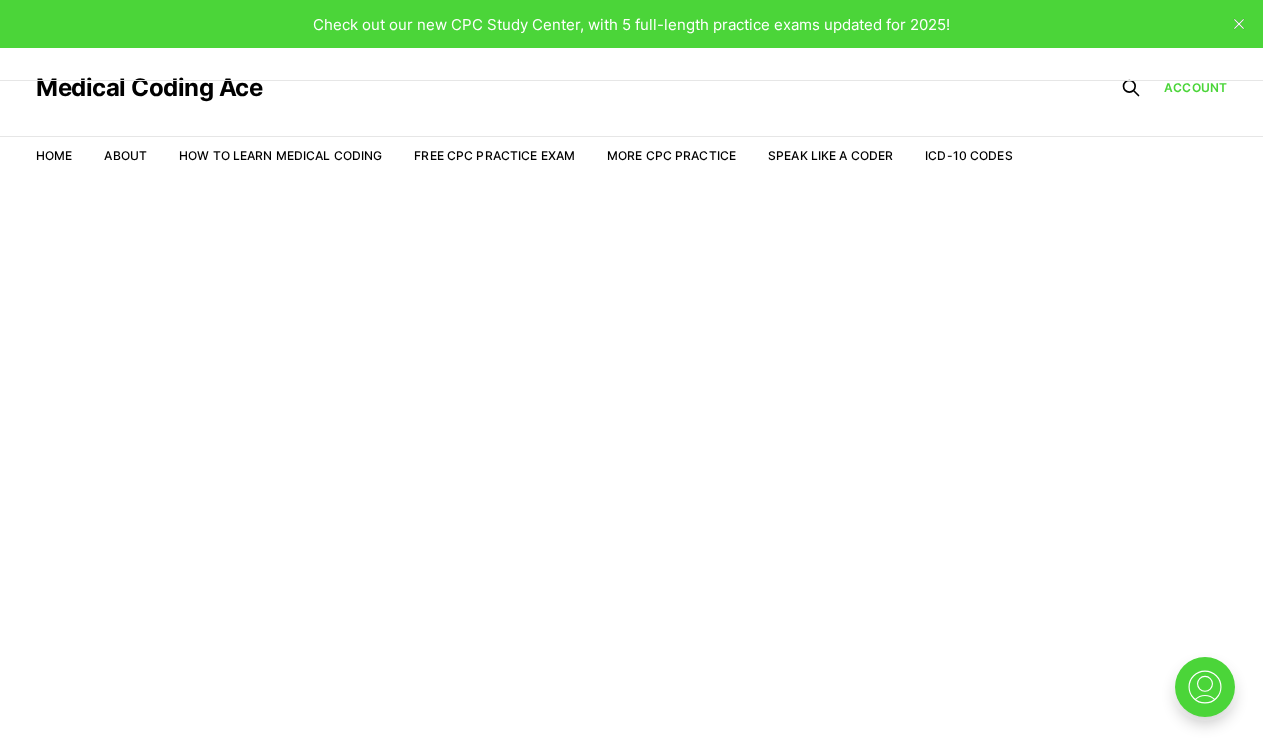 scroll, scrollTop: 0, scrollLeft: 0, axis: both 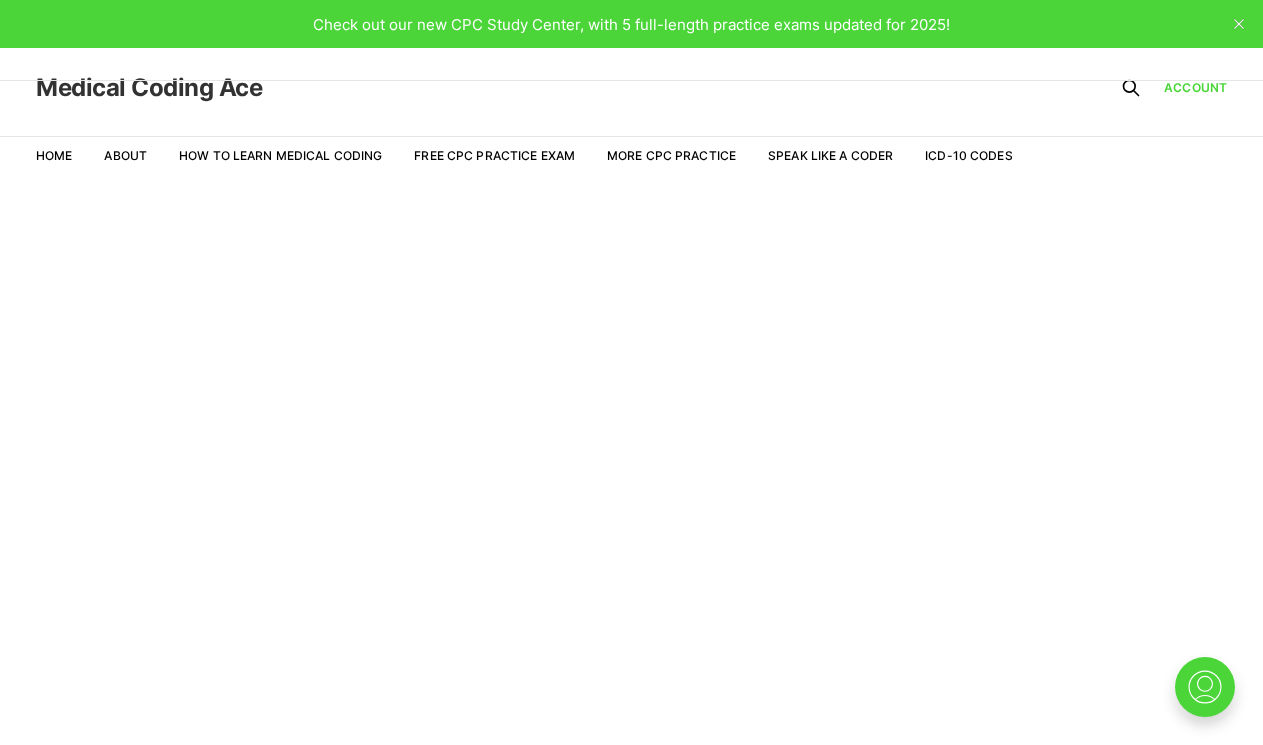 click on "Medical Coding Ace" at bounding box center (149, 88) 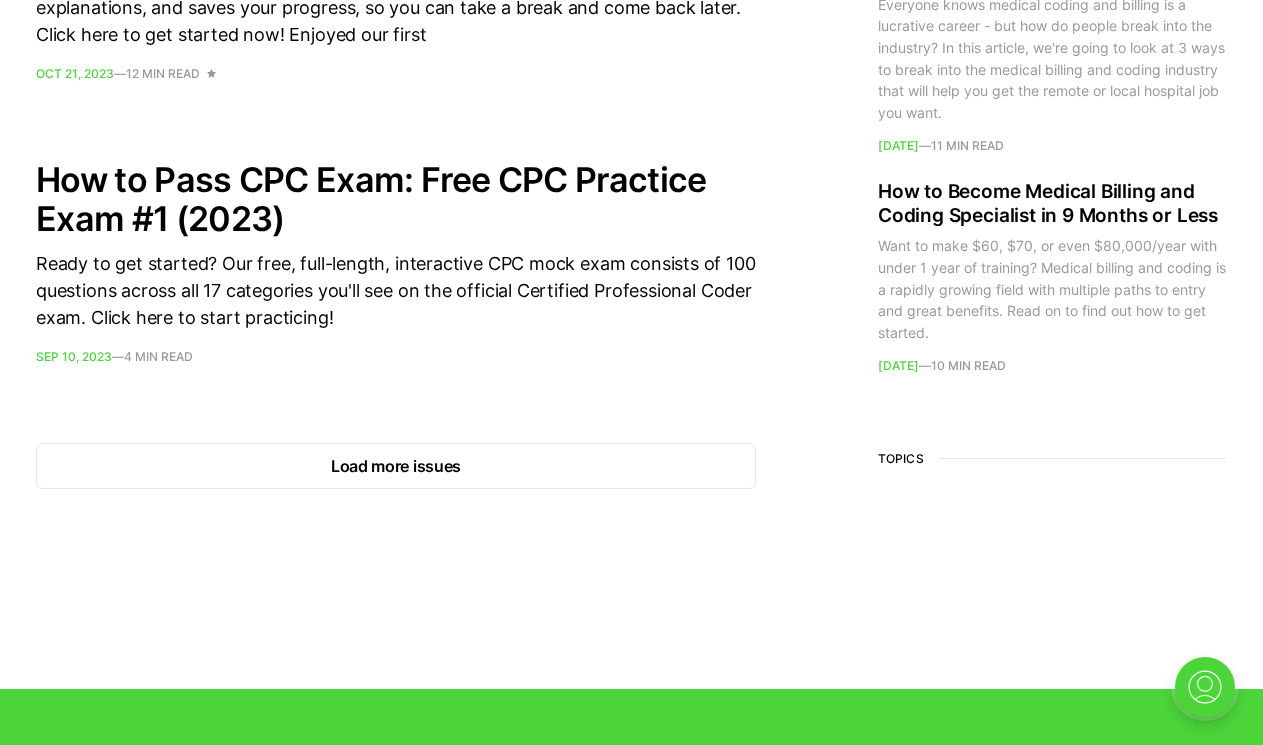 scroll, scrollTop: 2984, scrollLeft: 0, axis: vertical 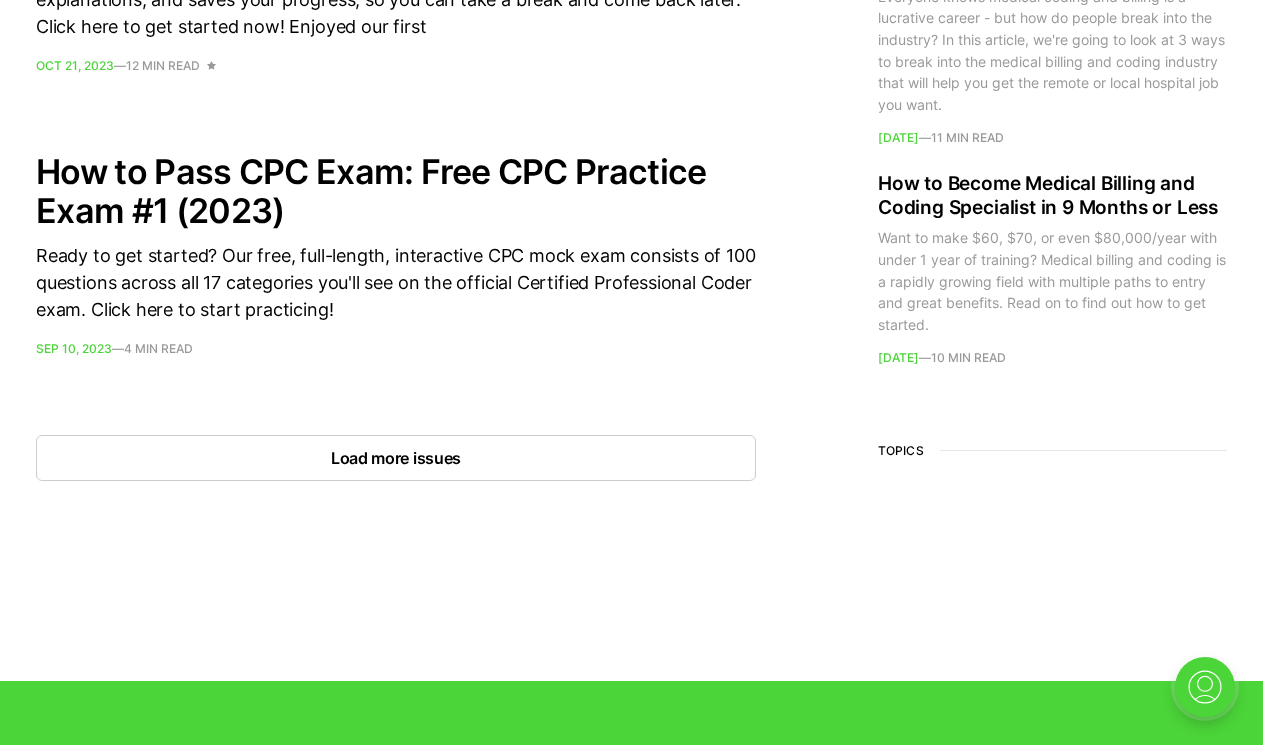 click on "Load more issues" at bounding box center [396, 458] 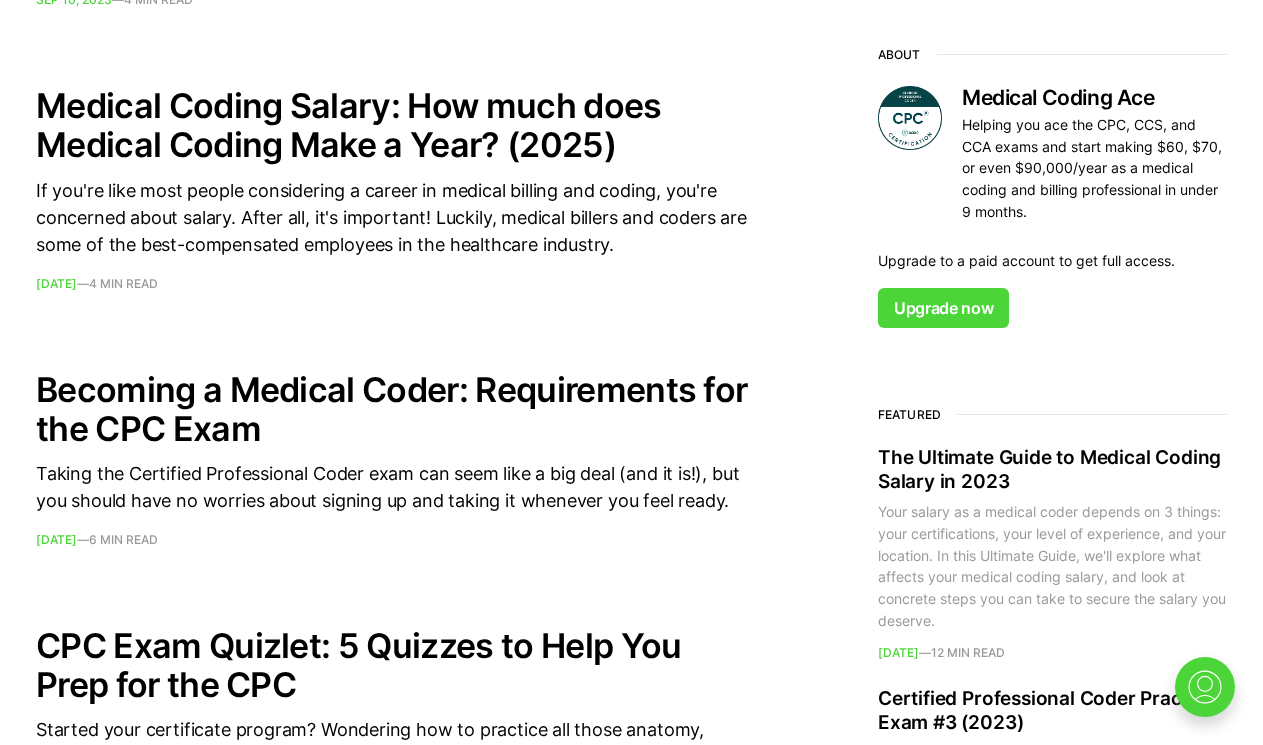 scroll, scrollTop: 3362, scrollLeft: 0, axis: vertical 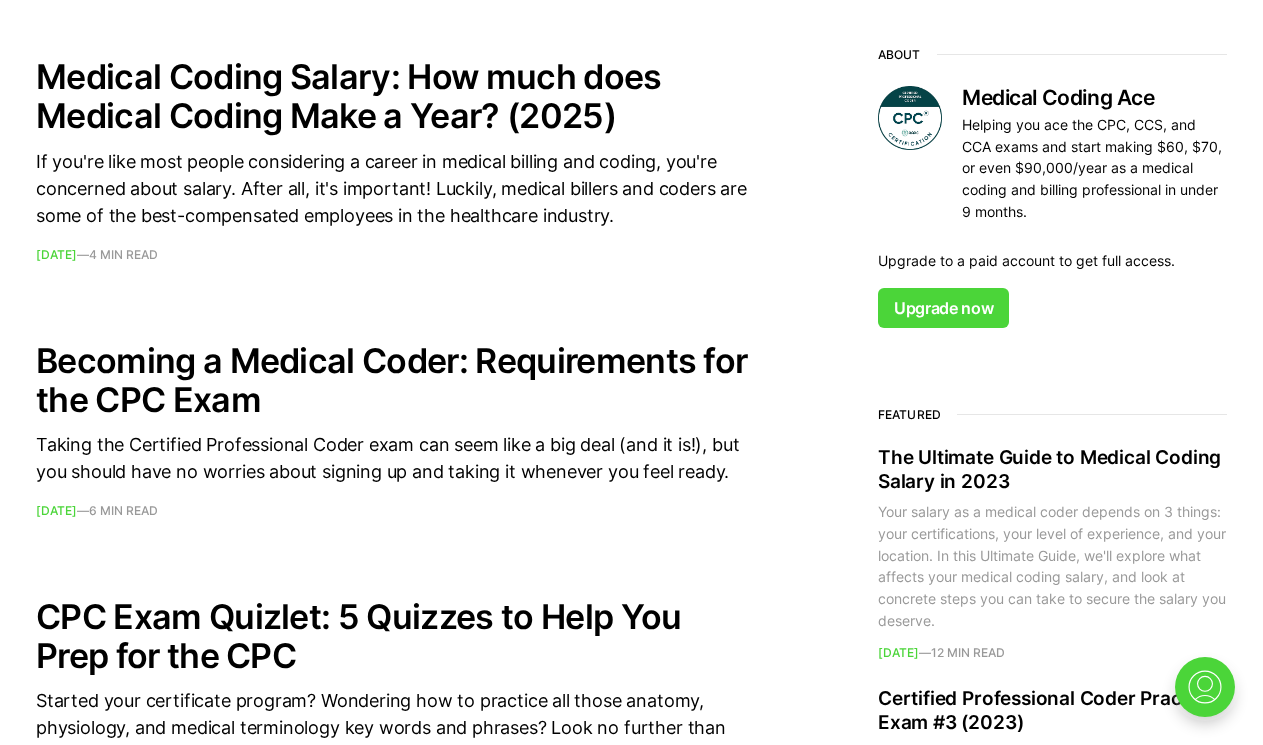 click at bounding box center [910, 118] 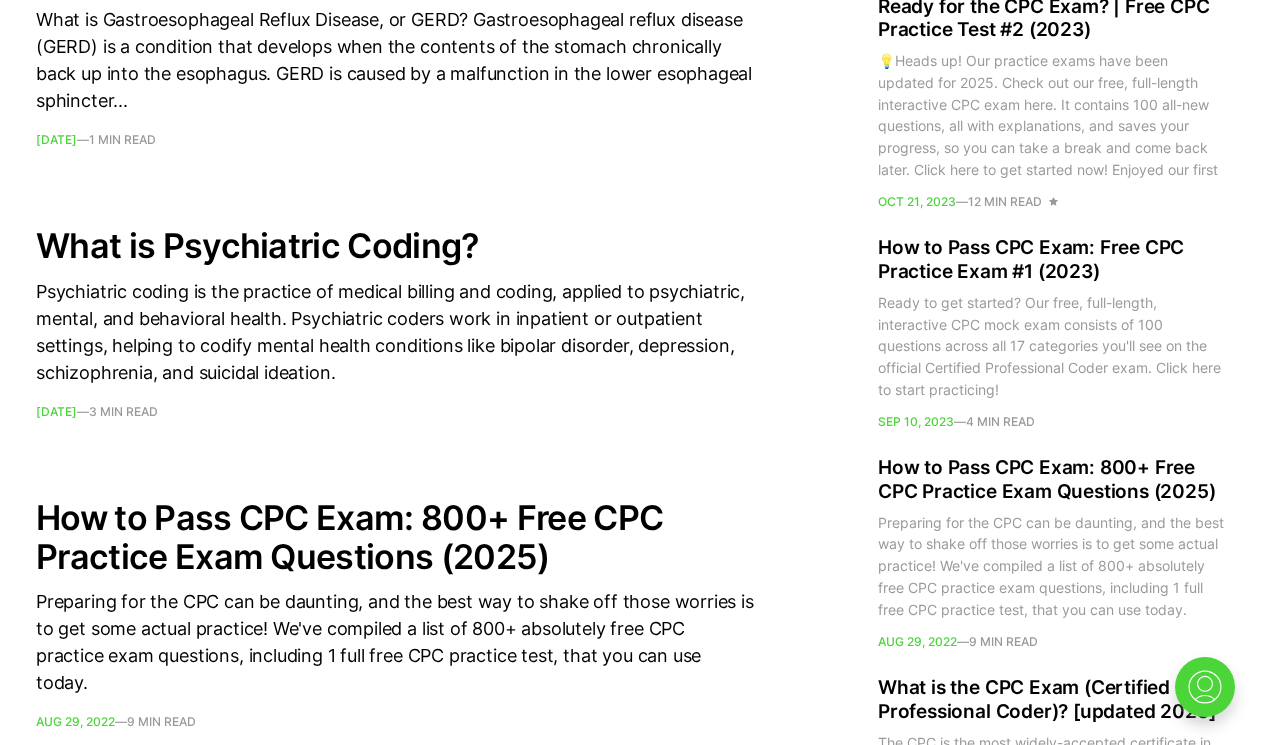 scroll, scrollTop: 4861, scrollLeft: 0, axis: vertical 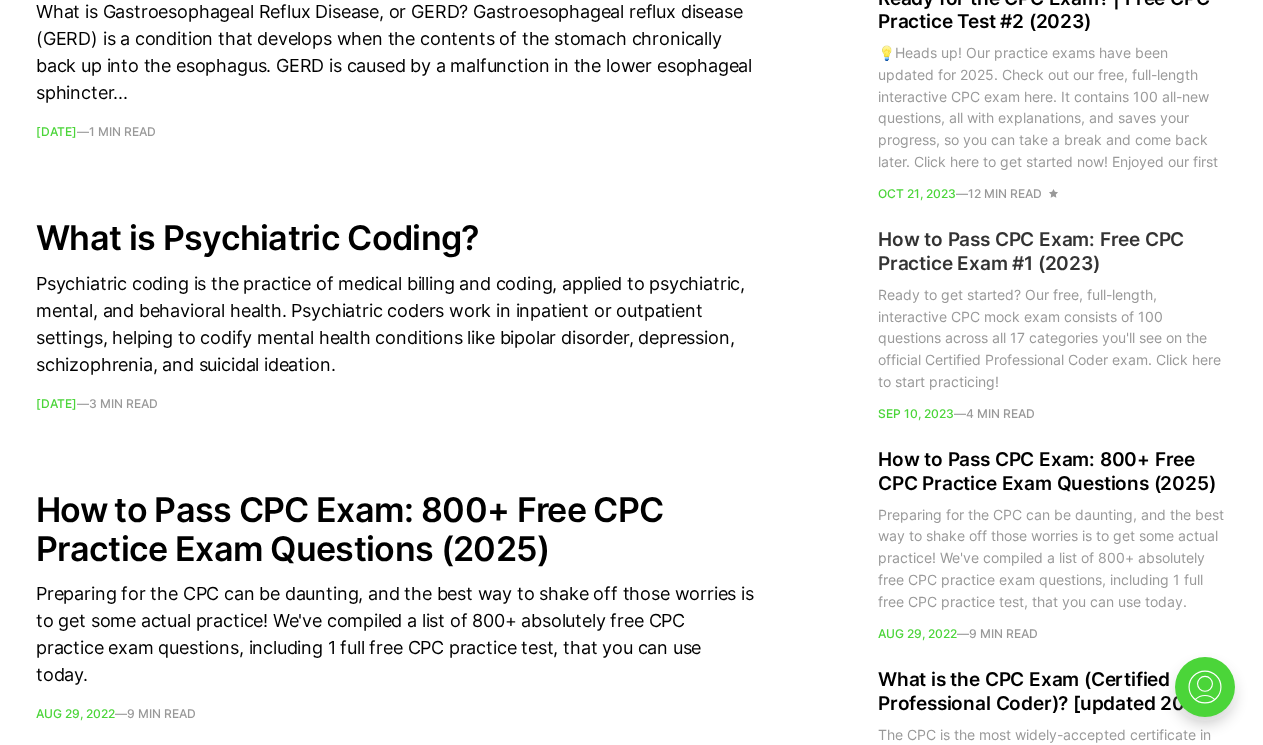 click on "How to Pass CPC Exam: Free CPC Practice Exam #1 (2023)" at bounding box center [1052, 252] 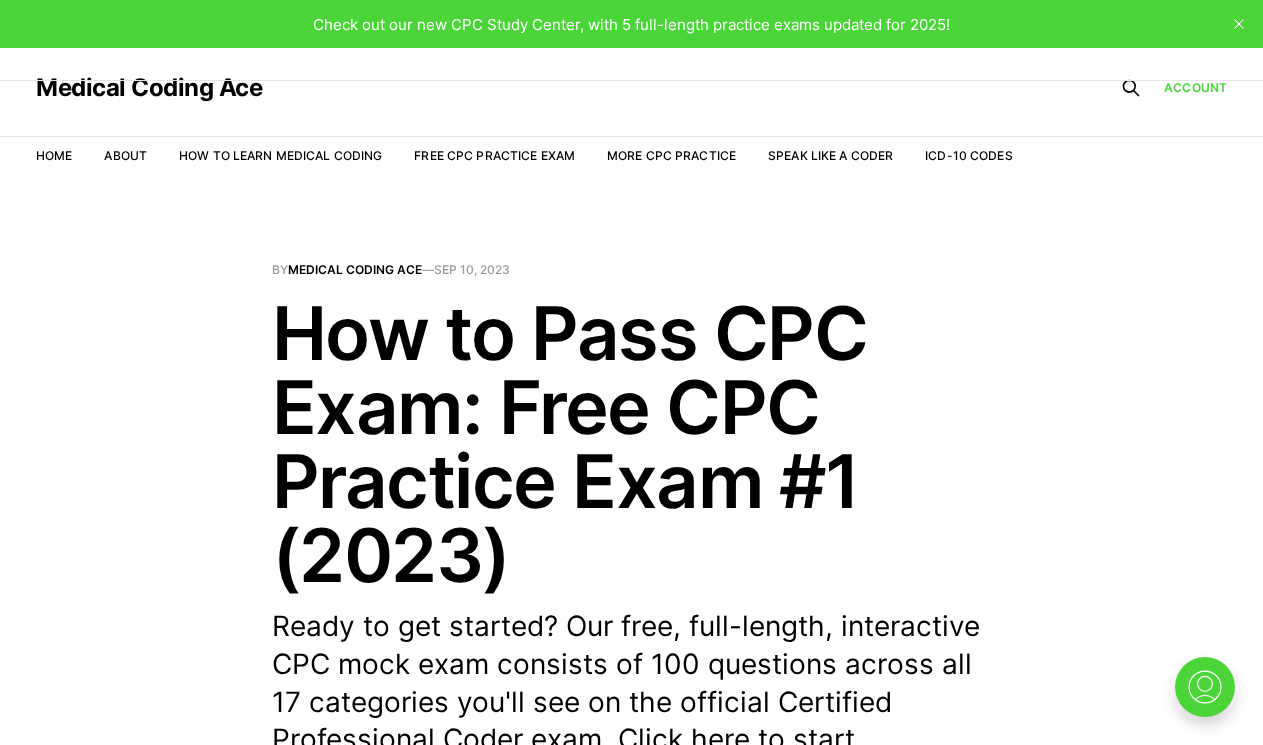 scroll, scrollTop: 0, scrollLeft: 0, axis: both 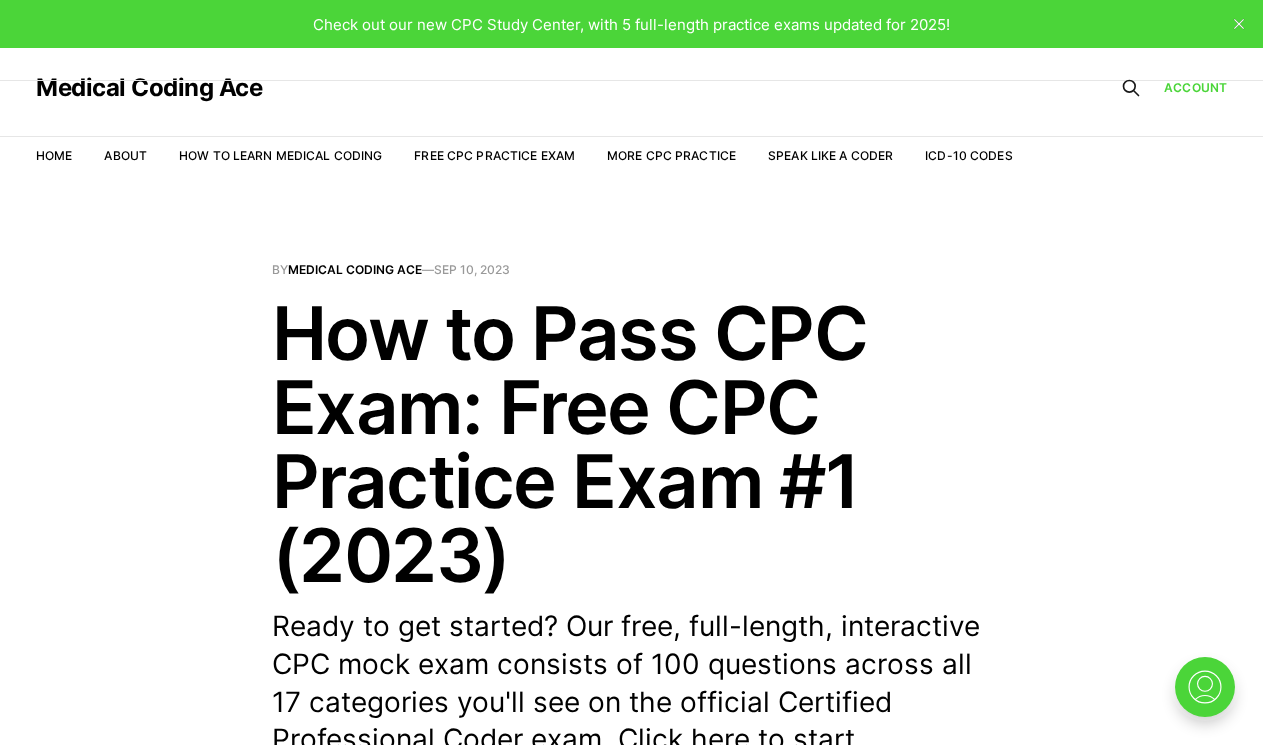 click 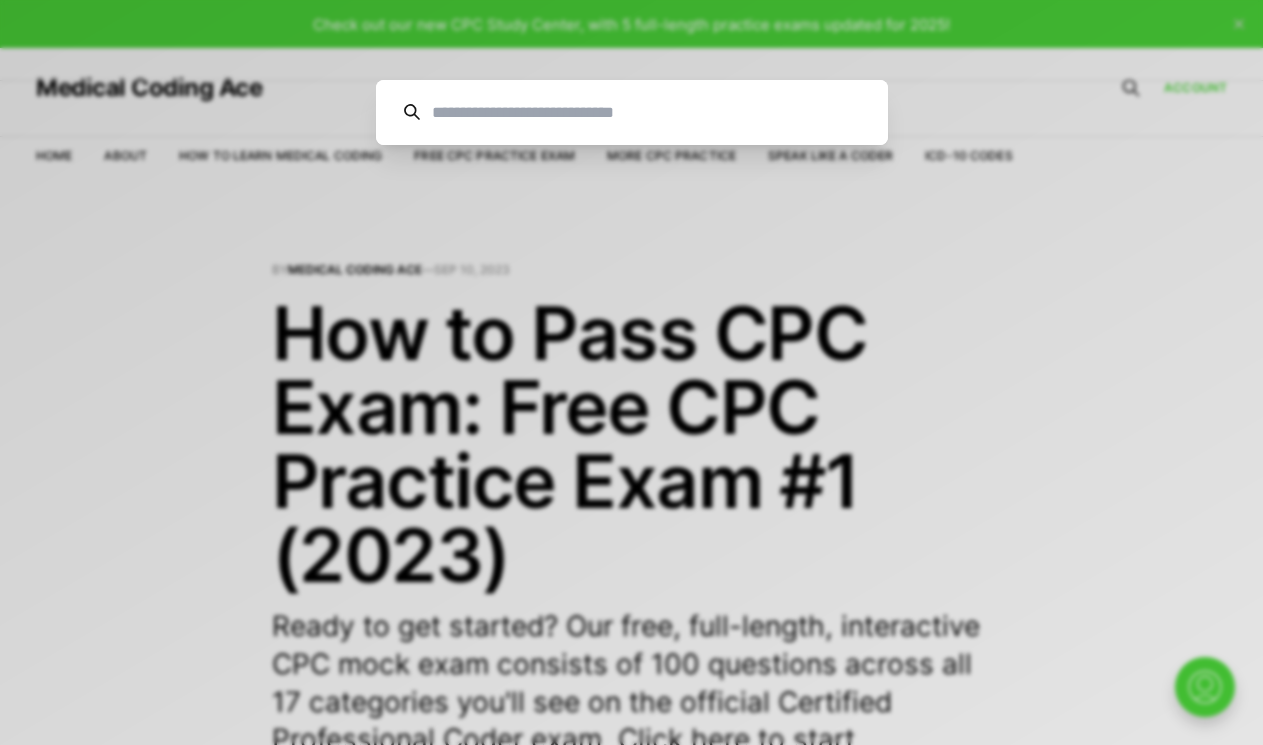 scroll, scrollTop: 0, scrollLeft: 0, axis: both 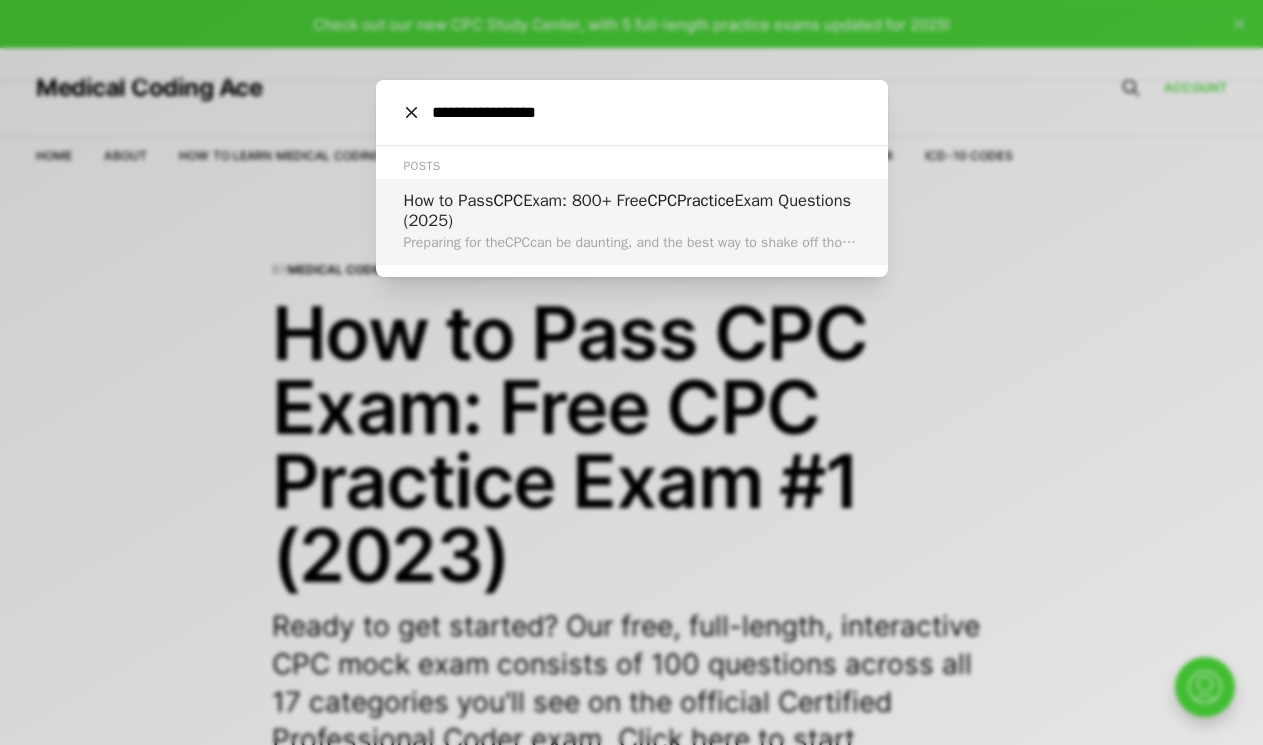 type on "**********" 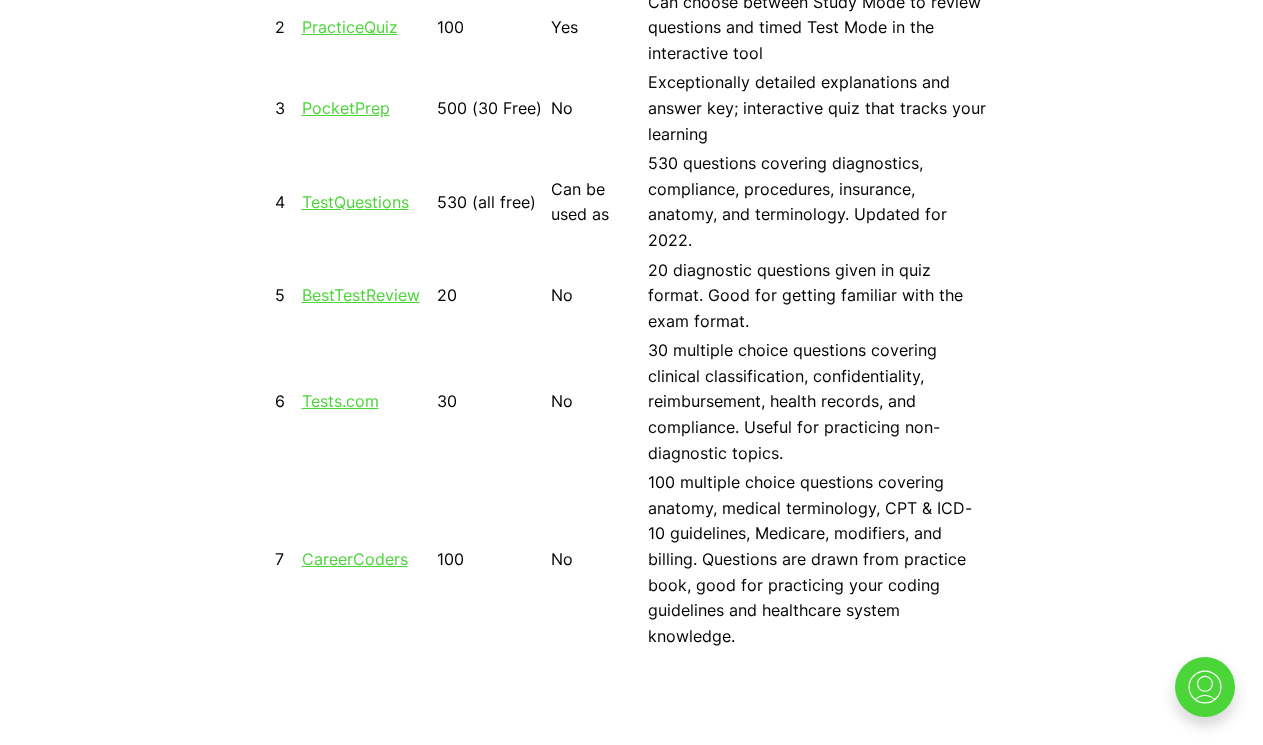 scroll, scrollTop: 2105, scrollLeft: 0, axis: vertical 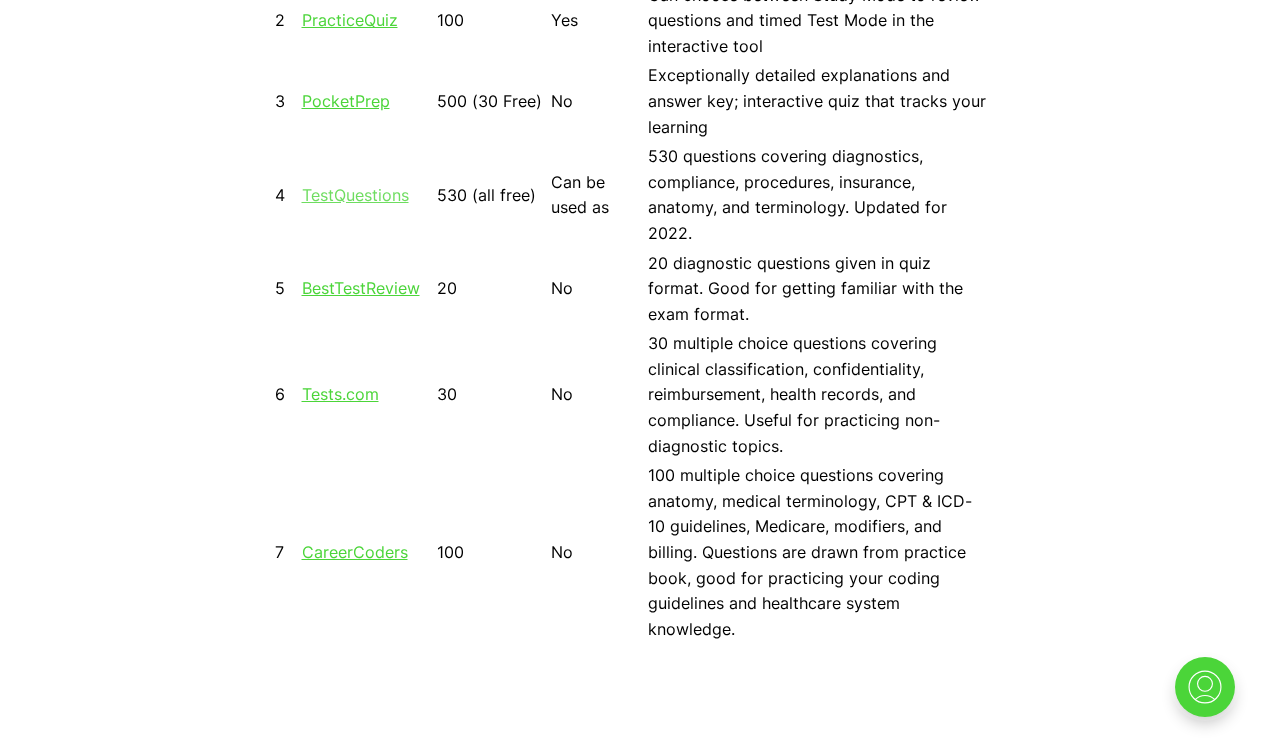 click on "TestQuestions" at bounding box center (355, 195) 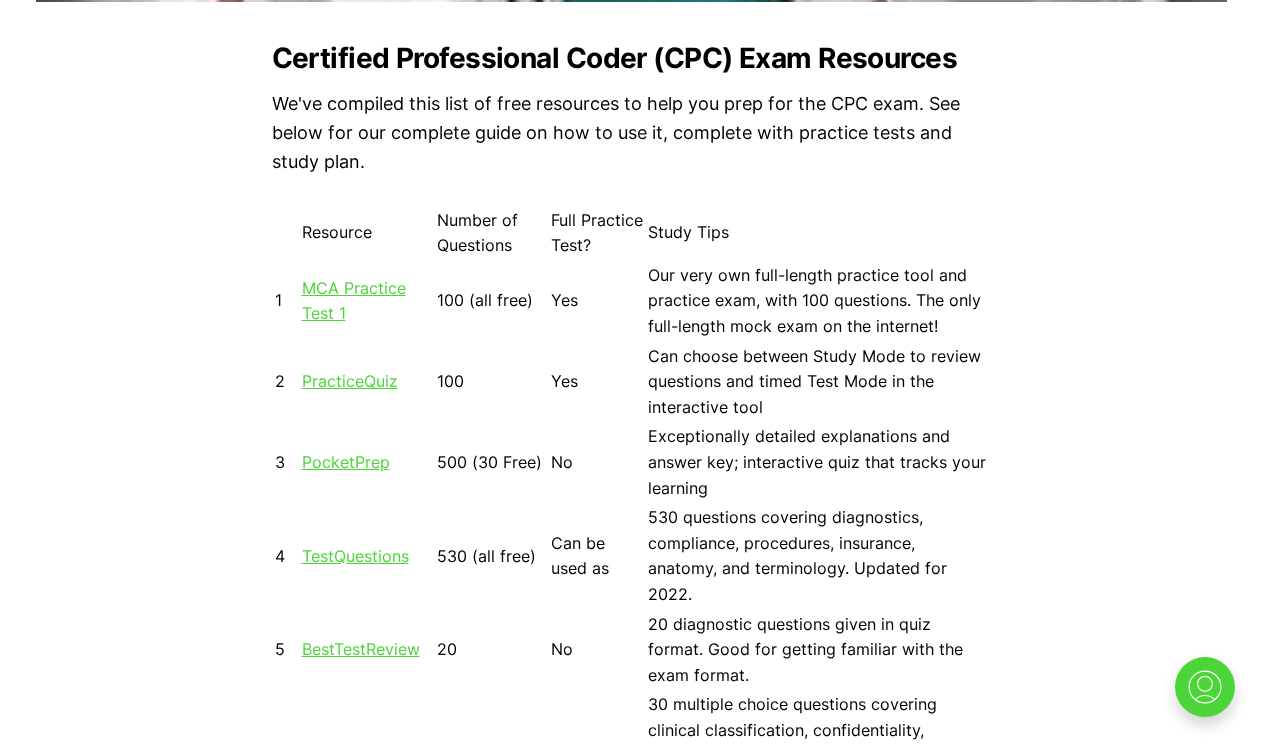 scroll, scrollTop: 1730, scrollLeft: 0, axis: vertical 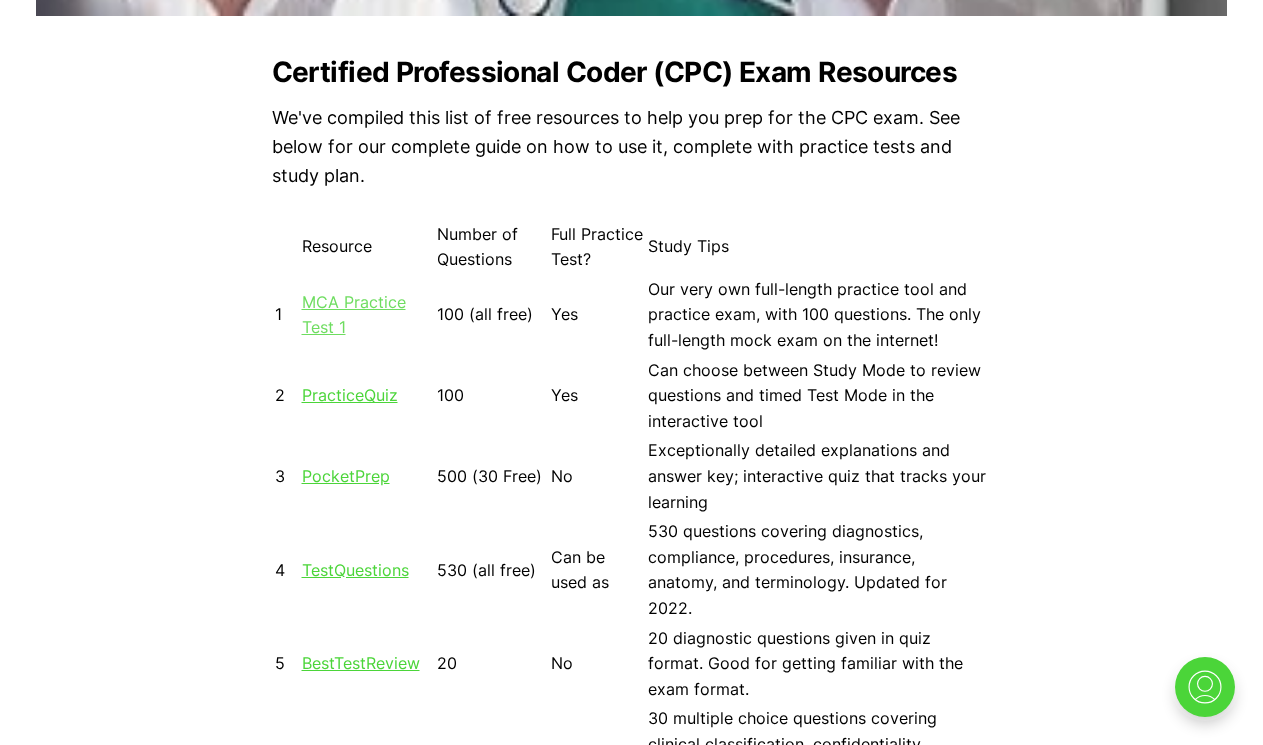 click on "MCA Practice Test 1" at bounding box center [354, 315] 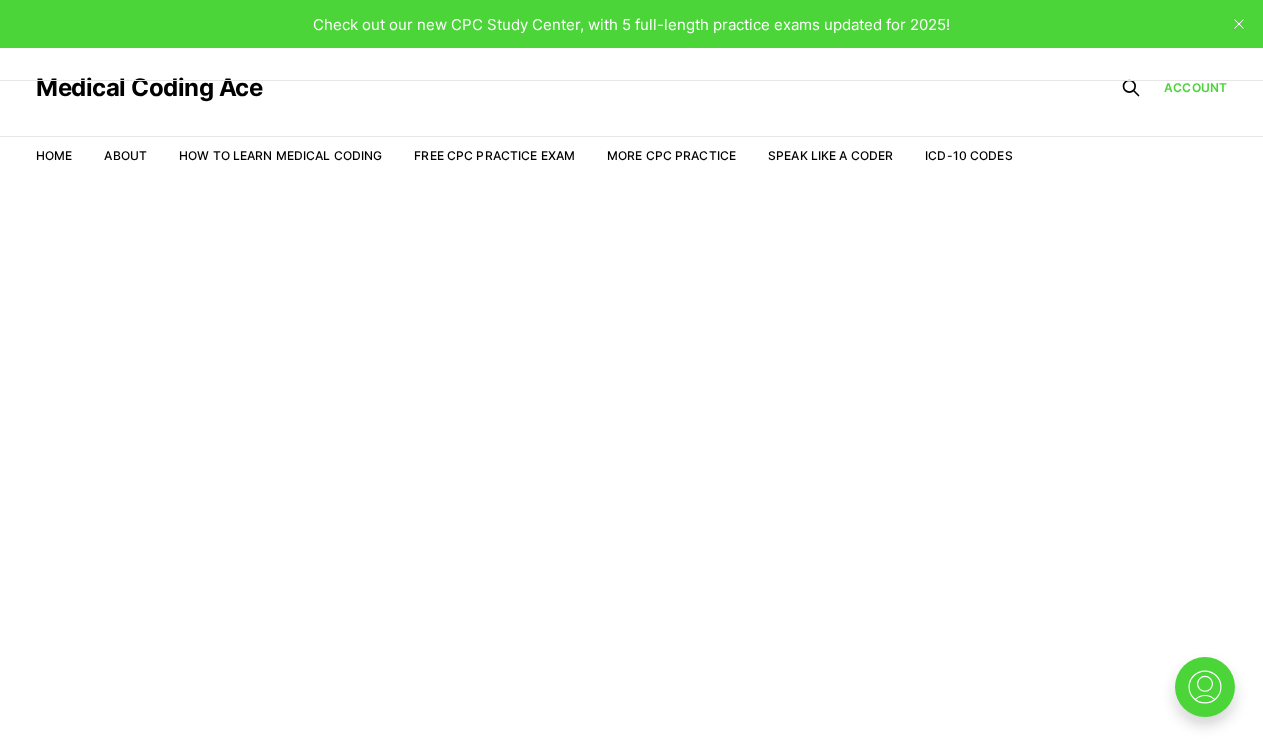 scroll, scrollTop: 0, scrollLeft: 0, axis: both 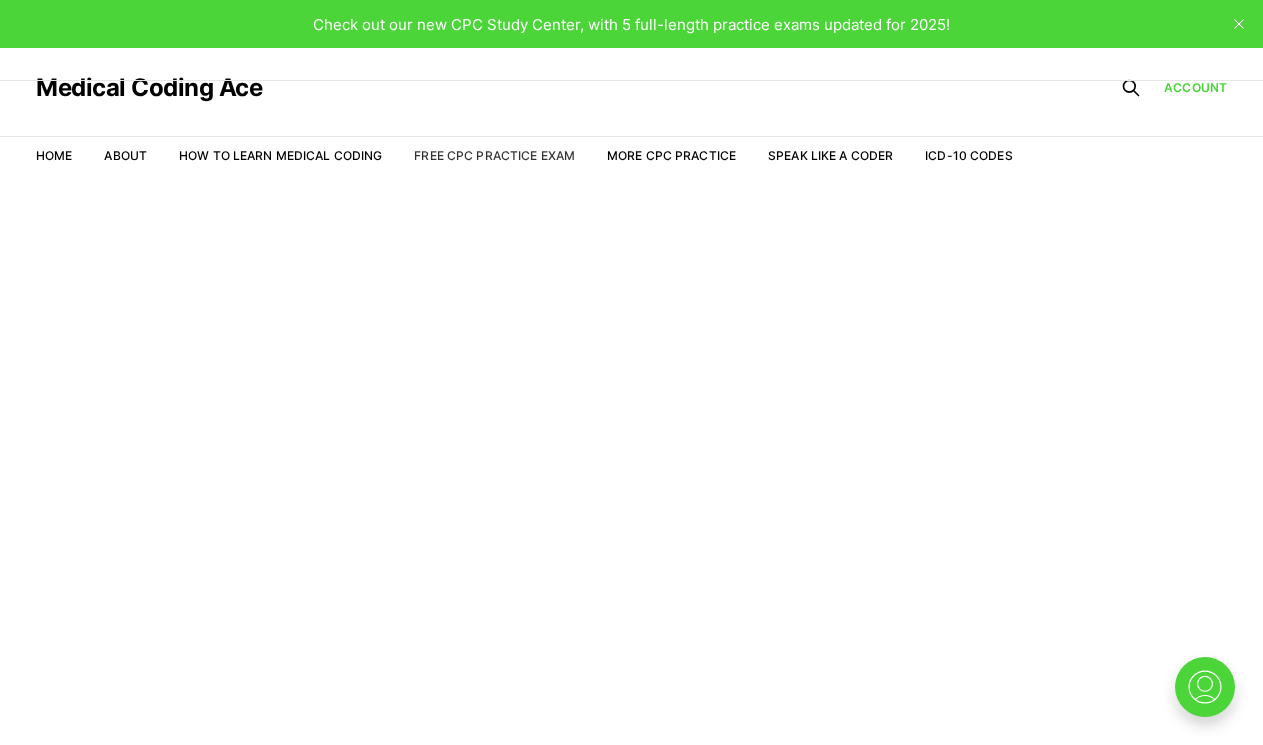 click on "Free CPC Practice Exam" at bounding box center [494, 155] 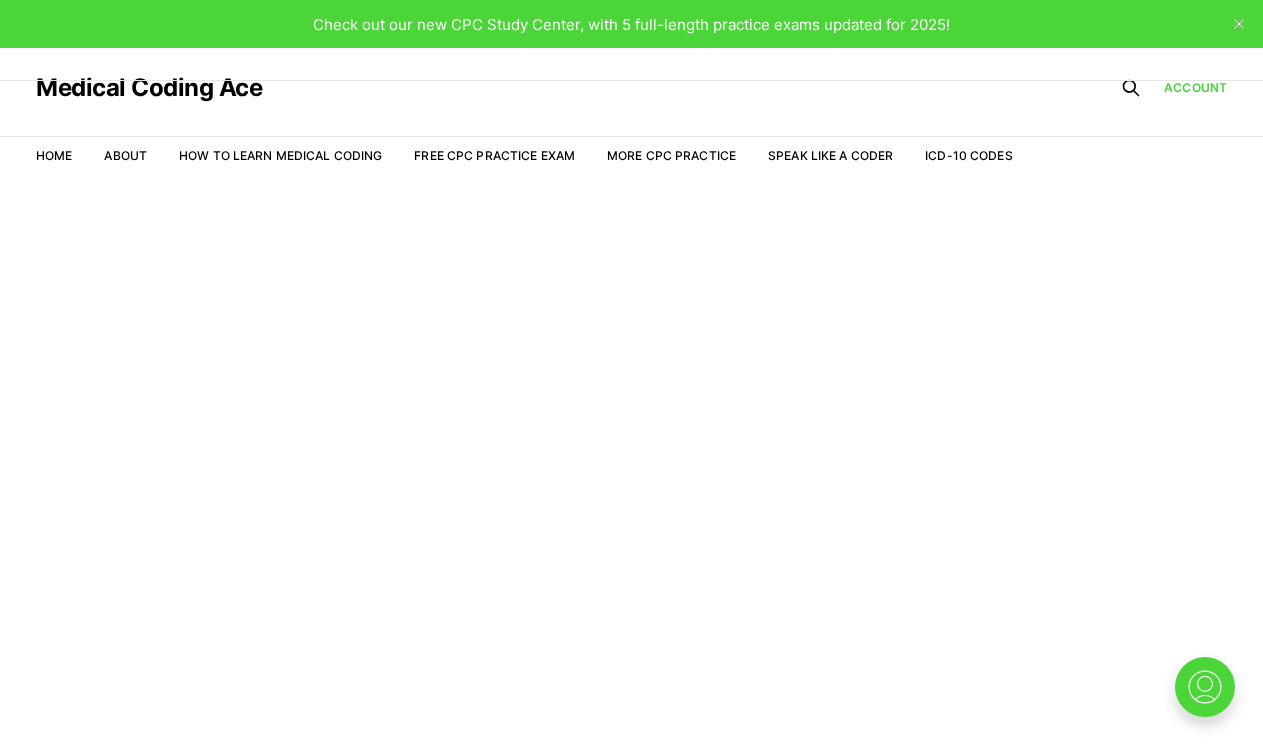 scroll, scrollTop: 0, scrollLeft: 0, axis: both 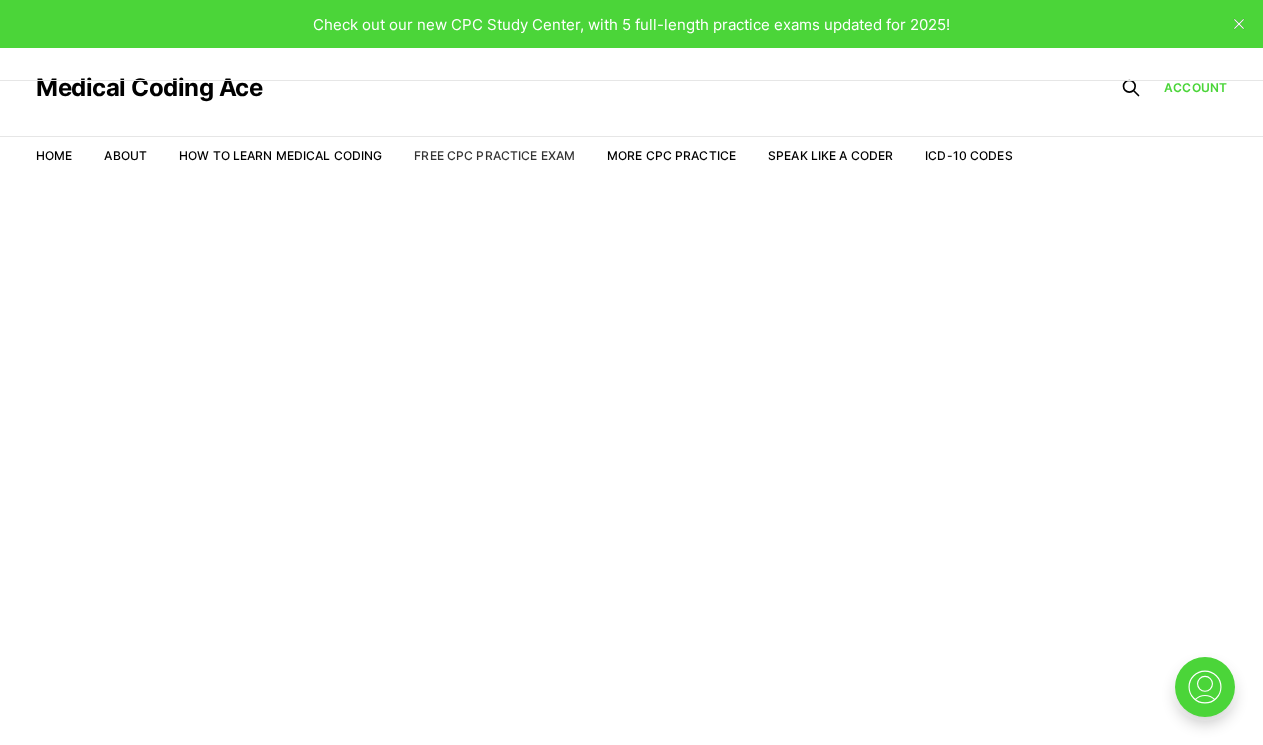 click on "Free CPC Practice Exam" at bounding box center [494, 155] 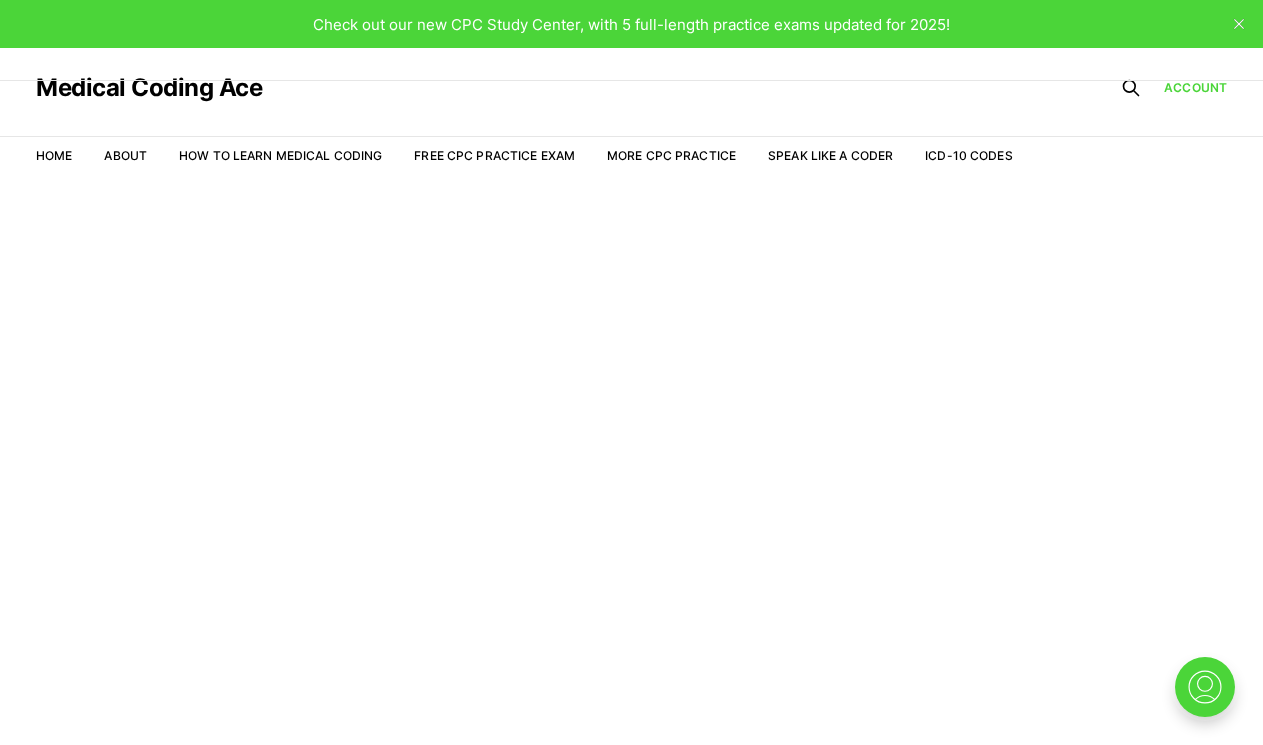 scroll, scrollTop: 0, scrollLeft: 0, axis: both 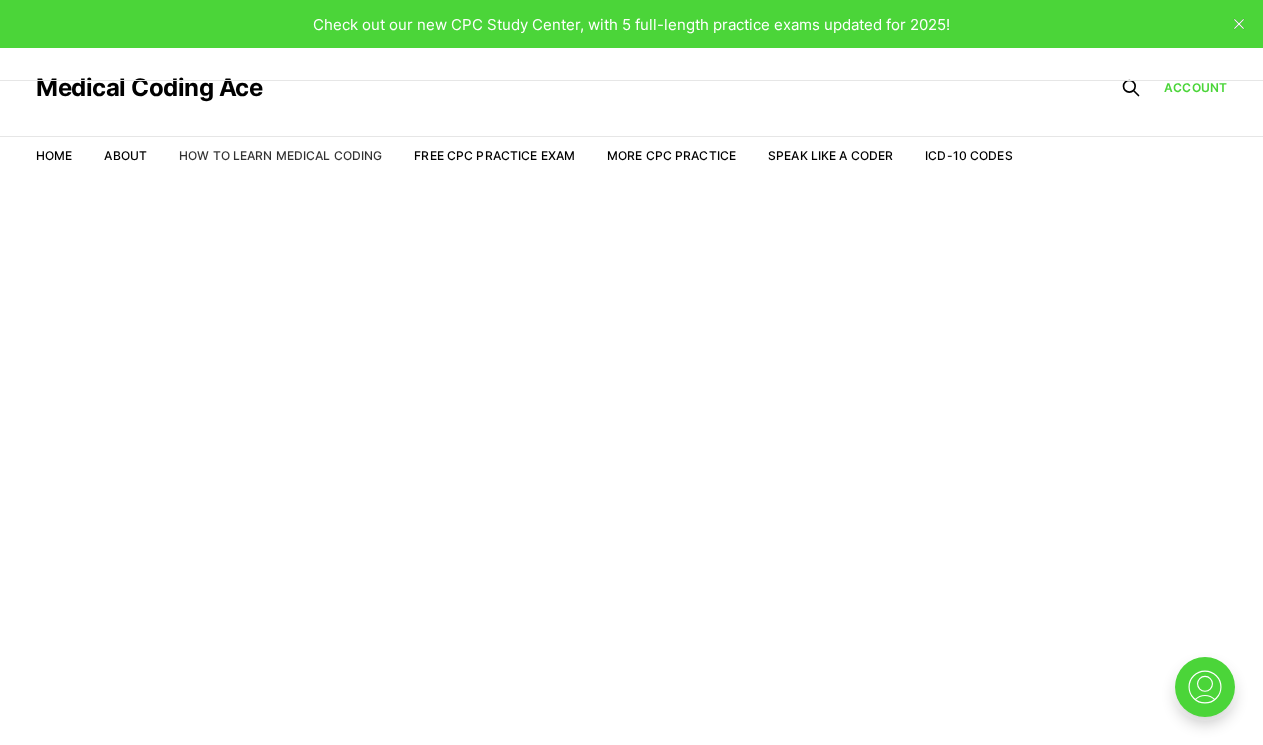 click on "How to Learn Medical Coding" at bounding box center [280, 155] 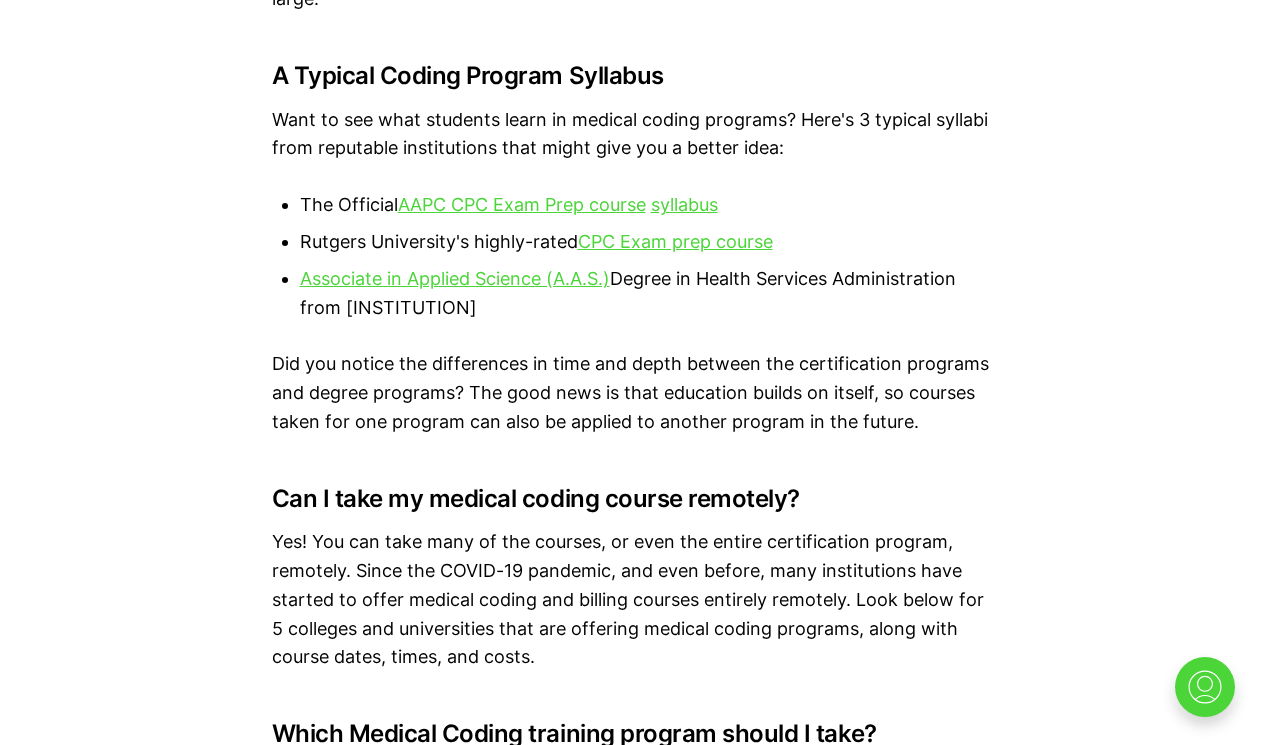 scroll, scrollTop: 4100, scrollLeft: 0, axis: vertical 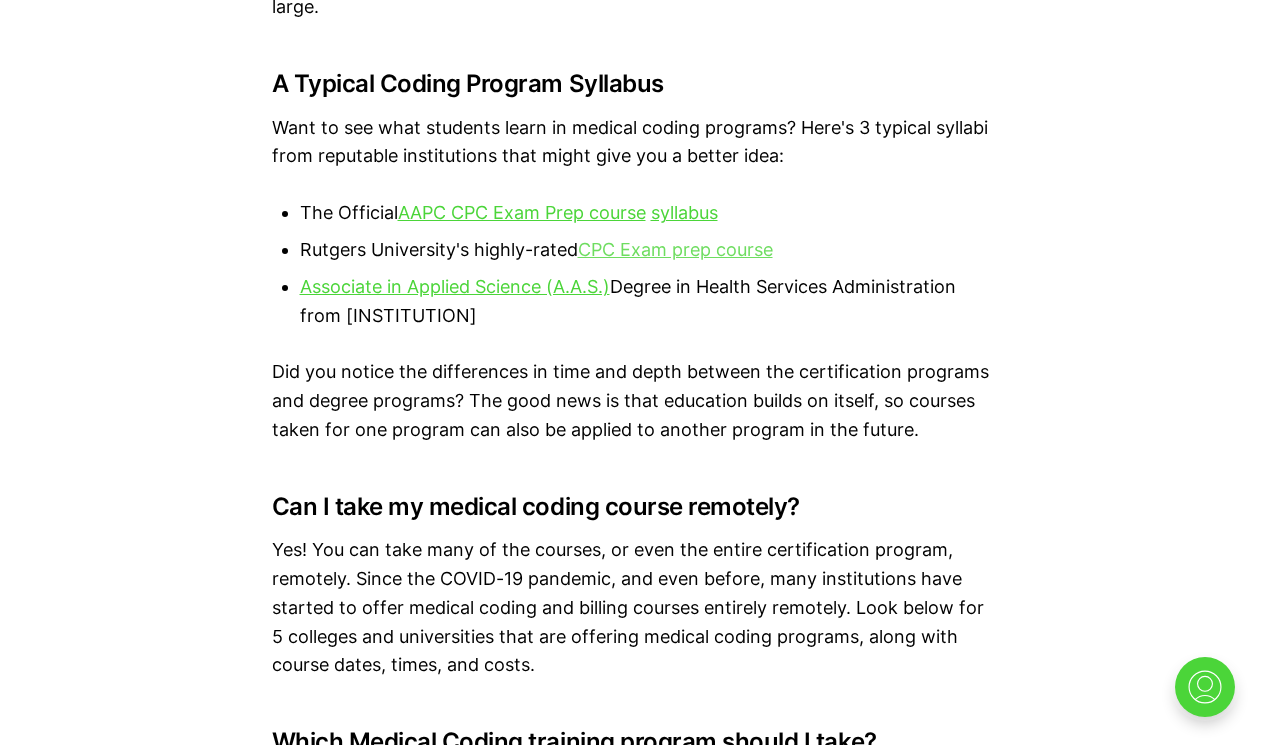 click on "CPC Exam prep course" at bounding box center (675, 249) 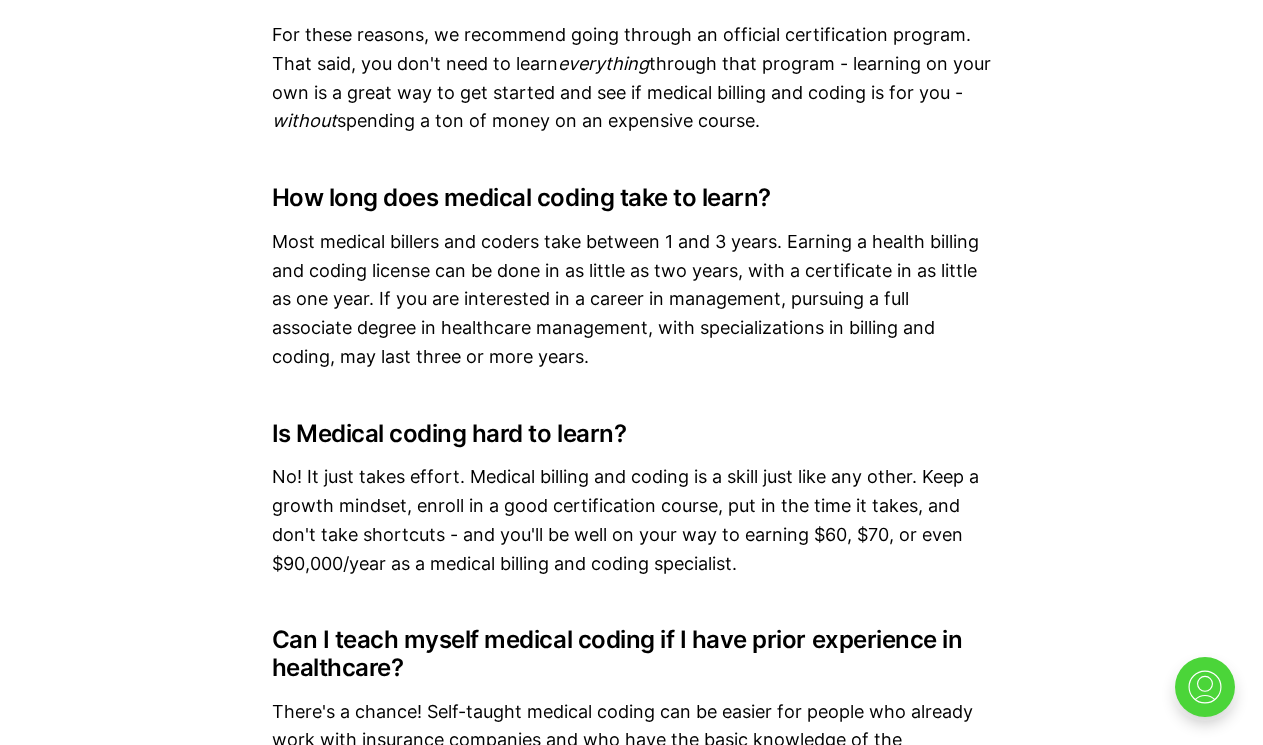 scroll, scrollTop: 11875, scrollLeft: 0, axis: vertical 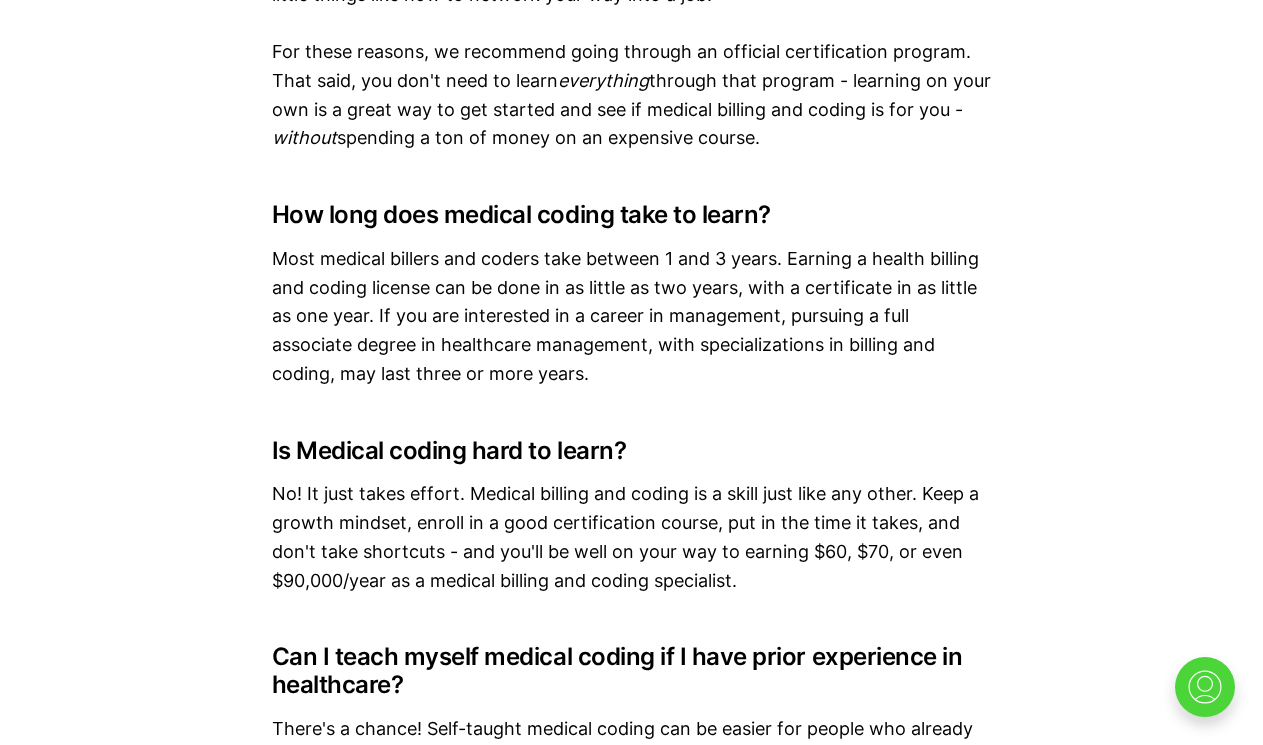 drag, startPoint x: 1258, startPoint y: 683, endPoint x: 1231, endPoint y: 190, distance: 493.7388 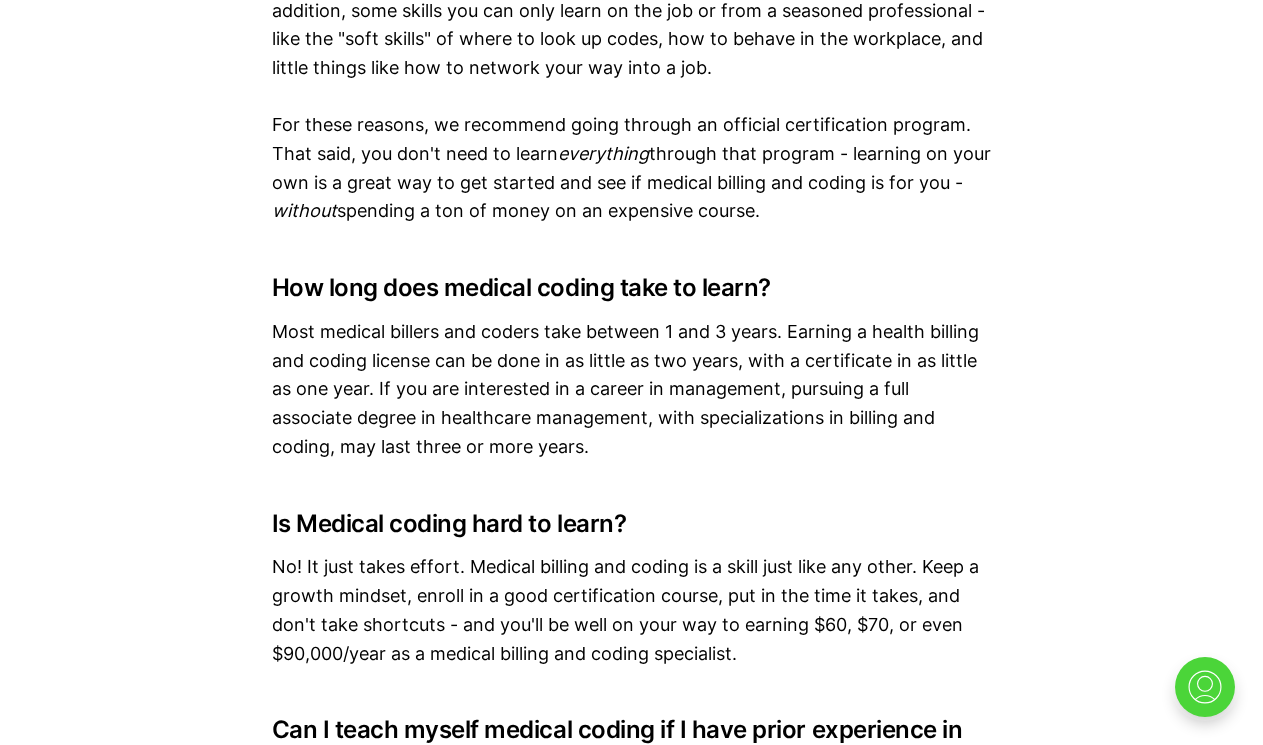 scroll, scrollTop: 11801, scrollLeft: 0, axis: vertical 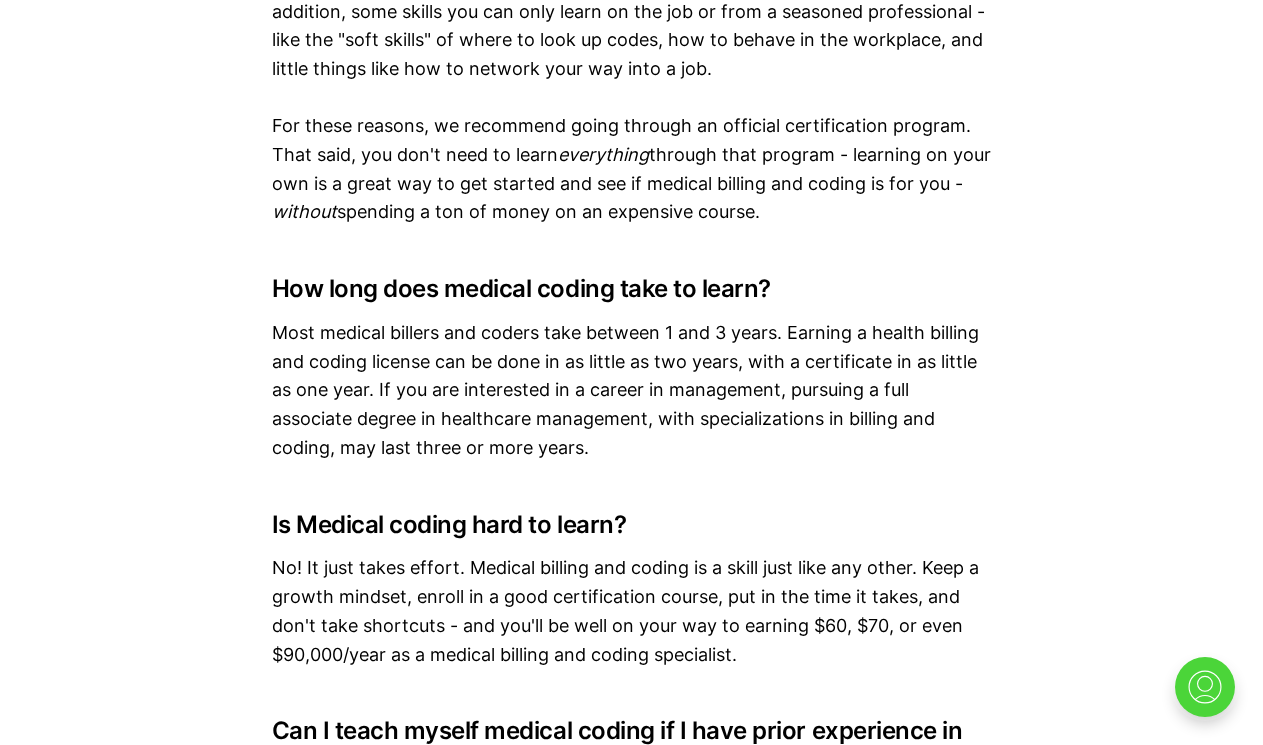 click on ".cls-1{fill:none;stroke:currentColor;stroke-linecap:round;stroke-linejoin:round;stroke-width:0.8px;}" at bounding box center [1210, 696] 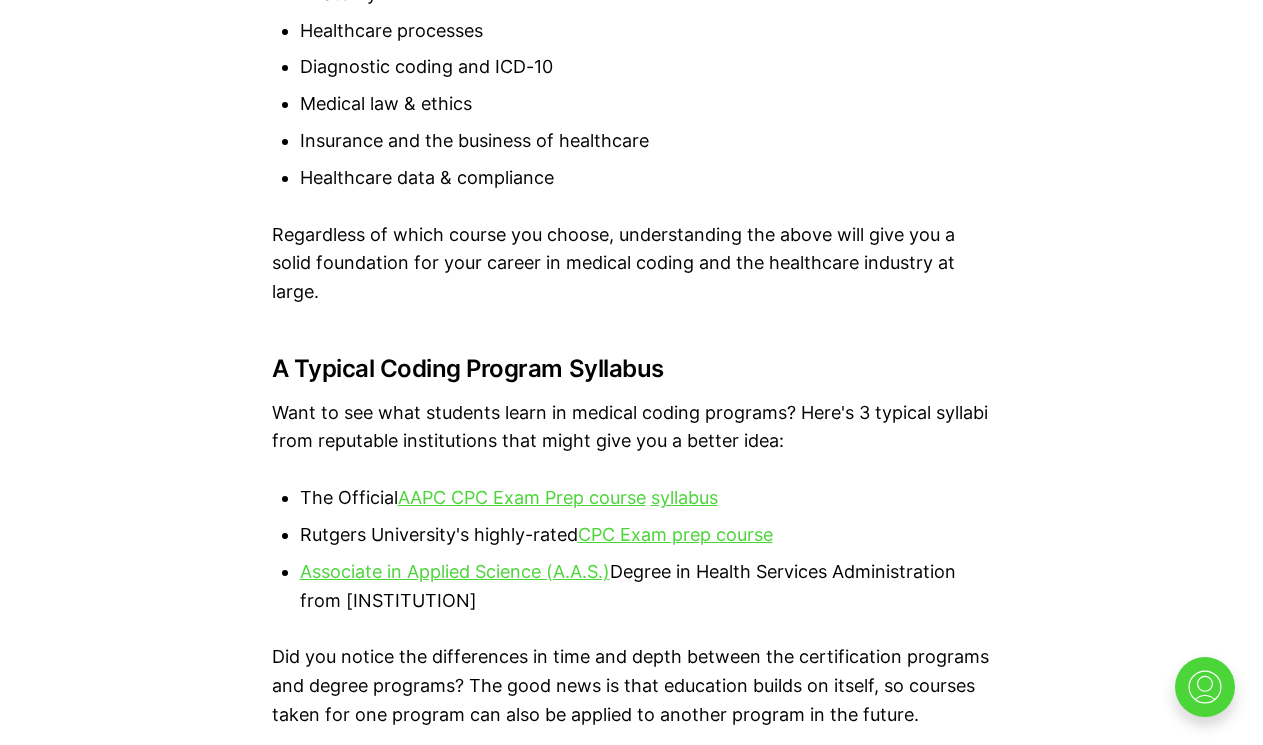 scroll, scrollTop: 0, scrollLeft: 0, axis: both 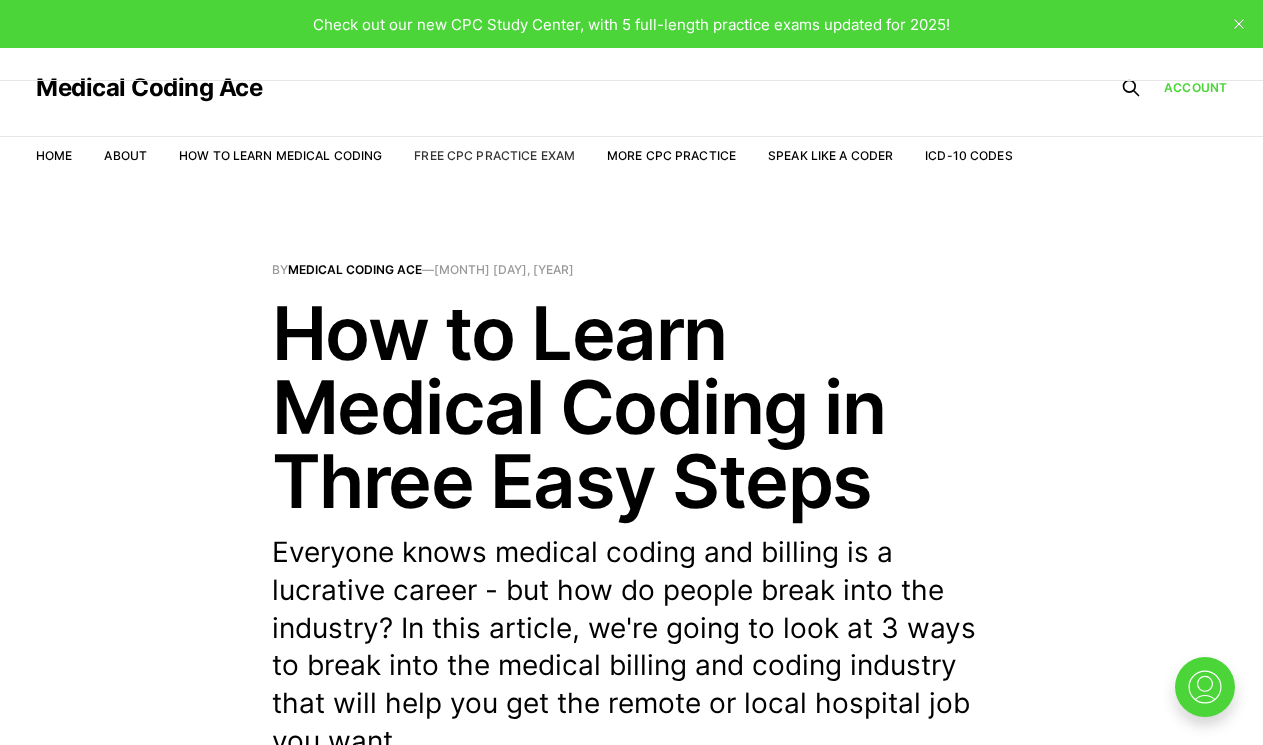 click on "Free CPC Practice Exam" at bounding box center (494, 155) 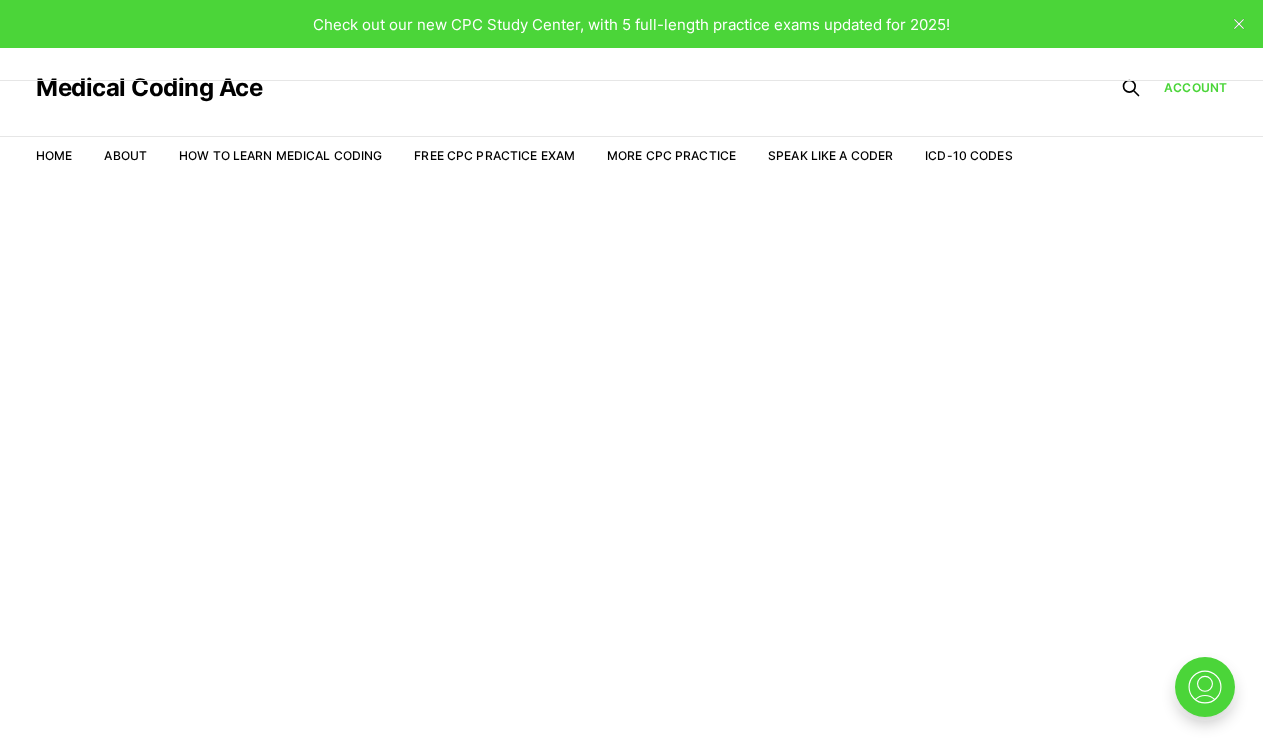 scroll, scrollTop: 0, scrollLeft: 0, axis: both 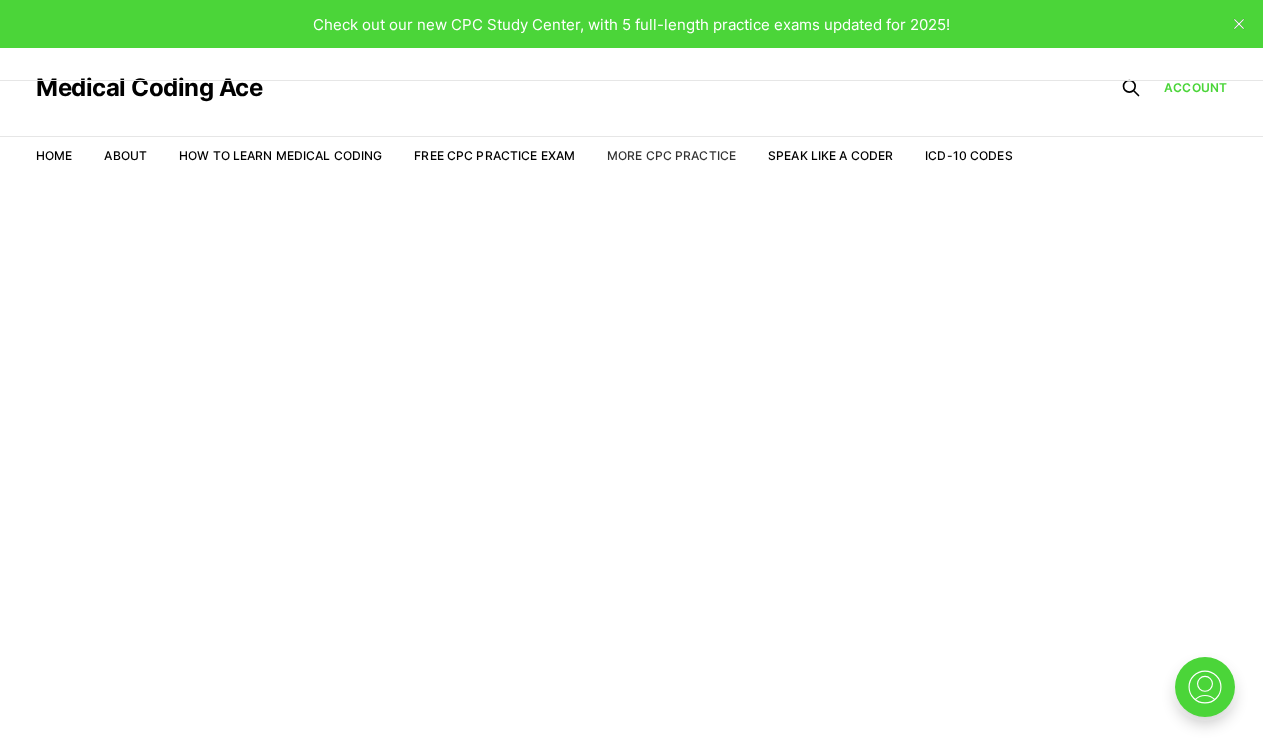 click on "More CPC Practice" at bounding box center (671, 155) 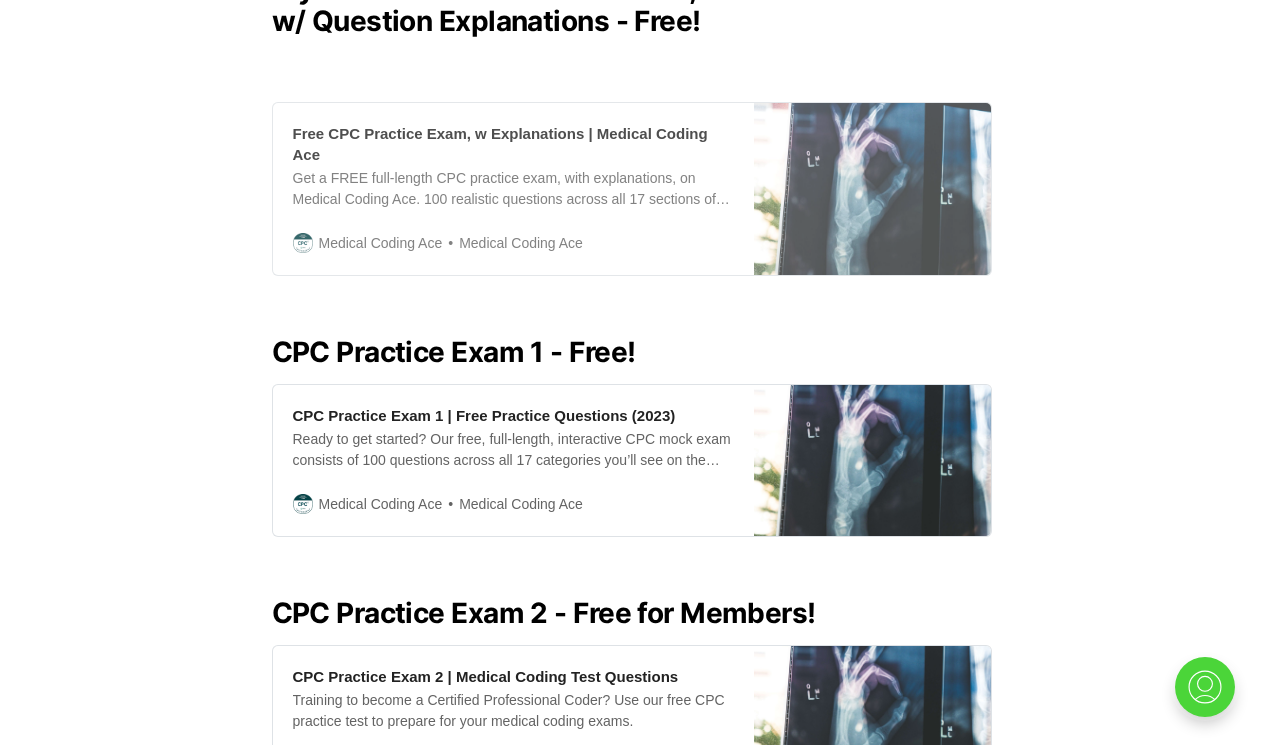 scroll, scrollTop: 623, scrollLeft: 0, axis: vertical 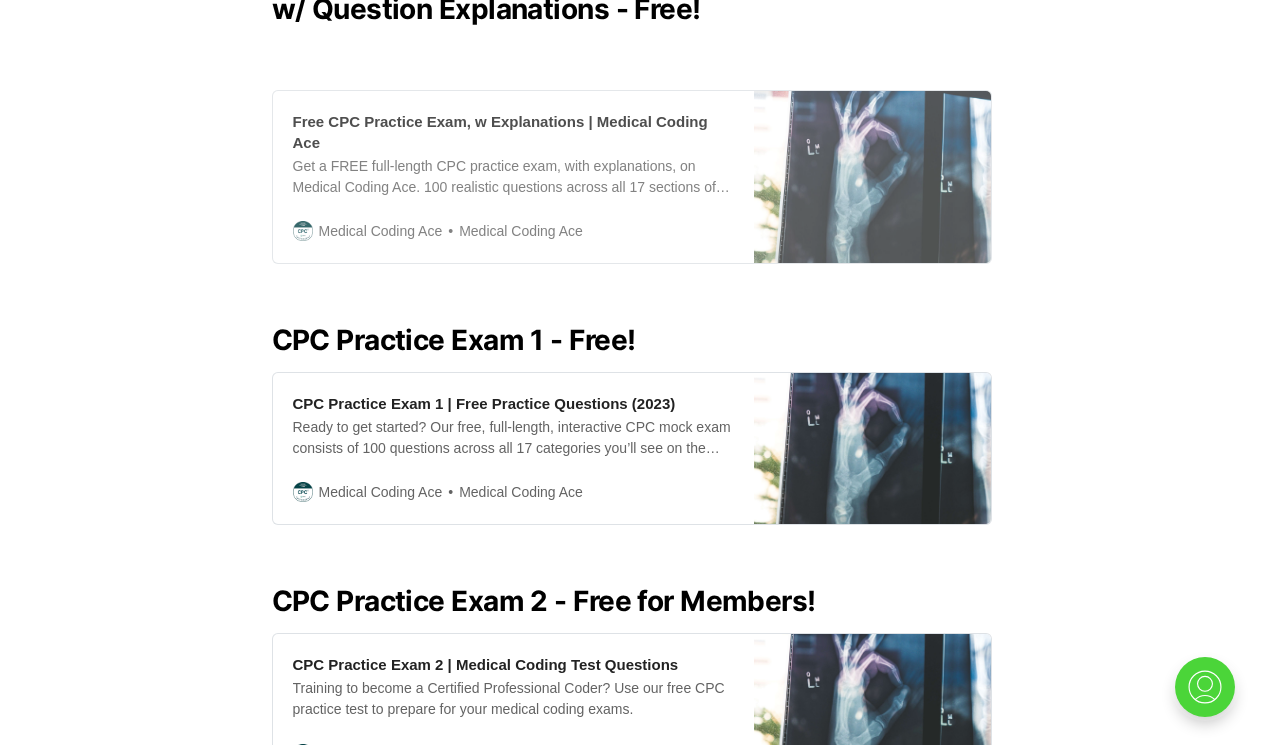 click on "Free CPC Practice Exam, w Explanations | Medical Coding Ace" at bounding box center [513, 132] 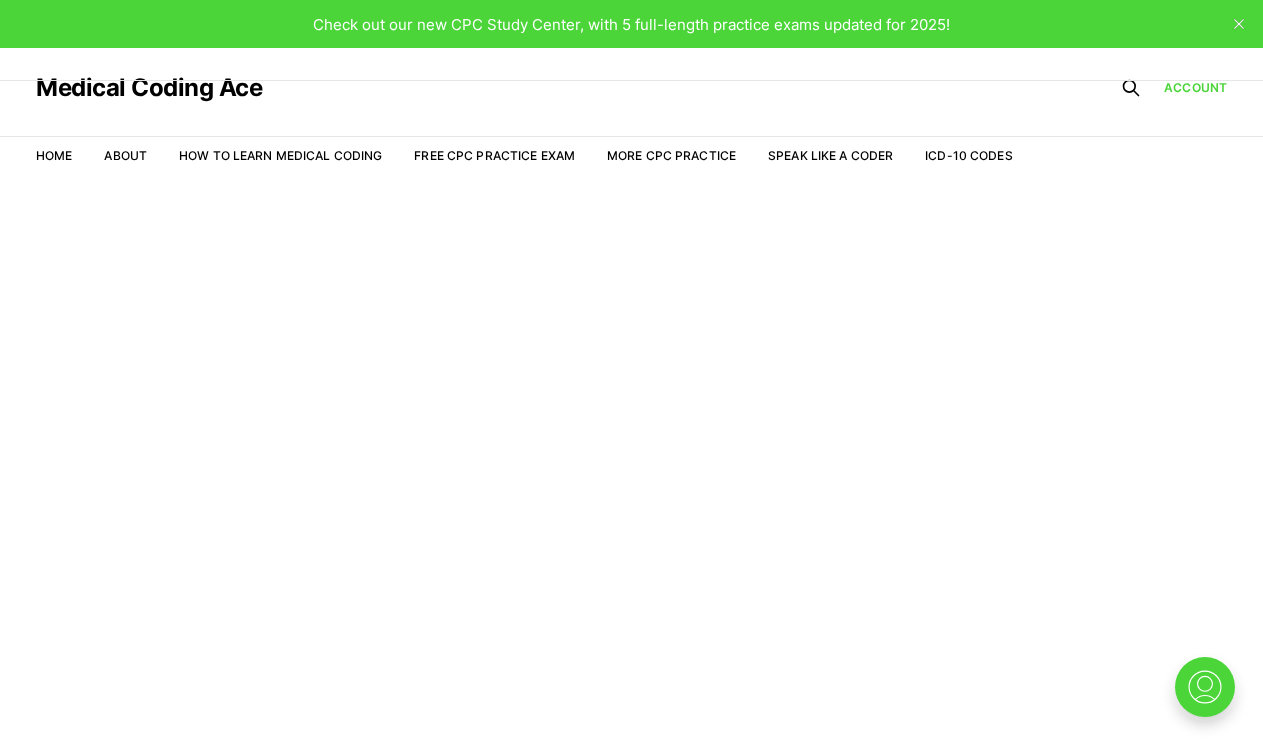 scroll, scrollTop: 0, scrollLeft: 0, axis: both 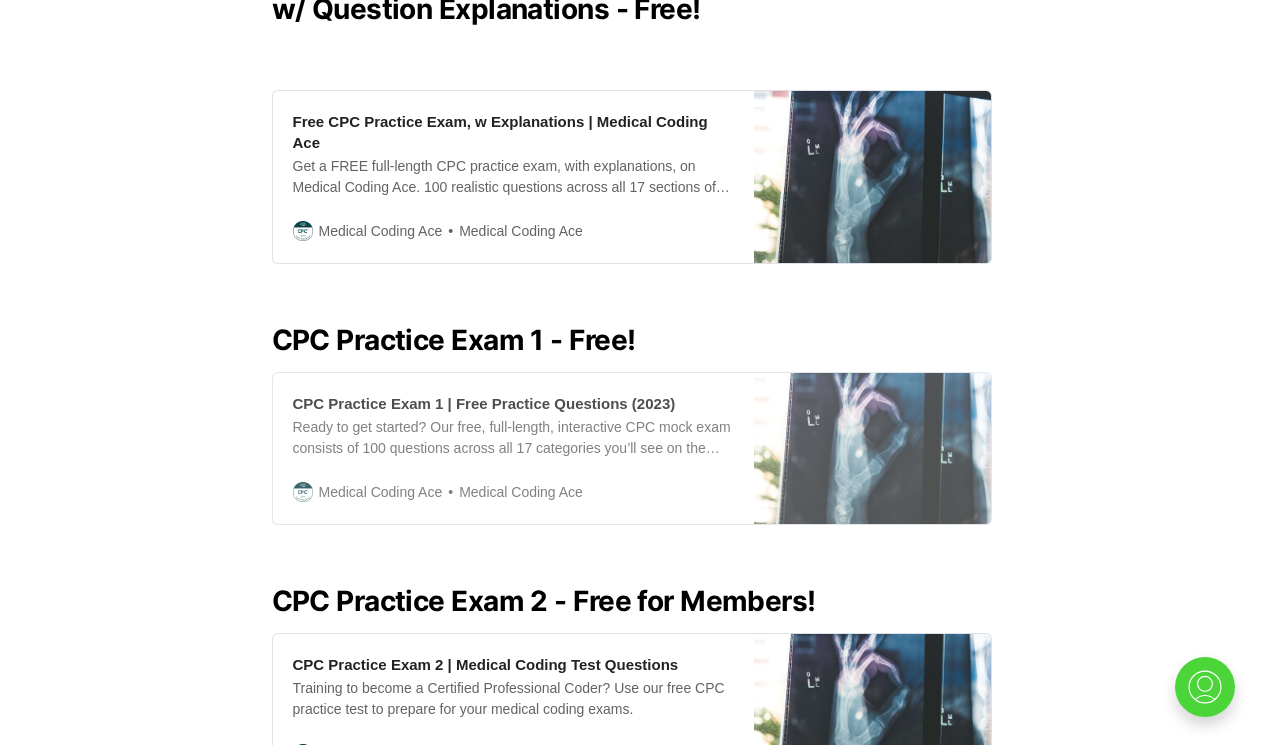 click on "Ready to get started? Our free, full-length, interactive CPC mock exam consists of 100 questions across all 17 categories you’ll see on the official Certified Professional Coder exam. Click here to start practicing!" at bounding box center [513, 438] 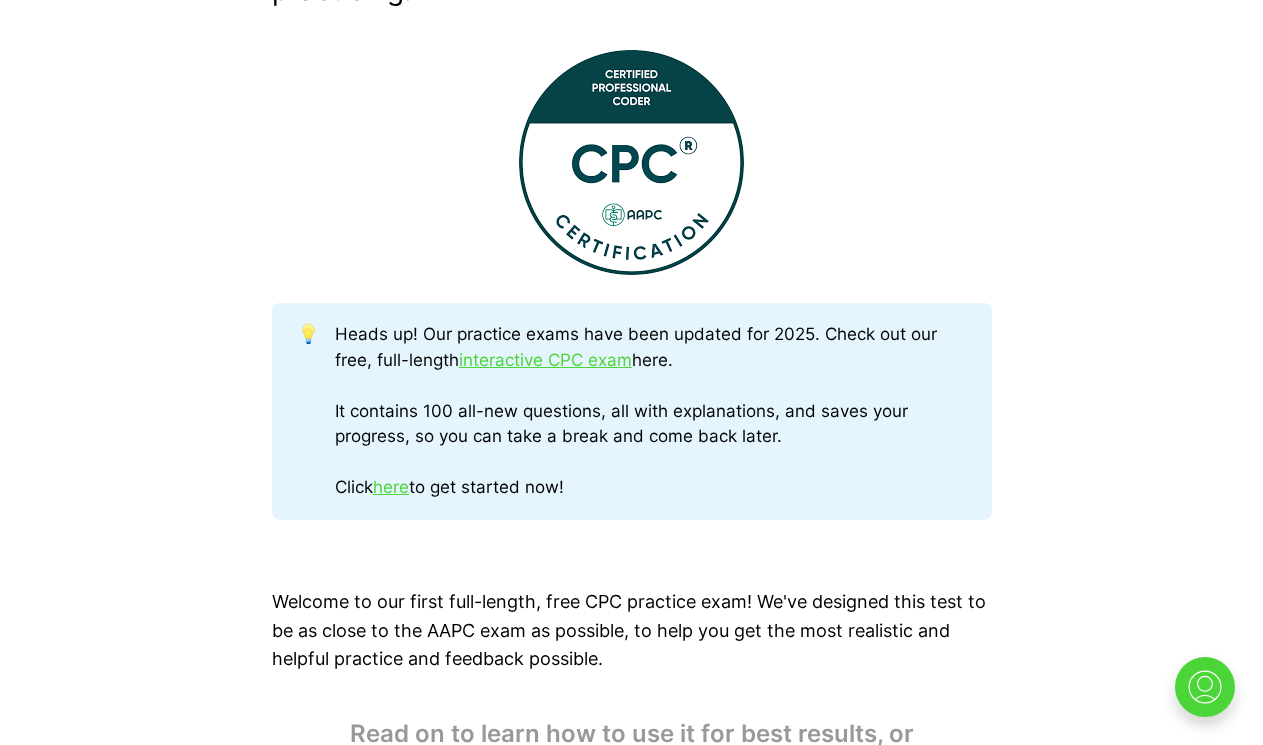 scroll, scrollTop: 793, scrollLeft: 0, axis: vertical 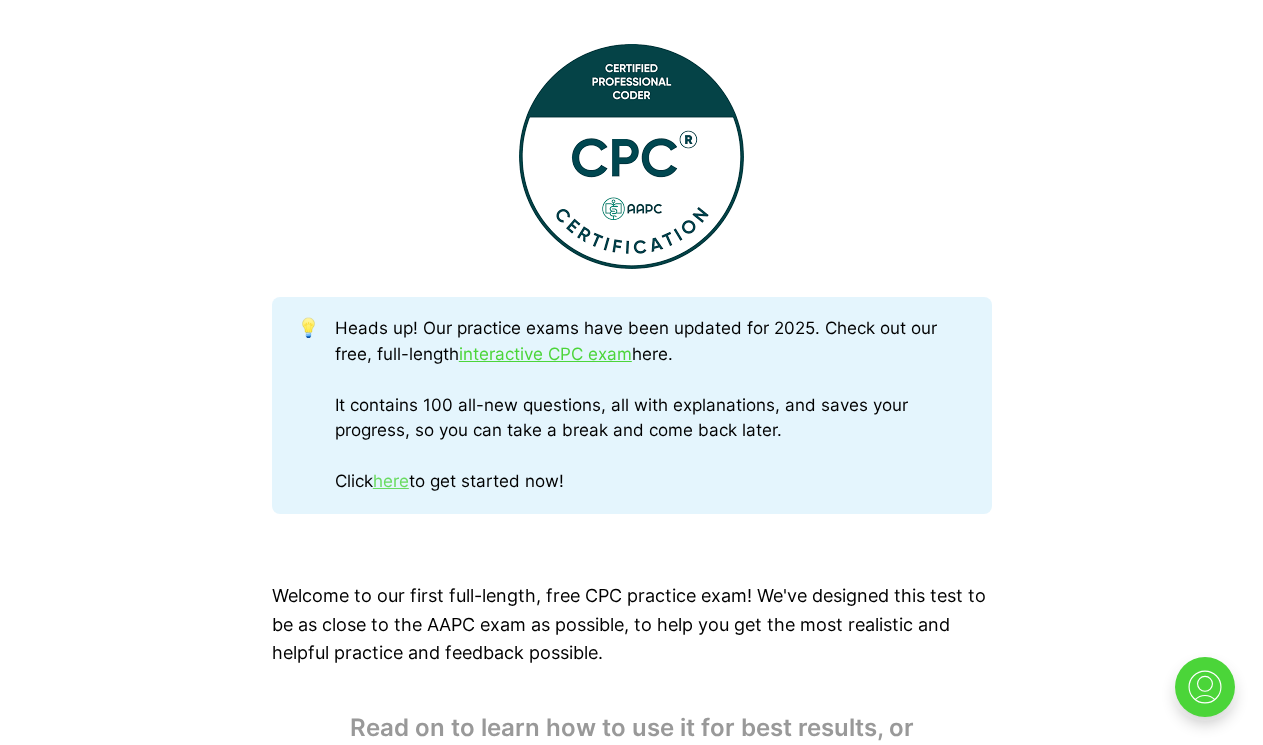 click on "here" at bounding box center [391, 481] 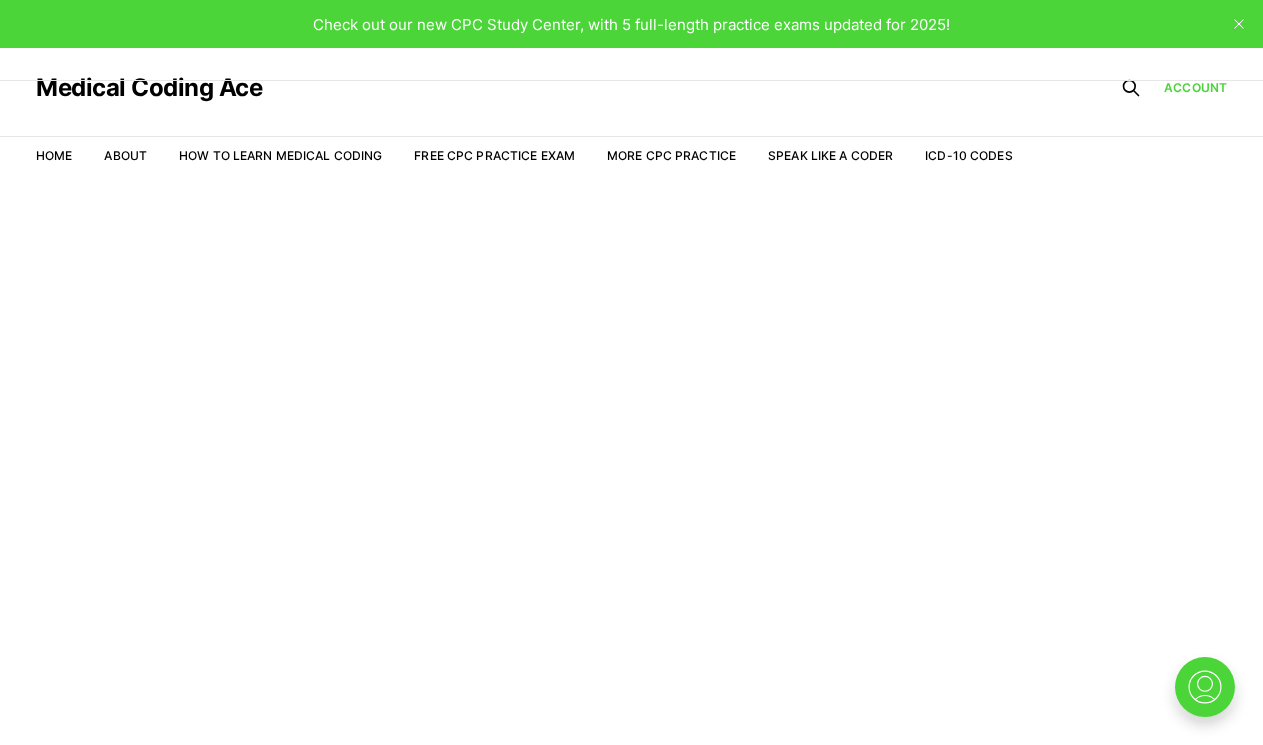 scroll, scrollTop: 0, scrollLeft: 0, axis: both 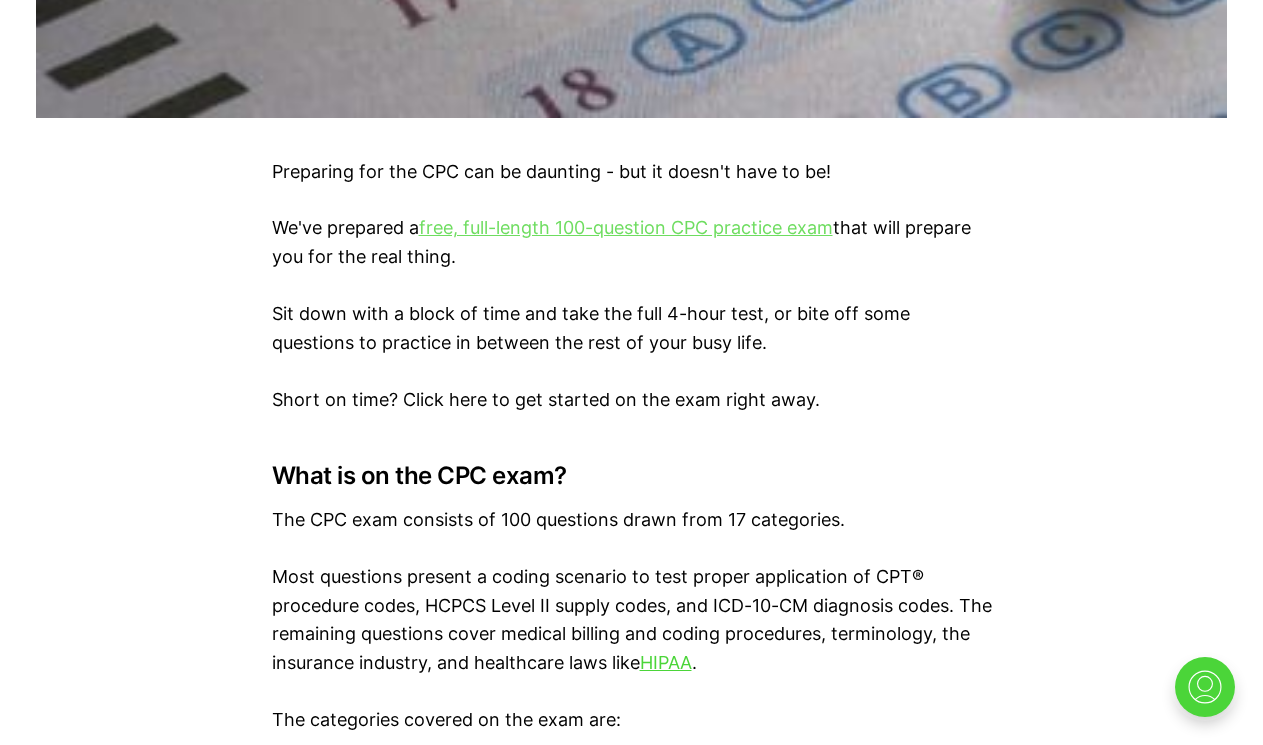 click on "free, full-length 100-question CPC practice exam" at bounding box center (626, 227) 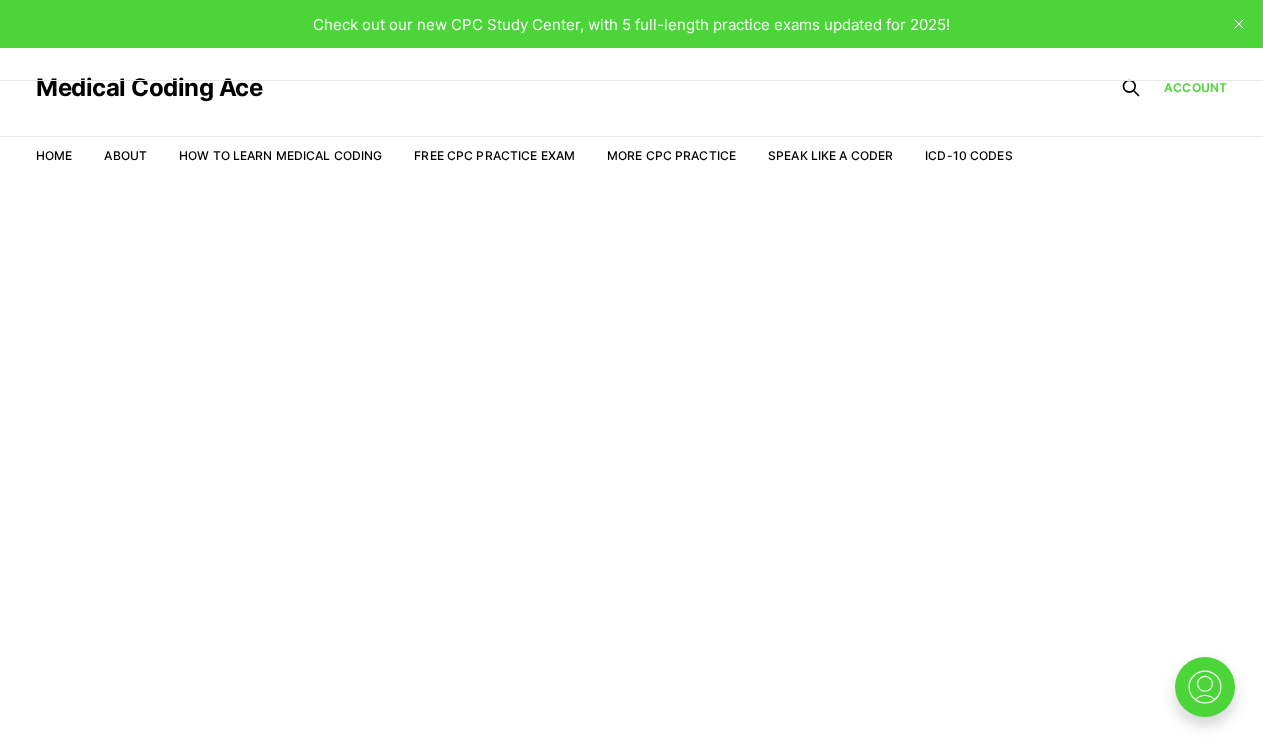 scroll, scrollTop: 0, scrollLeft: 0, axis: both 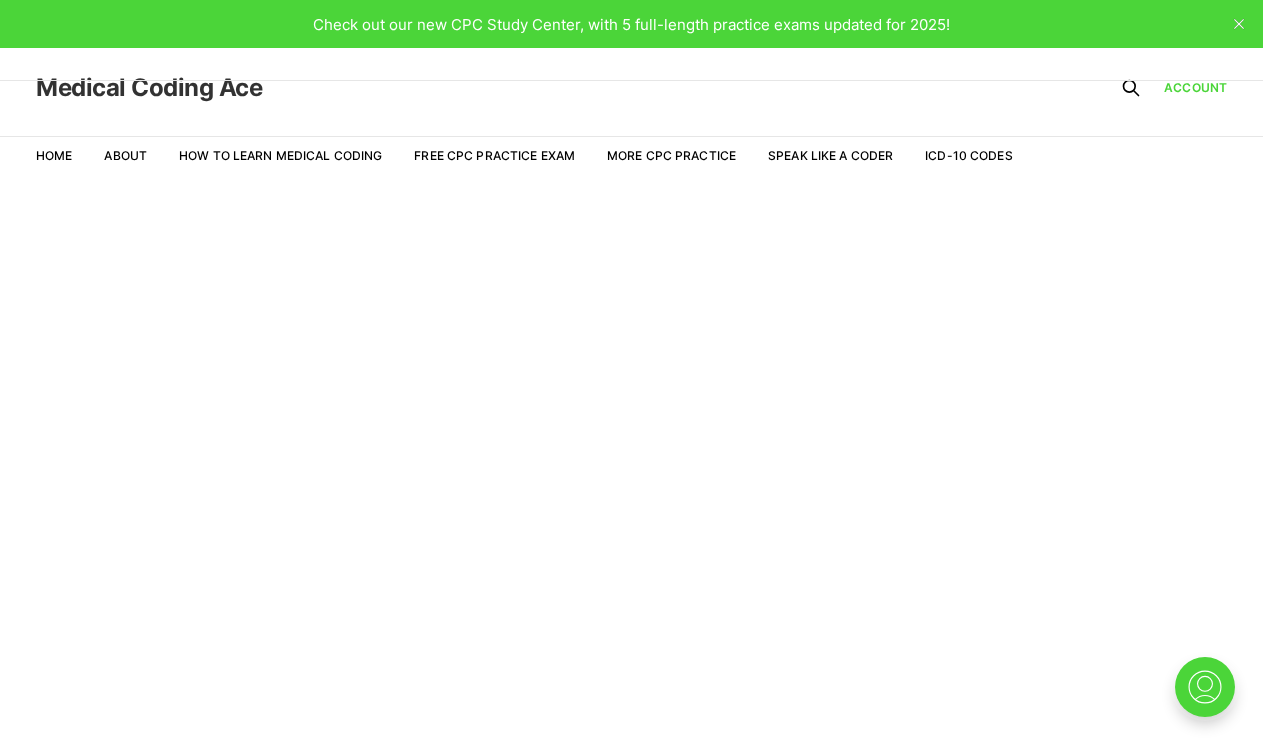 click on "Medical Coding Ace" at bounding box center (149, 88) 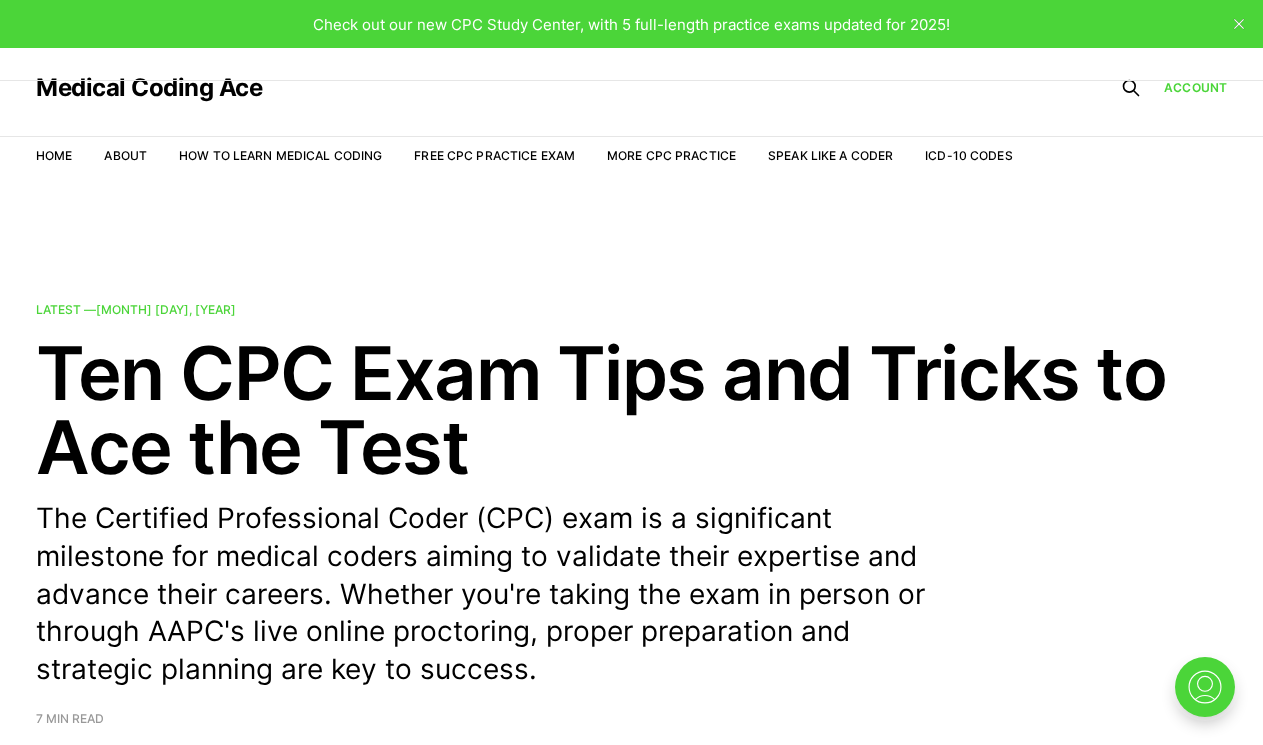 scroll, scrollTop: 0, scrollLeft: 0, axis: both 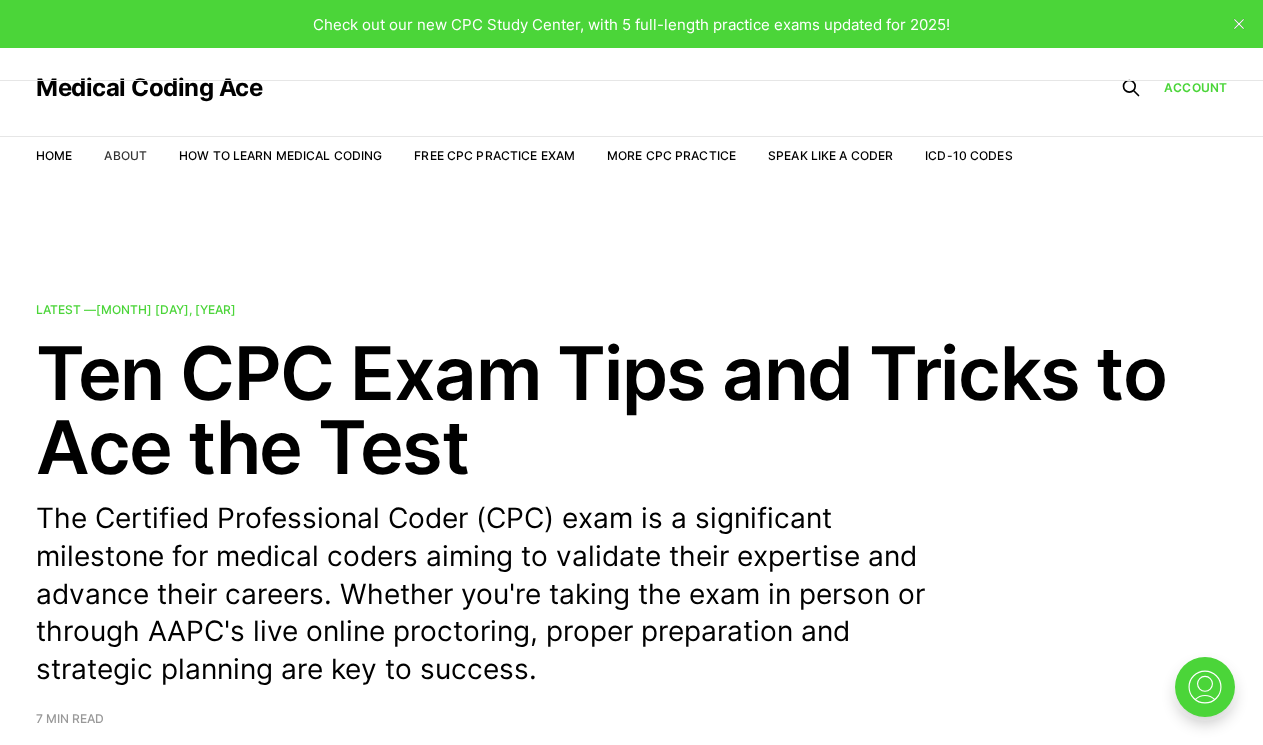 click on "About" at bounding box center (125, 155) 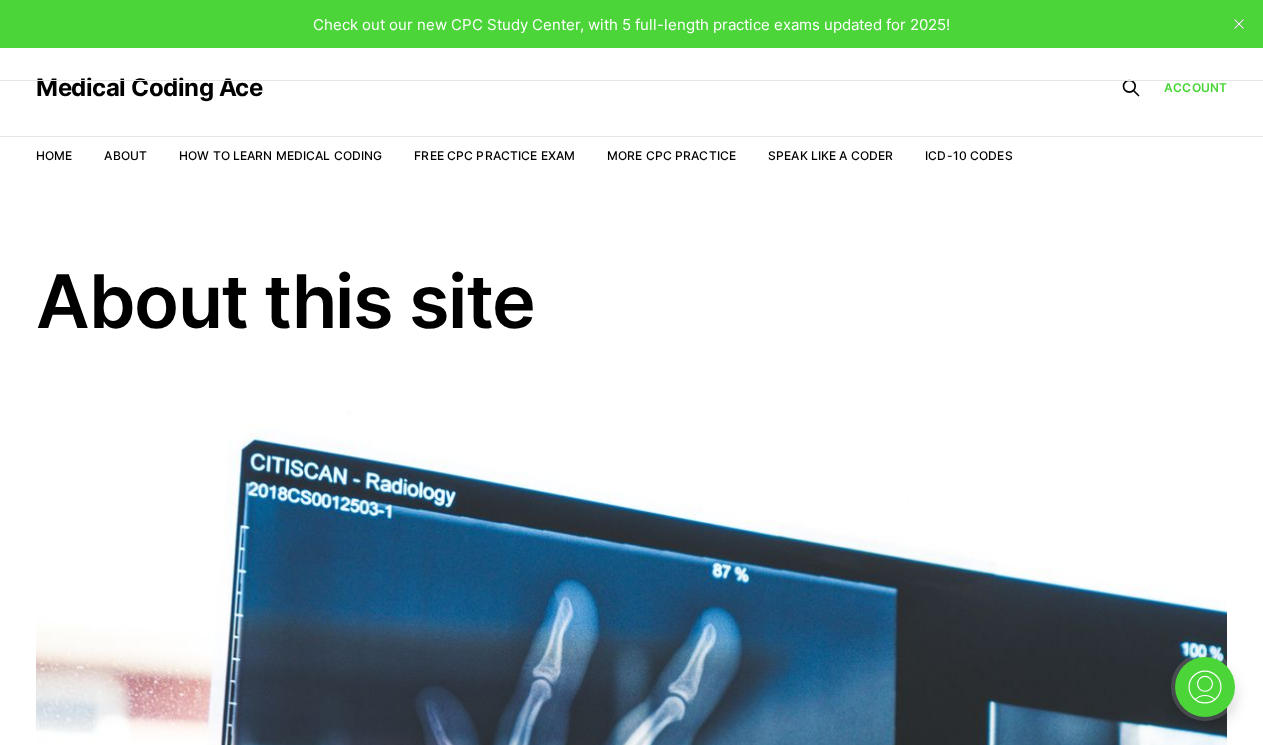 scroll, scrollTop: 0, scrollLeft: 0, axis: both 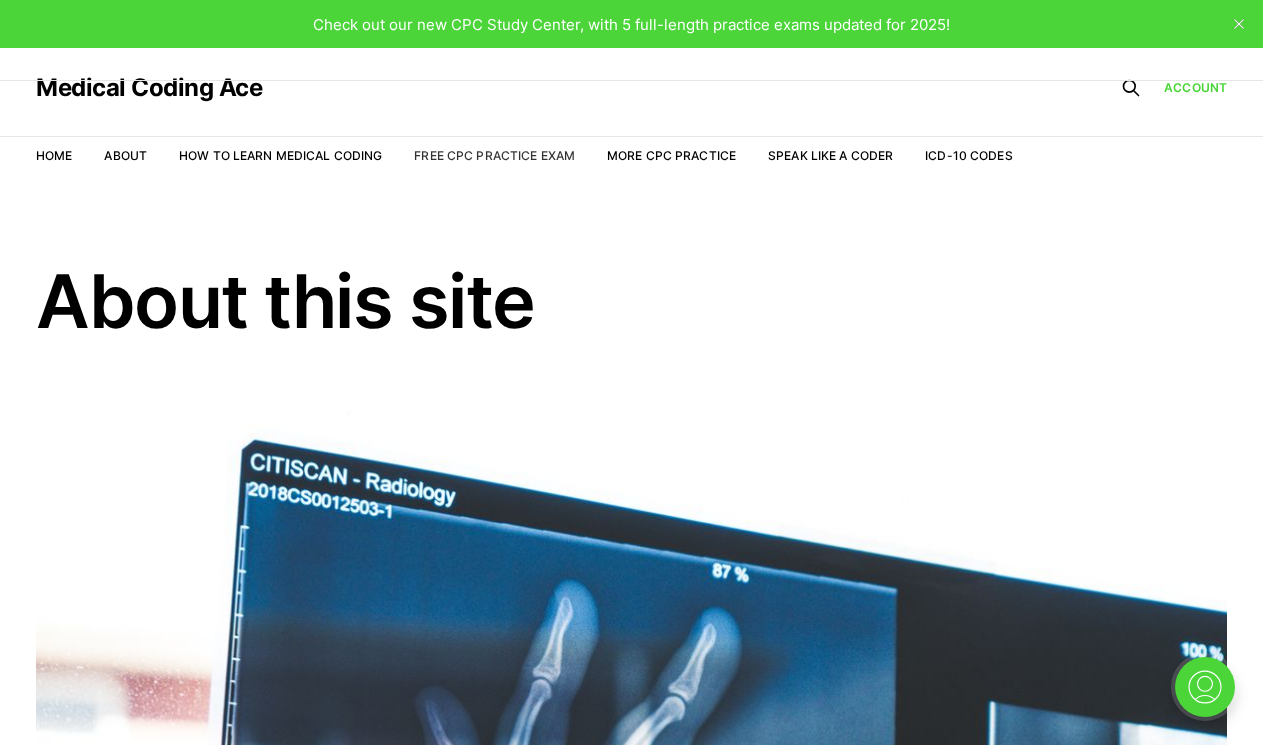 click on "Free CPC Practice Exam" at bounding box center [494, 155] 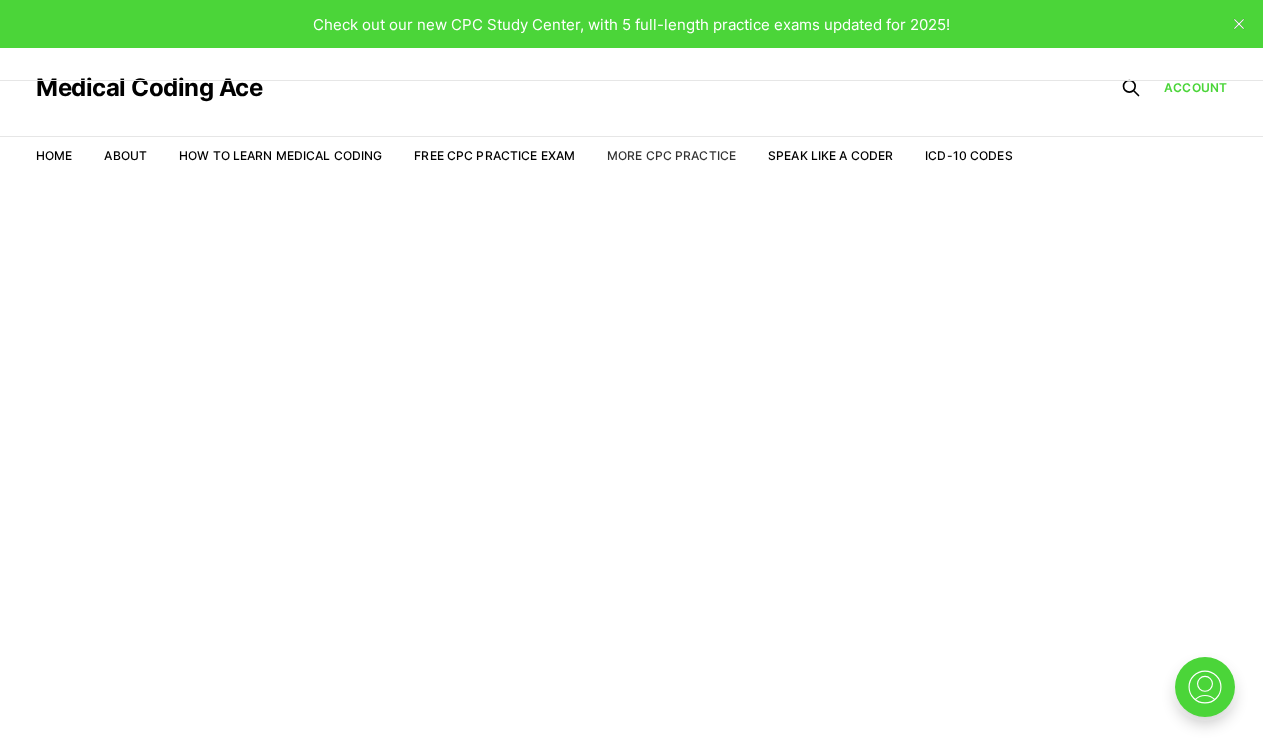 scroll, scrollTop: 0, scrollLeft: 0, axis: both 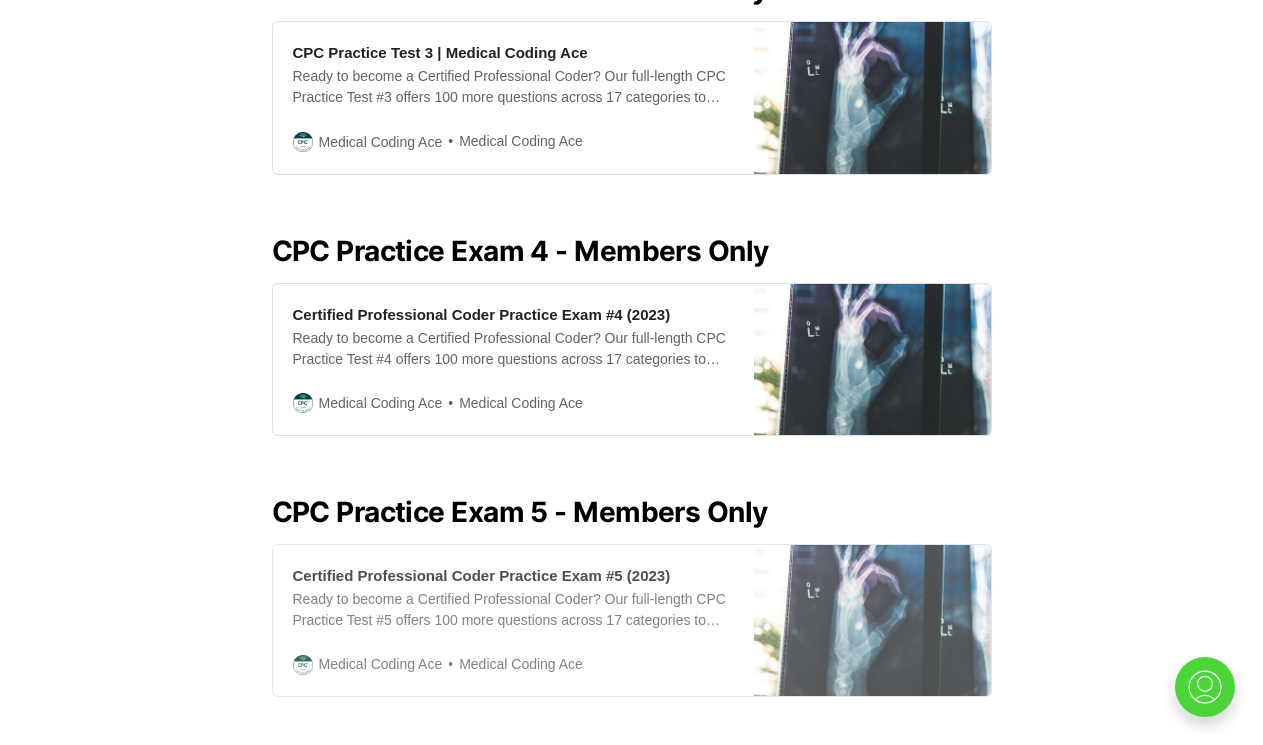 click on "Certified Professional Coder Practice Exam #5 (2023)" at bounding box center [482, 575] 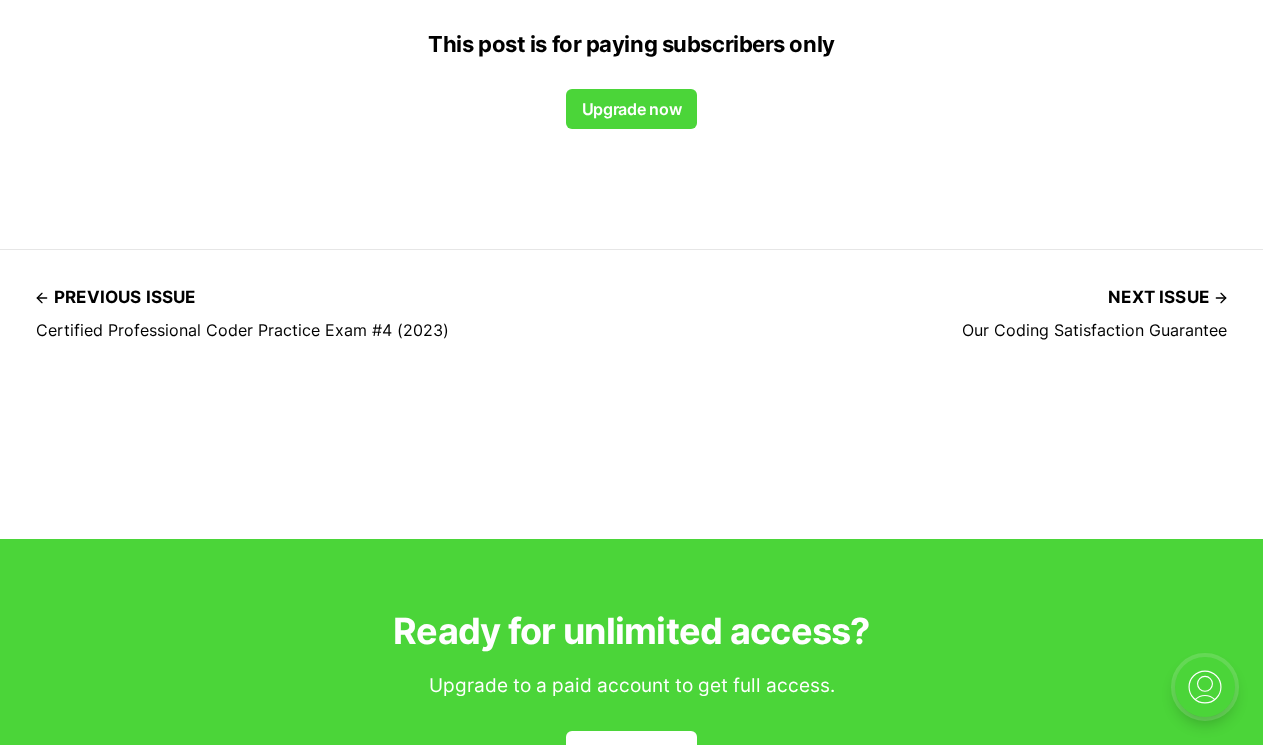 scroll, scrollTop: 1284, scrollLeft: 0, axis: vertical 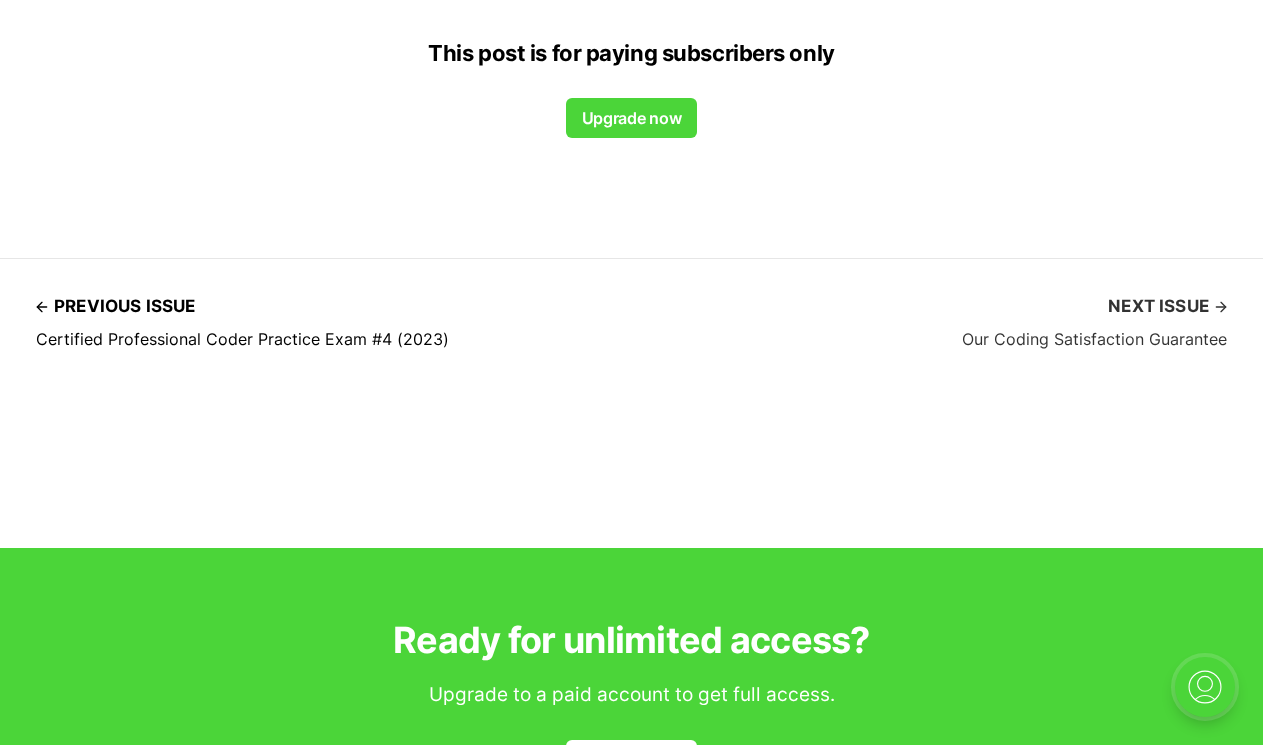 click on "Next issue
Our Coding Satisfaction Guarantee" at bounding box center [1094, 319] 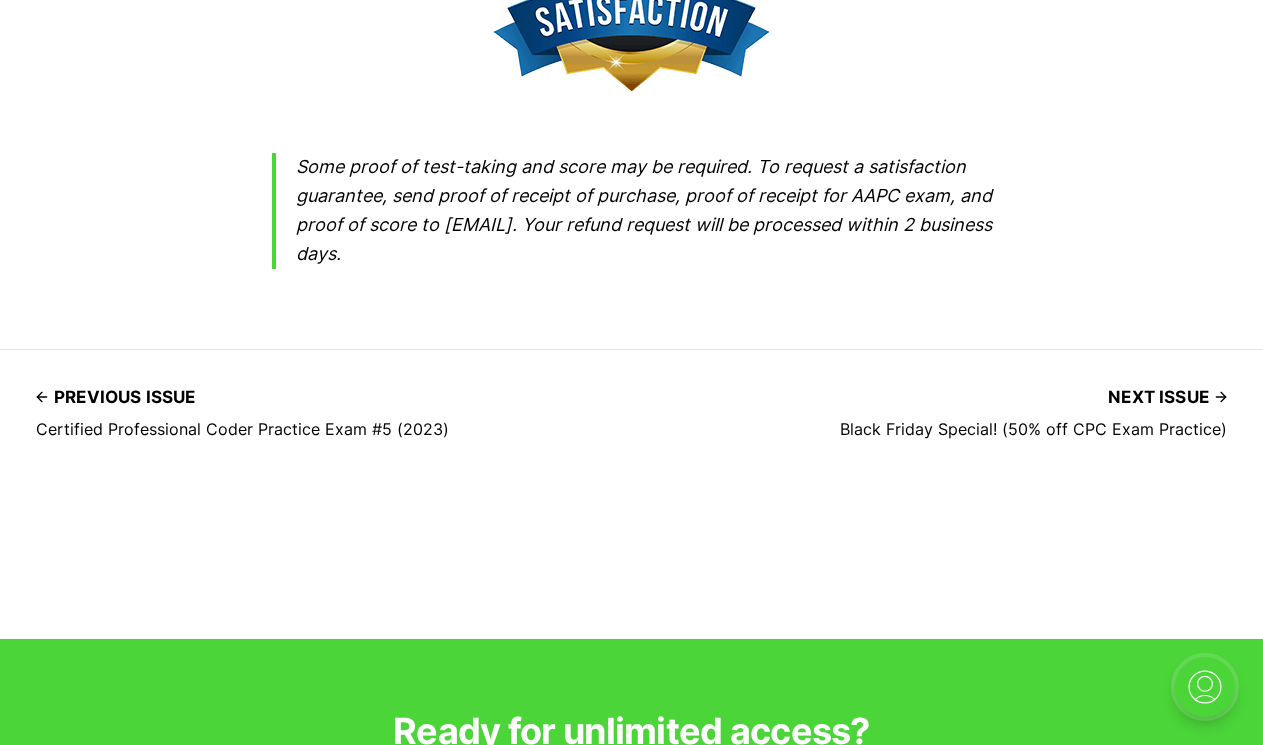 scroll, scrollTop: 1584, scrollLeft: 0, axis: vertical 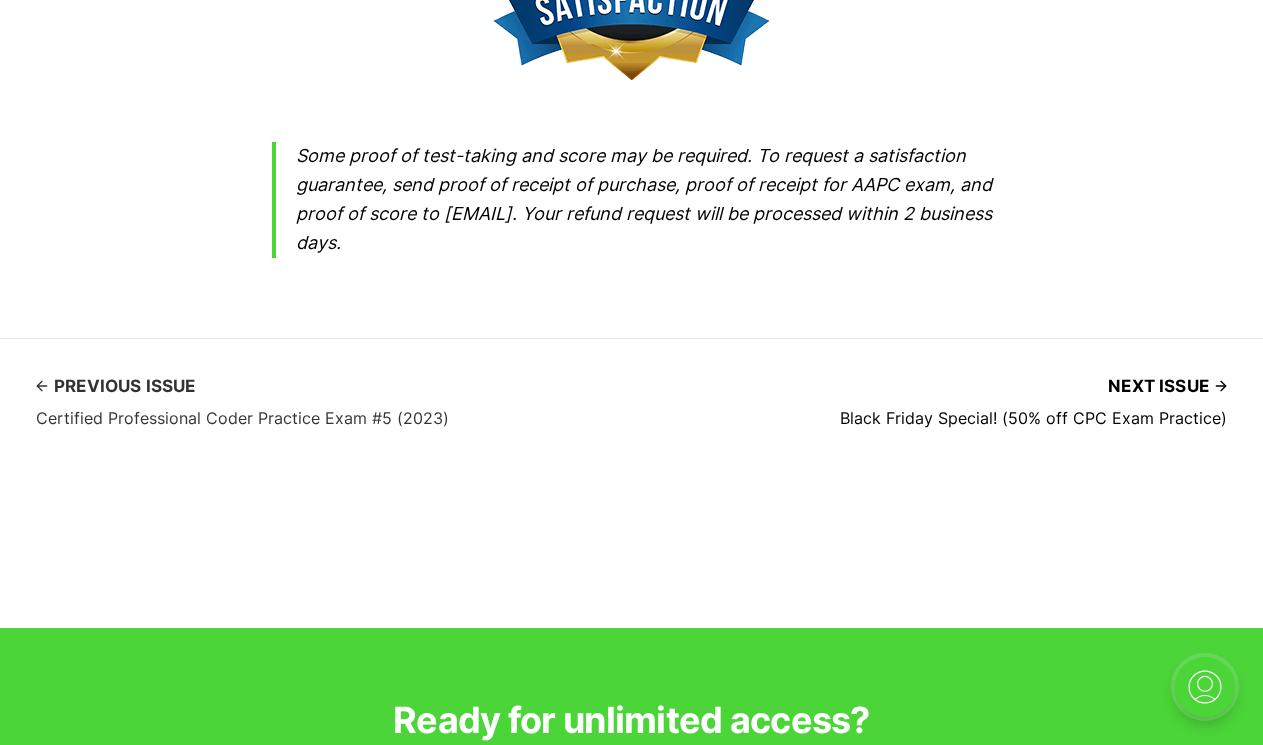click on "Certified Professional Coder Practice Exam #5 (2023)" at bounding box center [242, 418] 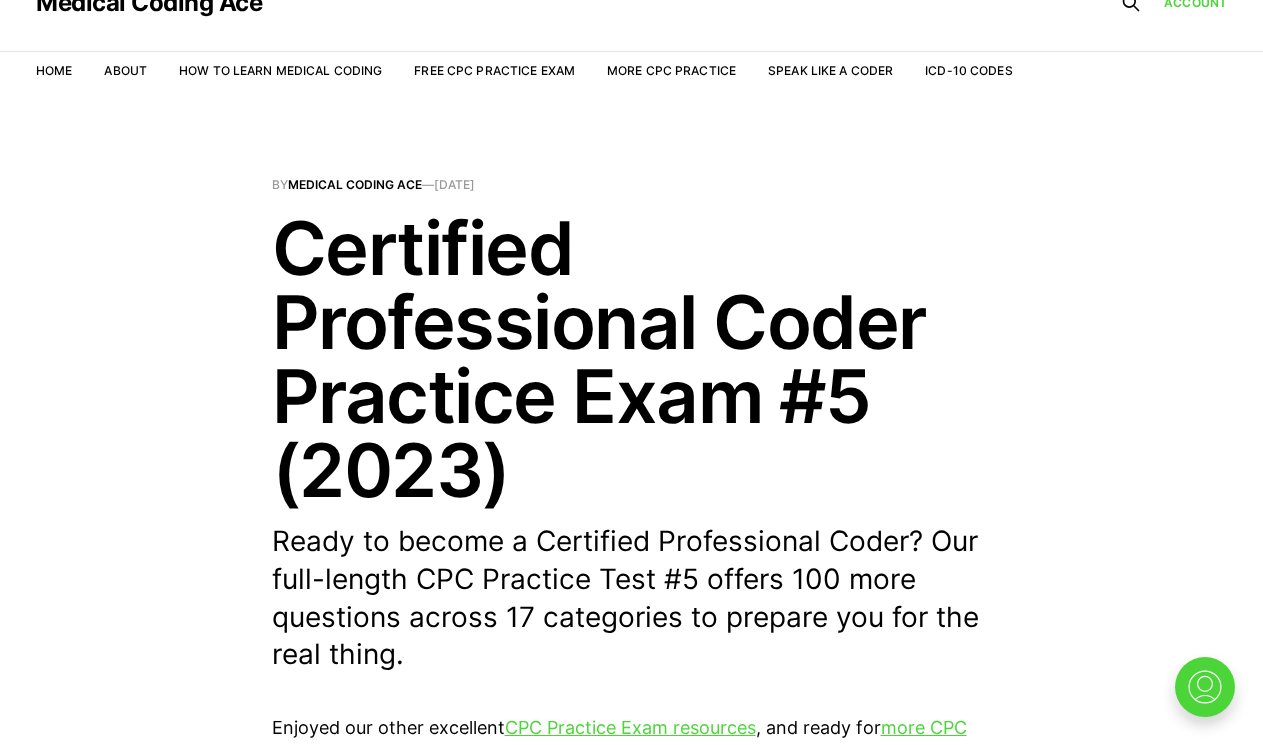 scroll, scrollTop: 91, scrollLeft: 0, axis: vertical 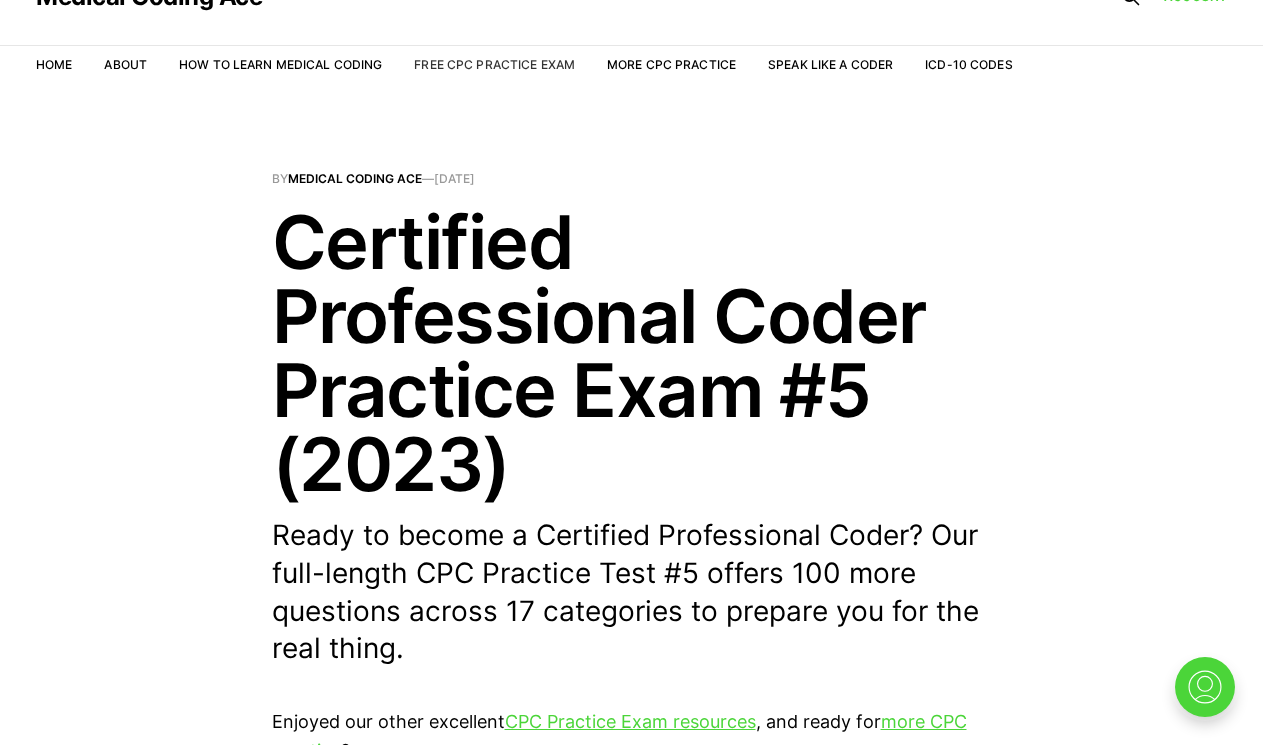 click on "Free CPC Practice Exam" at bounding box center [494, 64] 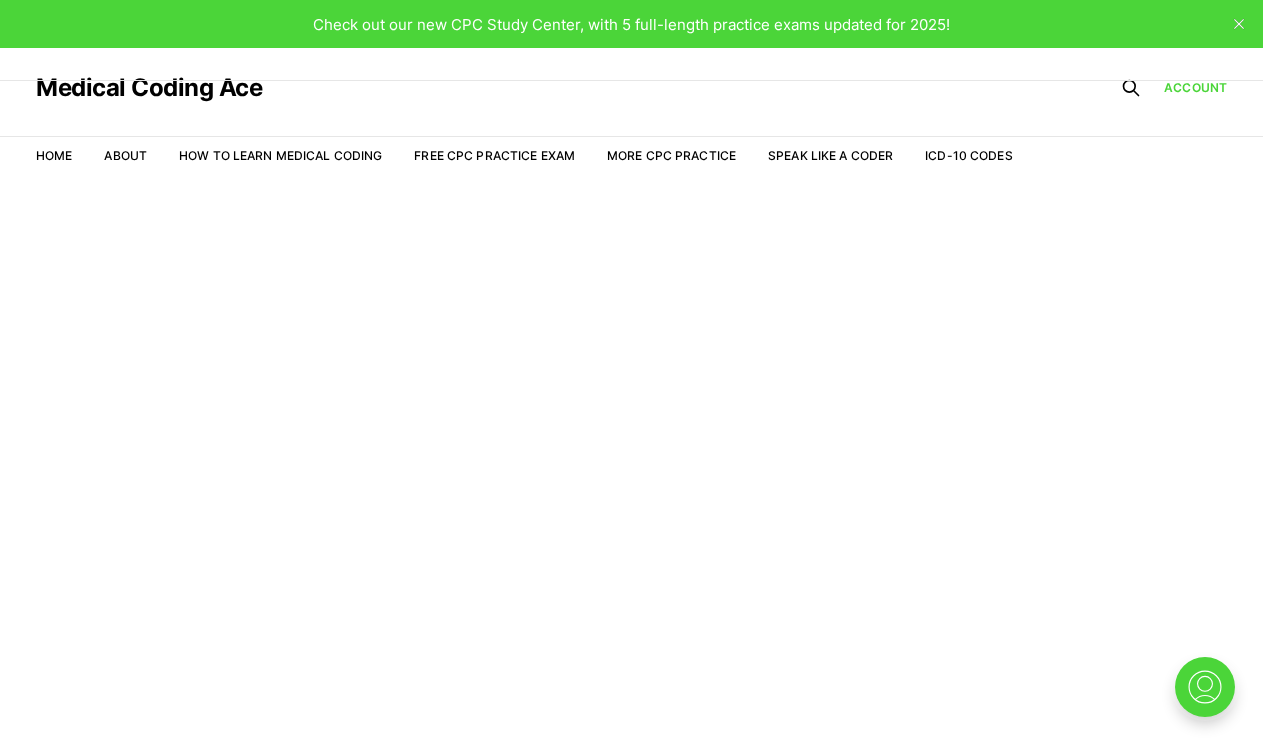 scroll, scrollTop: 0, scrollLeft: 0, axis: both 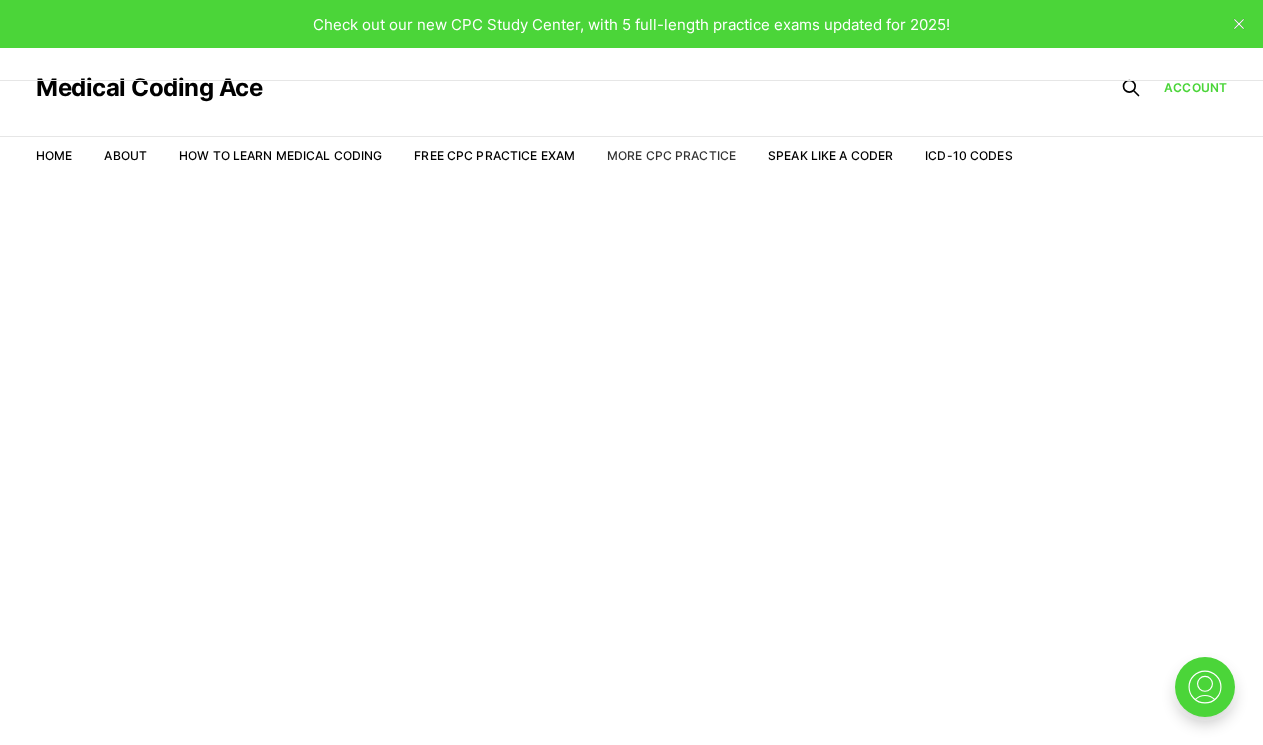 click on "More CPC Practice" at bounding box center (671, 155) 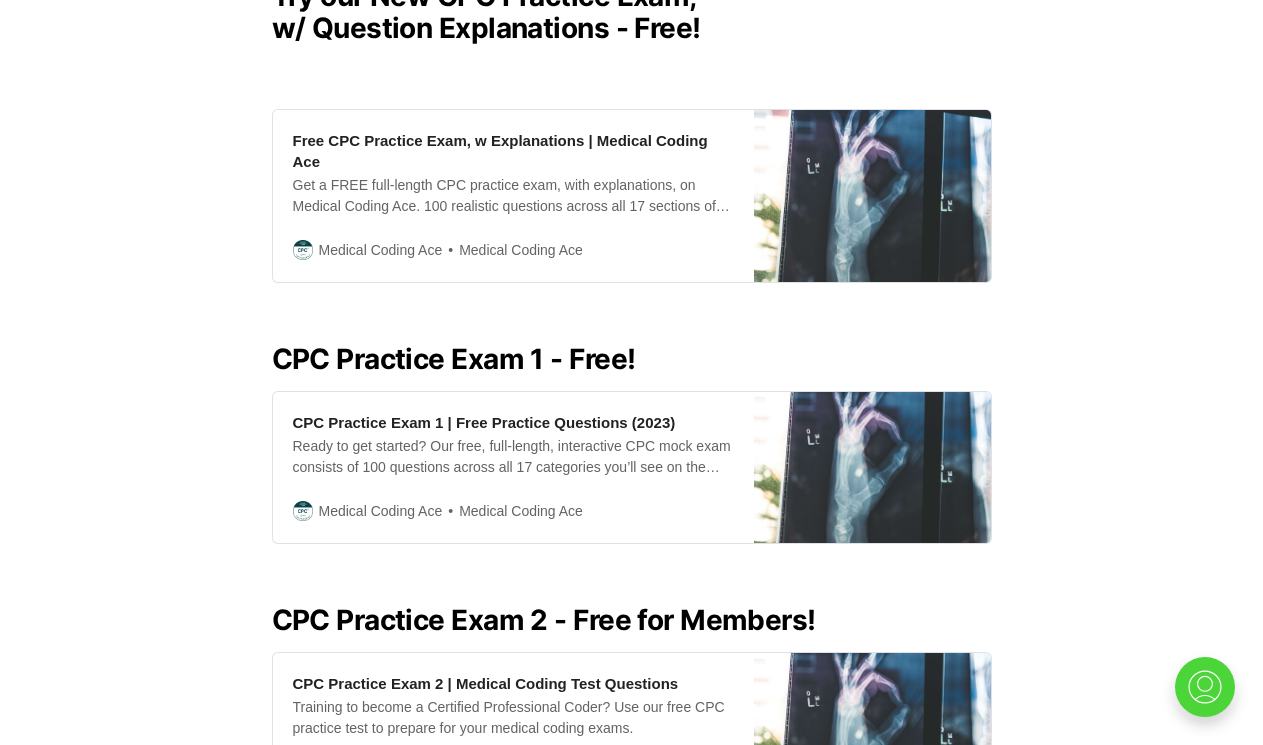 scroll, scrollTop: 605, scrollLeft: 0, axis: vertical 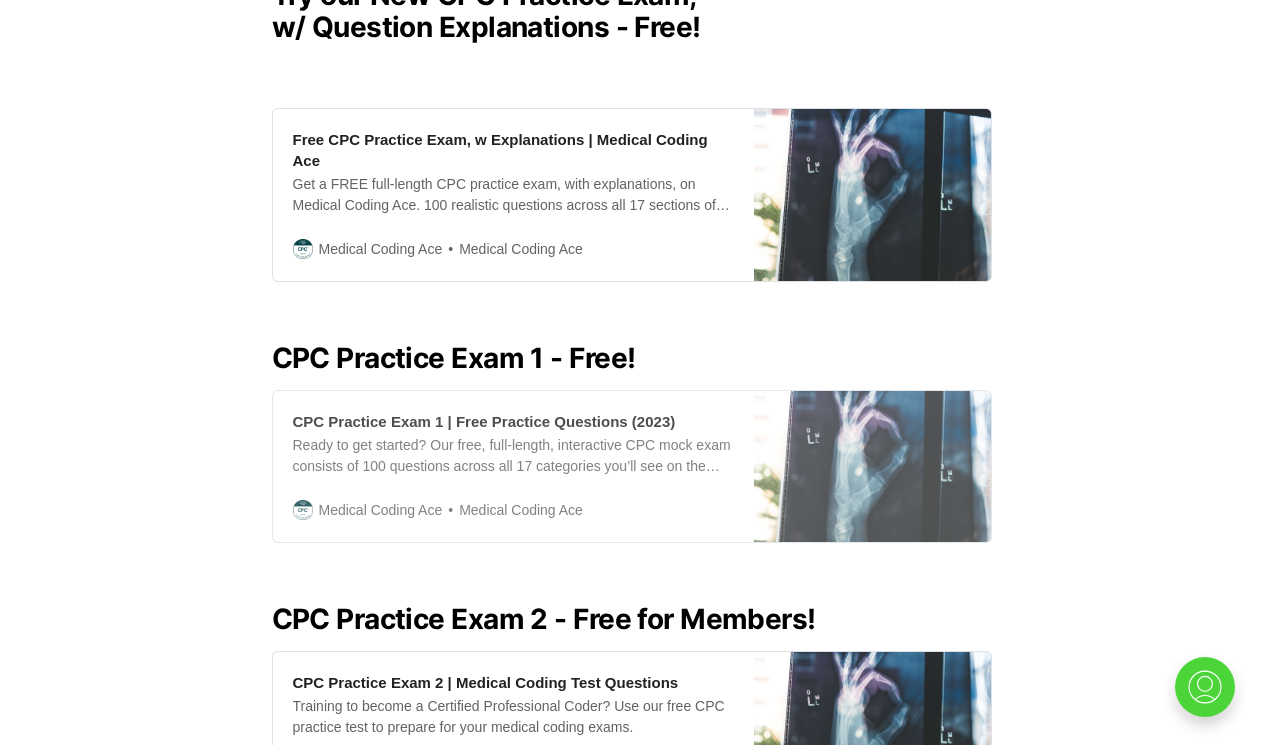 click at bounding box center [872, 466] 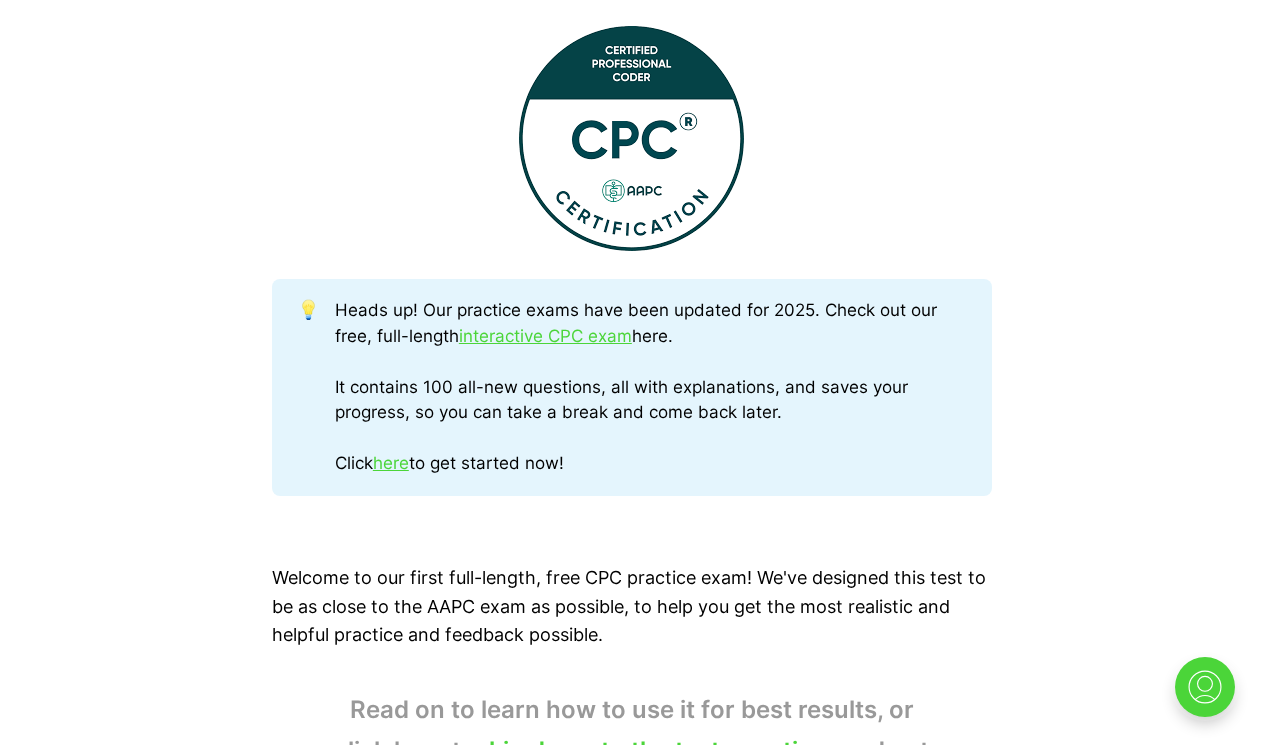 scroll, scrollTop: 863, scrollLeft: 0, axis: vertical 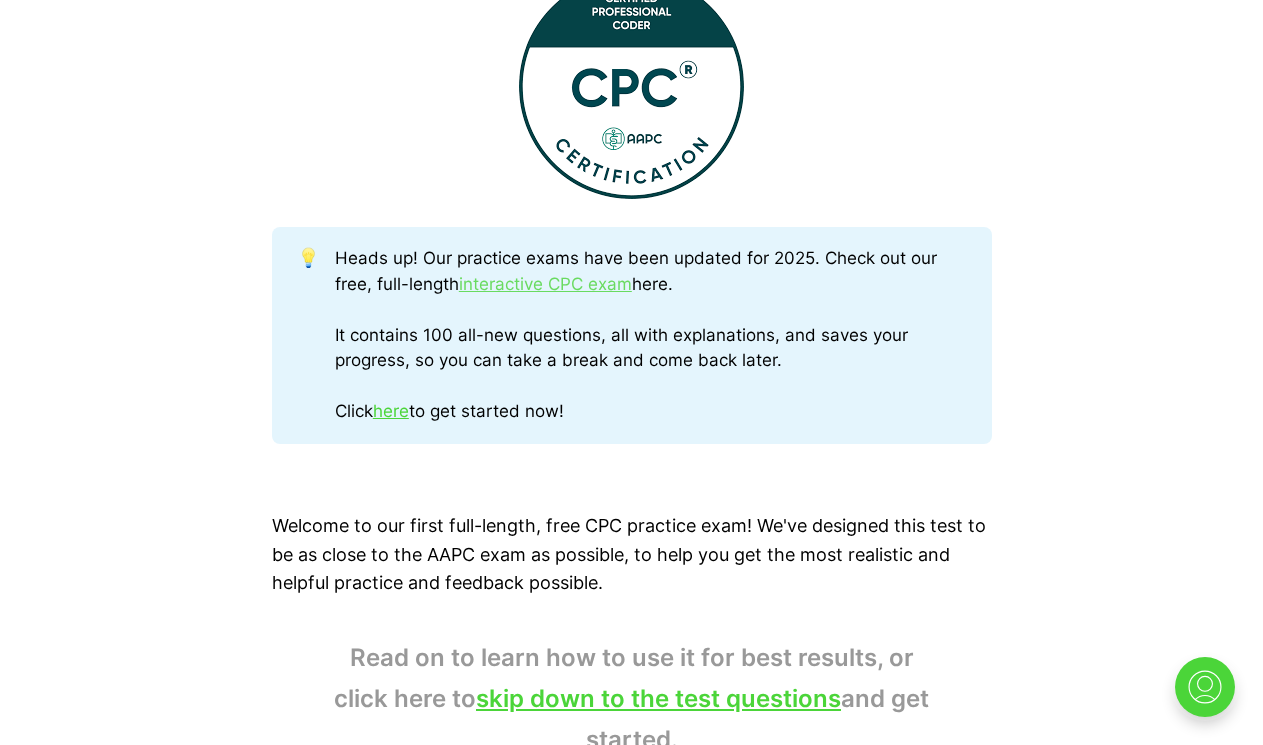 click on "interactive CPC exam" at bounding box center (545, 284) 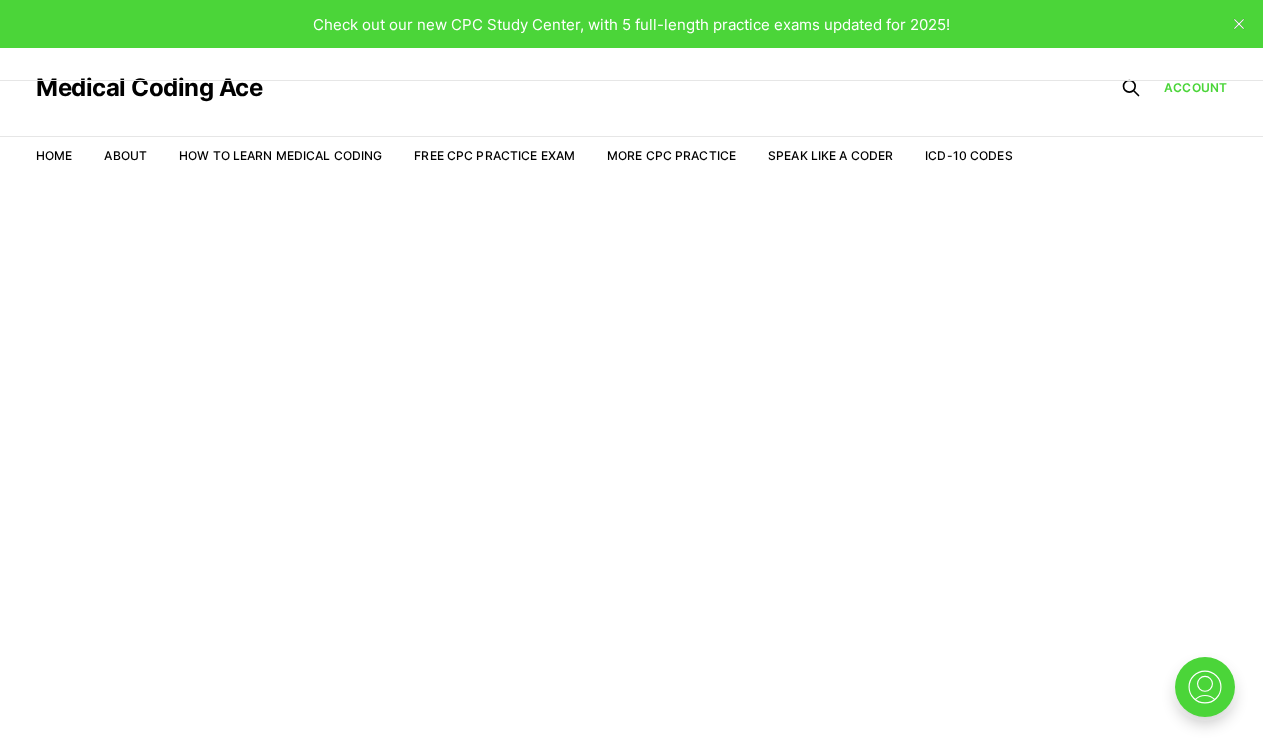 scroll, scrollTop: 0, scrollLeft: 0, axis: both 